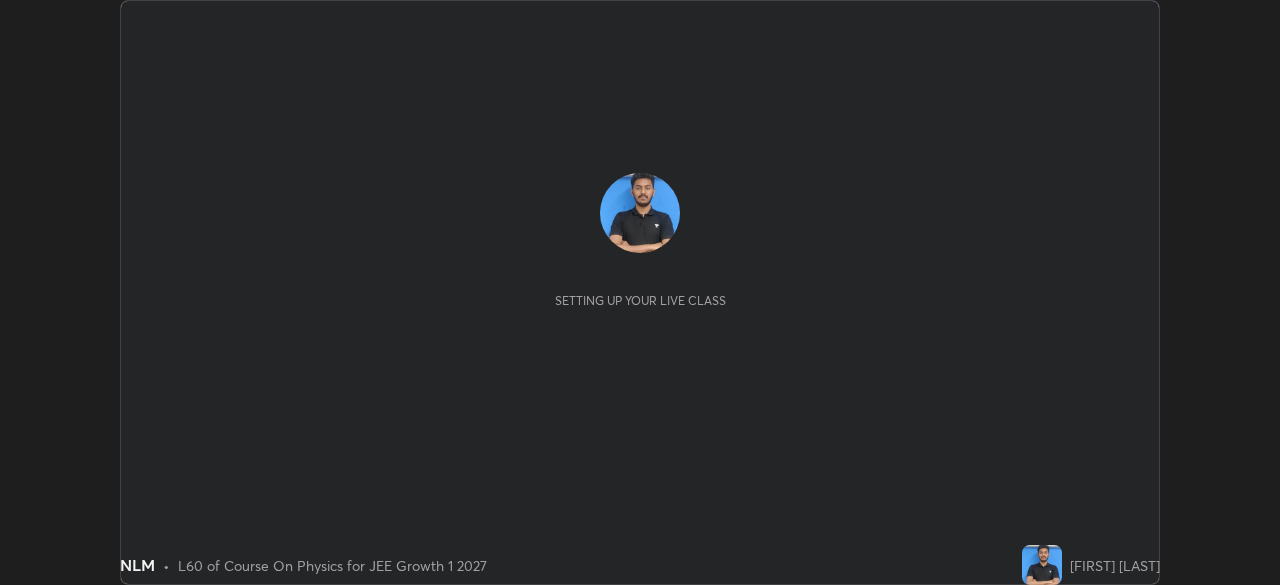 scroll, scrollTop: 0, scrollLeft: 0, axis: both 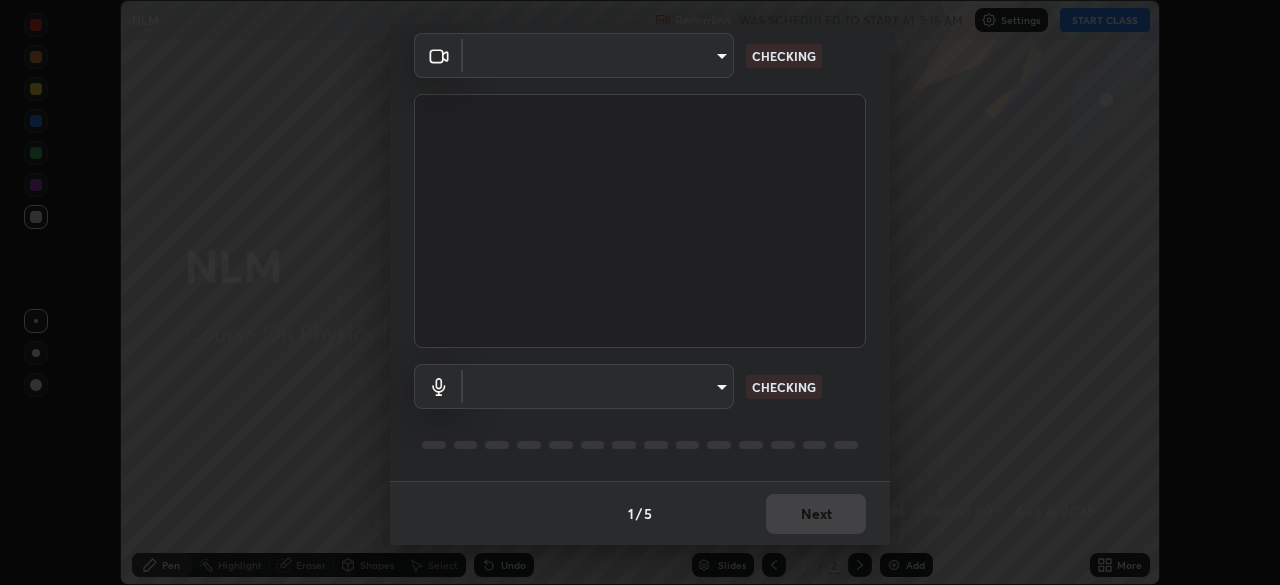 type on "4db0b441b46c867b9f8fa3c4c702c2a45477923b988fb192b35993b39004c803" 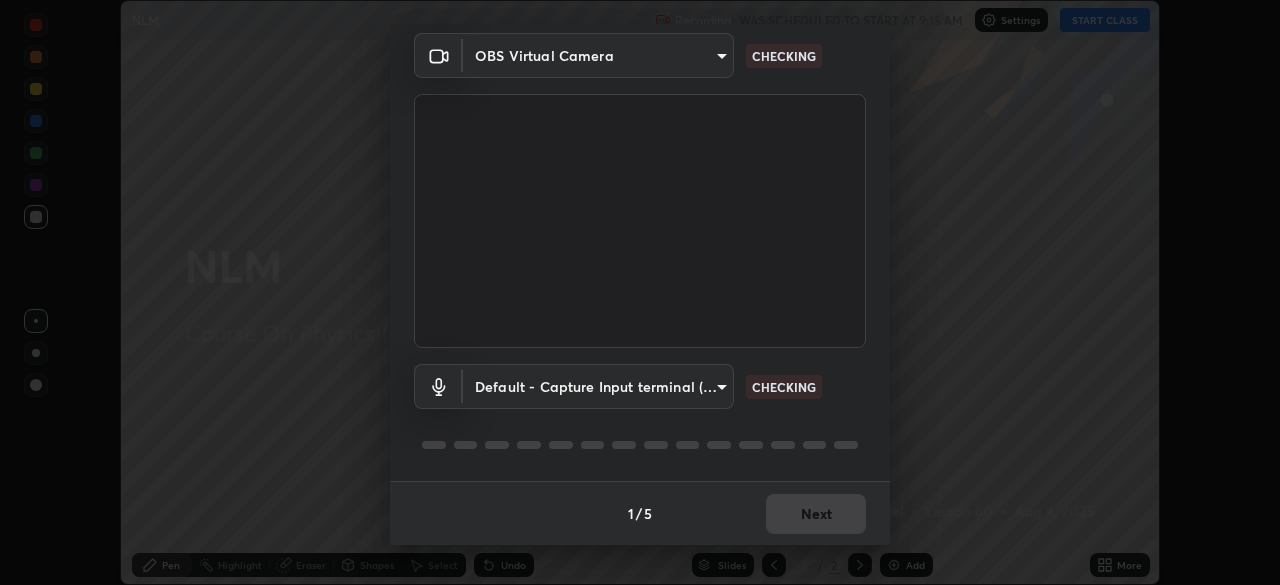 click on "Erase all NLM Recording WAS SCHEDULED TO START AT  9:15 AM Settings START CLASS Setting up your live class NLM • L60 of Course On Physics for JEE Growth 1 2027 [FIRST] [LAST] Pen Highlight Eraser Shapes Select Undo Slides 2 / 2 Add More No doubts shared Encourage your learners to ask a doubt for better clarity Report an issue Reason for reporting Buffering Chat not working Audio - Video sync issue Educator video quality low ​ Attach an image Report Media settings OBS Virtual Camera 4db0b441b46c867b9f8fa3c4c702c2a45477923b988fb192b35993b39004c803 CHECKING Default - Capture Input terminal (Digital Array MIC) default CHECKING 1 / 5 Next" at bounding box center (640, 292) 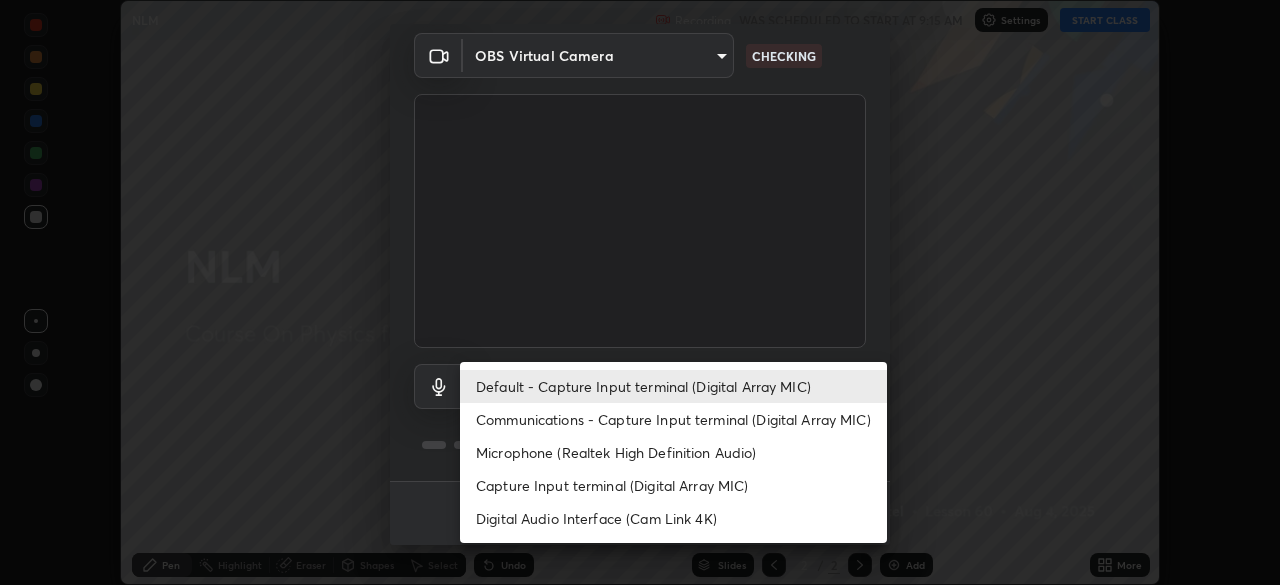 click on "Communications - Capture Input terminal (Digital Array MIC)" at bounding box center (673, 419) 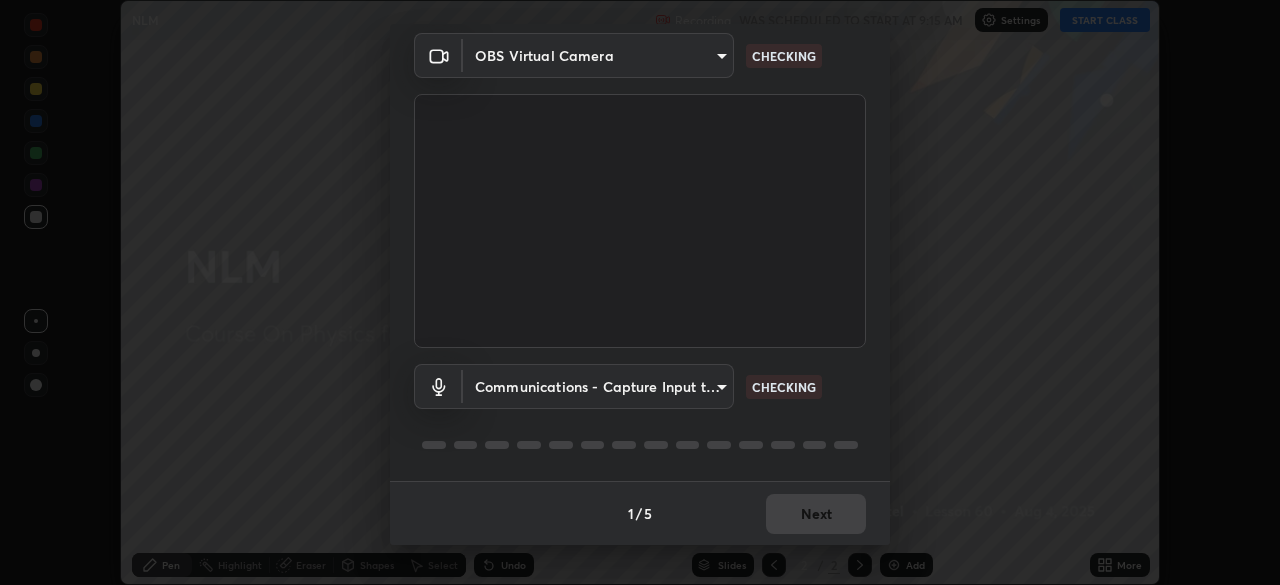 click on "Default - Capture Input terminal (Digital Array MIC)" at bounding box center (620, 386) 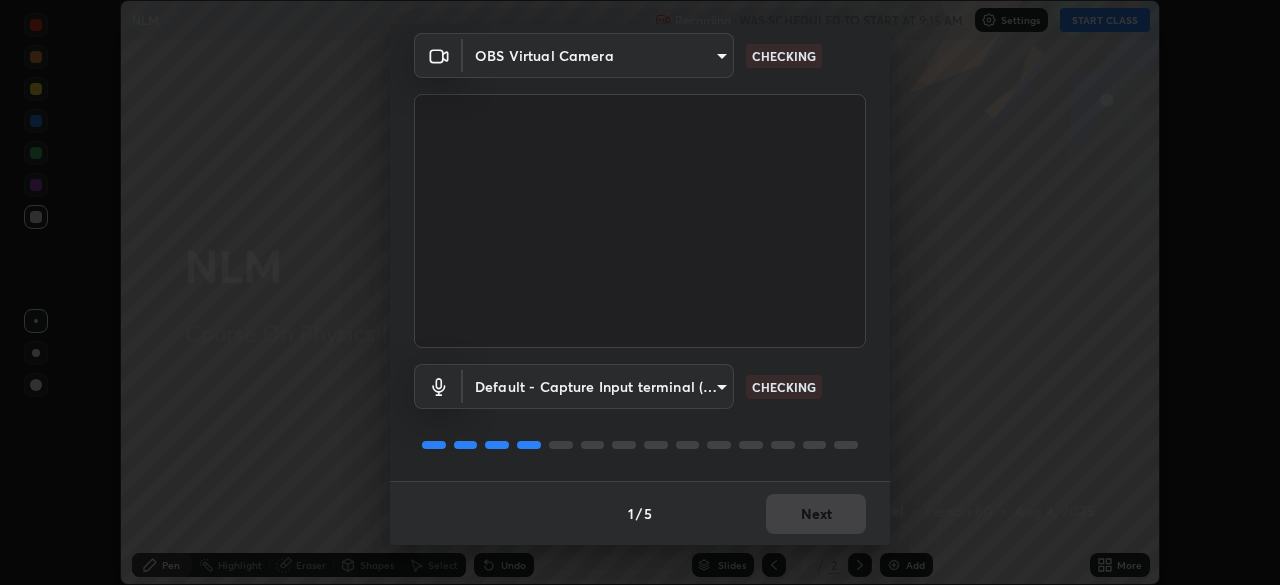 click on "Erase all NLM Recording WAS SCHEDULED TO START AT  9:15 AM Settings START CLASS Setting up your live class NLM • L60 of Course On Physics for JEE Growth 1 2027 [FIRST] [LAST] Pen Highlight Eraser Shapes Select Undo Slides 2 / 2 Add More No doubts shared Encourage your learners to ask a doubt for better clarity Report an issue Reason for reporting Buffering Chat not working Audio - Video sync issue Educator video quality low ​ Attach an image Report Media settings OBS Virtual Camera 4db0b441b46c867b9f8fa3c4c702c2a45477923b988fb192b35993b39004c803 CHECKING Default - Capture Input terminal (Digital Array MIC) default CHECKING 1 / 5 Next" at bounding box center [640, 292] 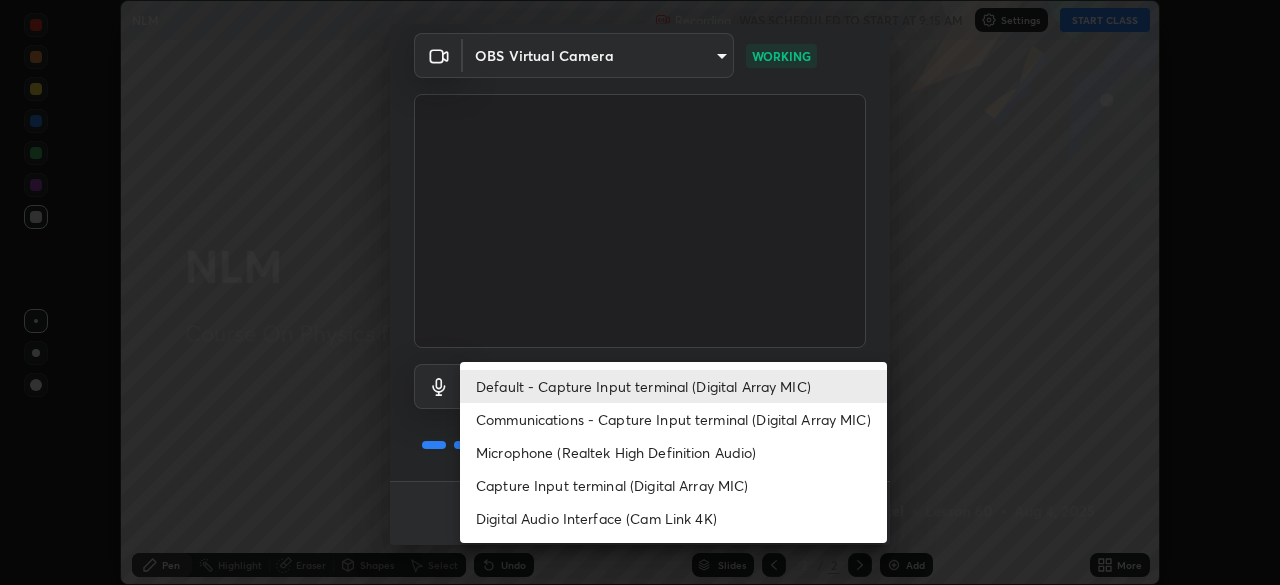 click on "Default - Capture Input terminal (Digital Array MIC)" at bounding box center [673, 386] 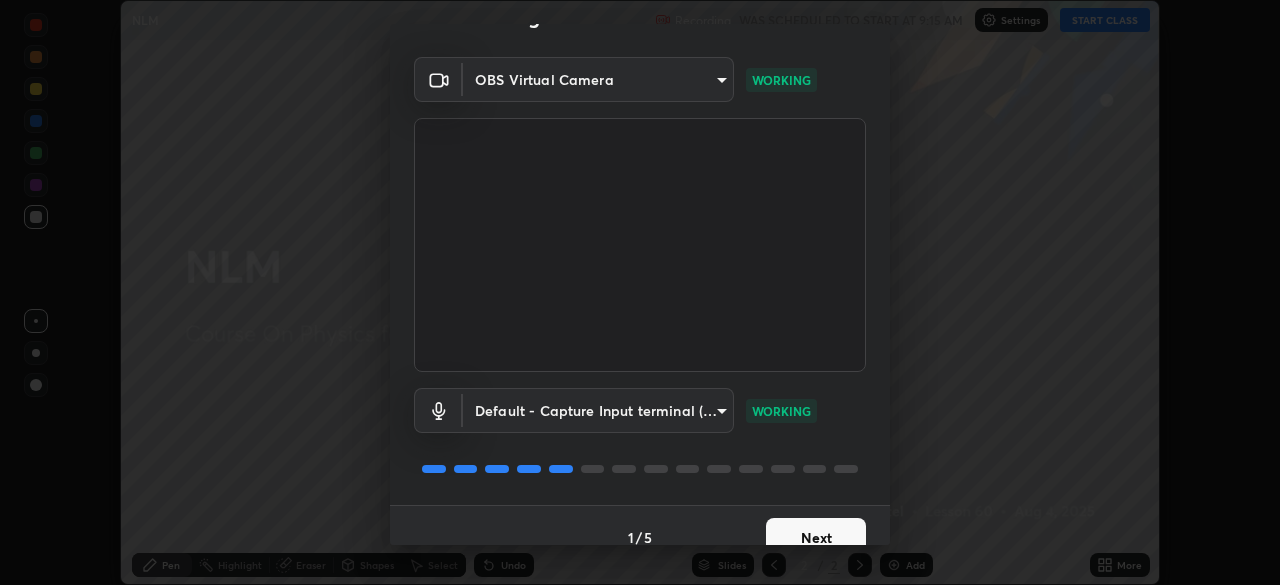 scroll, scrollTop: 71, scrollLeft: 0, axis: vertical 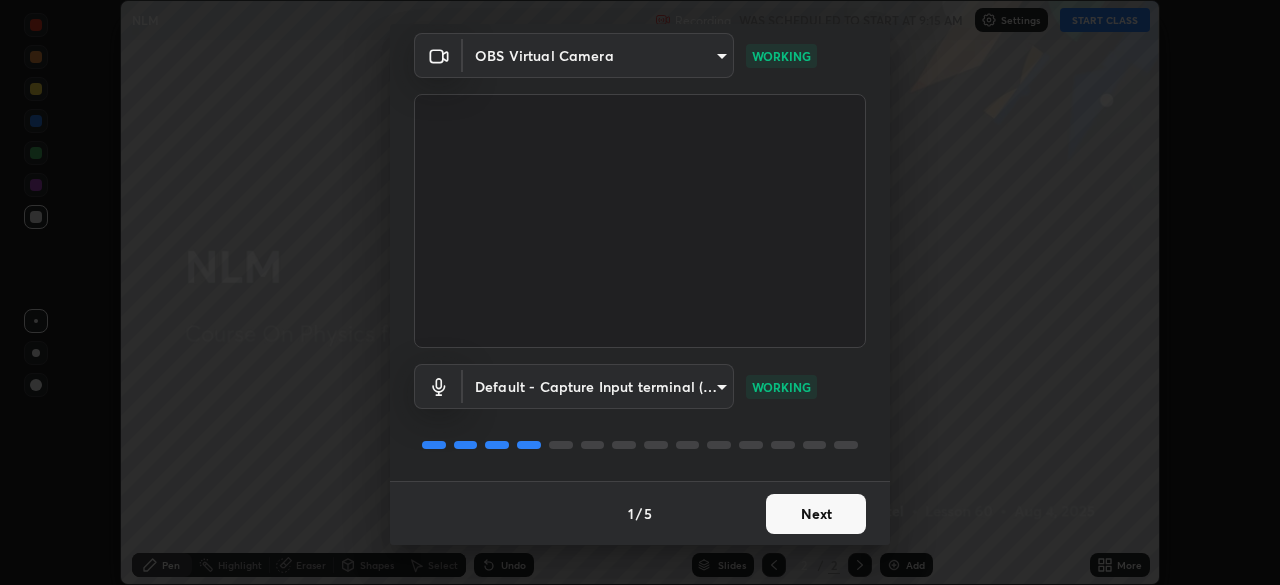 click on "Next" at bounding box center [816, 514] 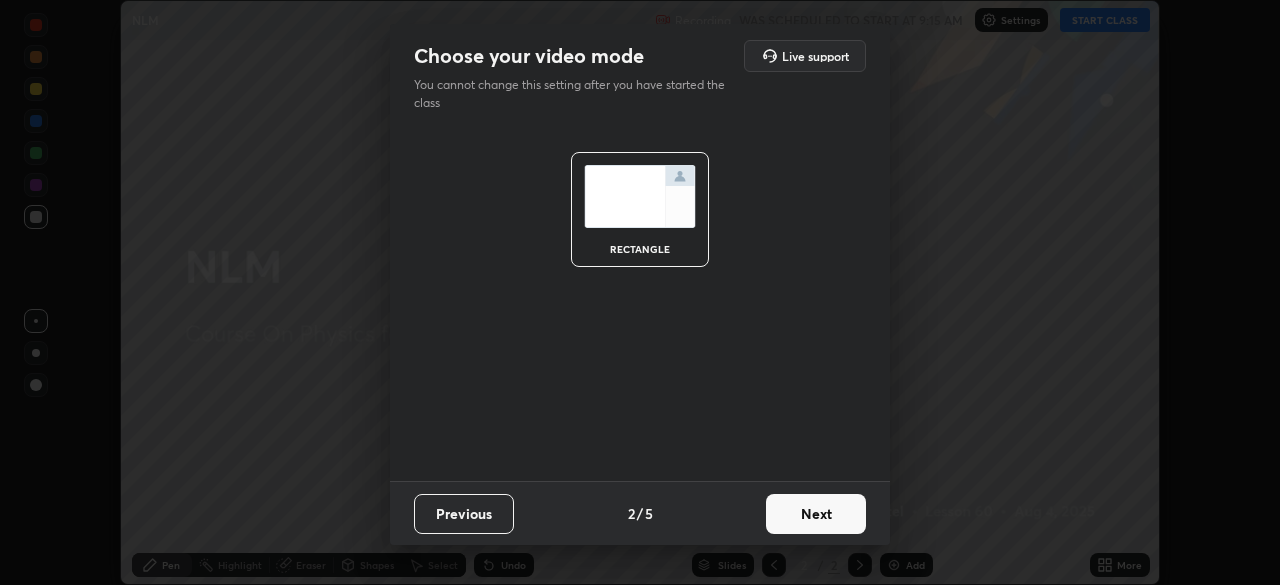 scroll, scrollTop: 0, scrollLeft: 0, axis: both 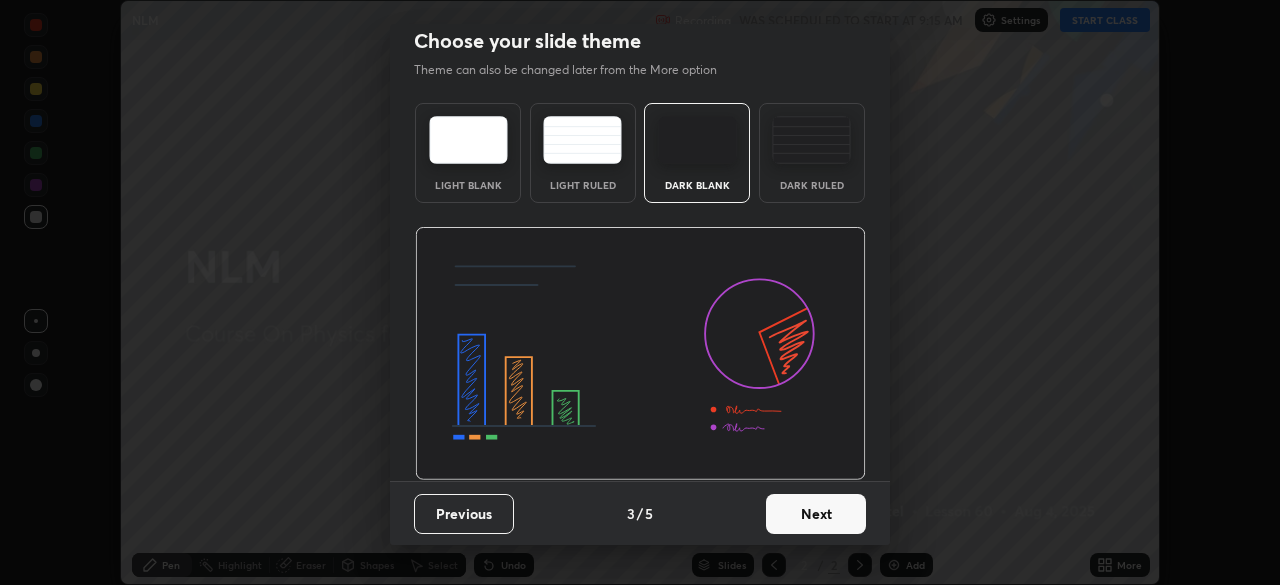 click on "Next" at bounding box center [816, 514] 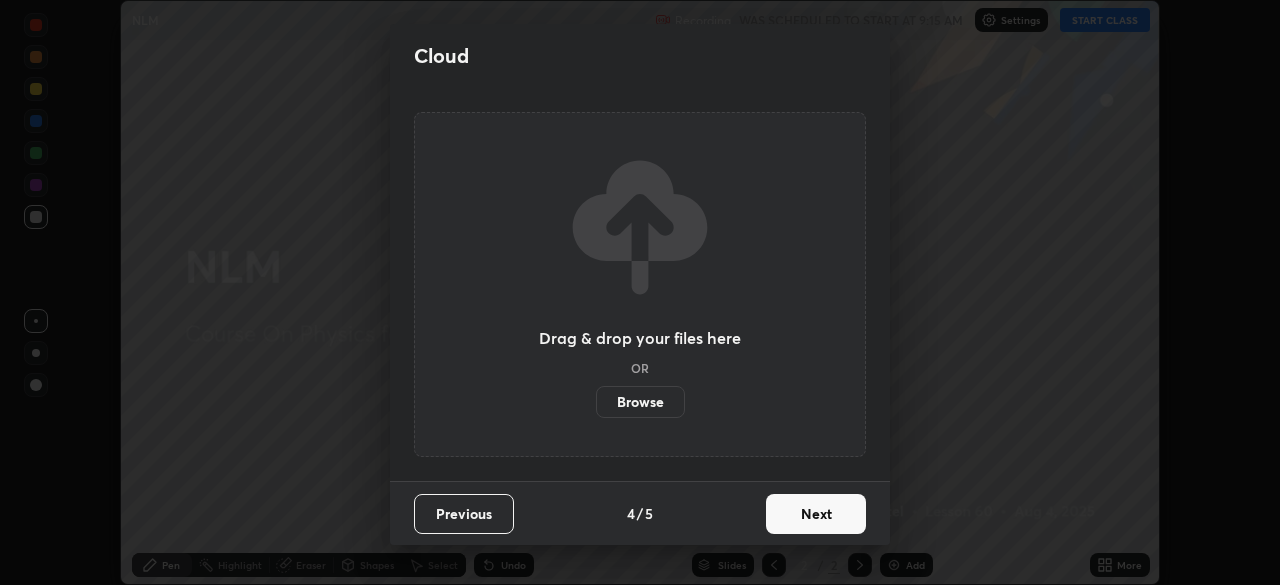 scroll, scrollTop: 0, scrollLeft: 0, axis: both 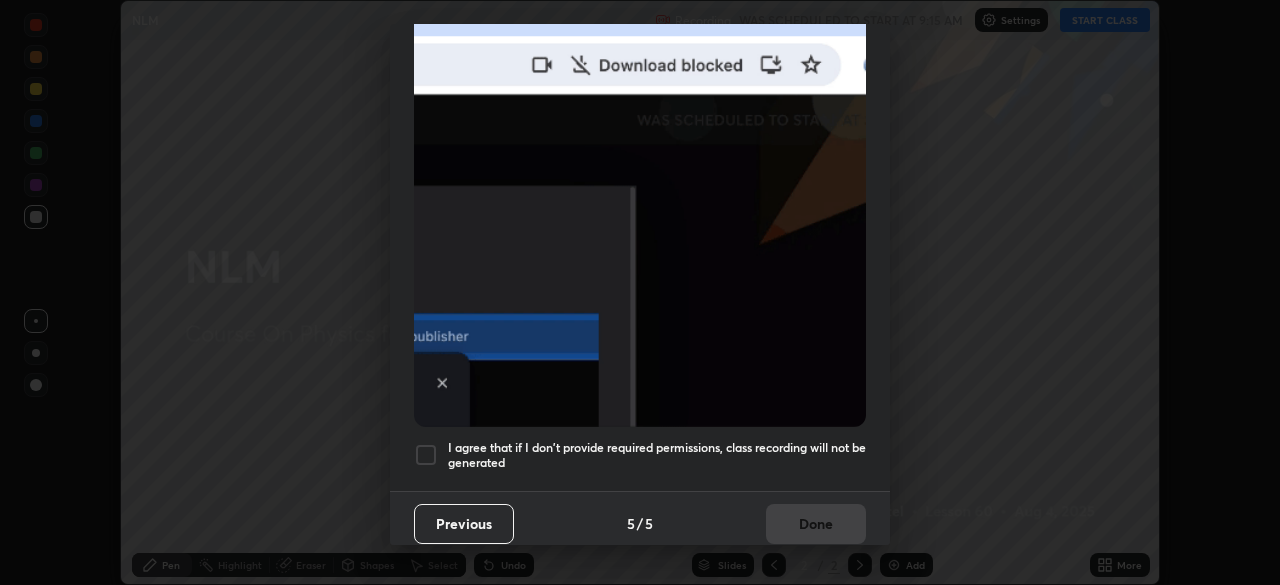 click at bounding box center [426, 455] 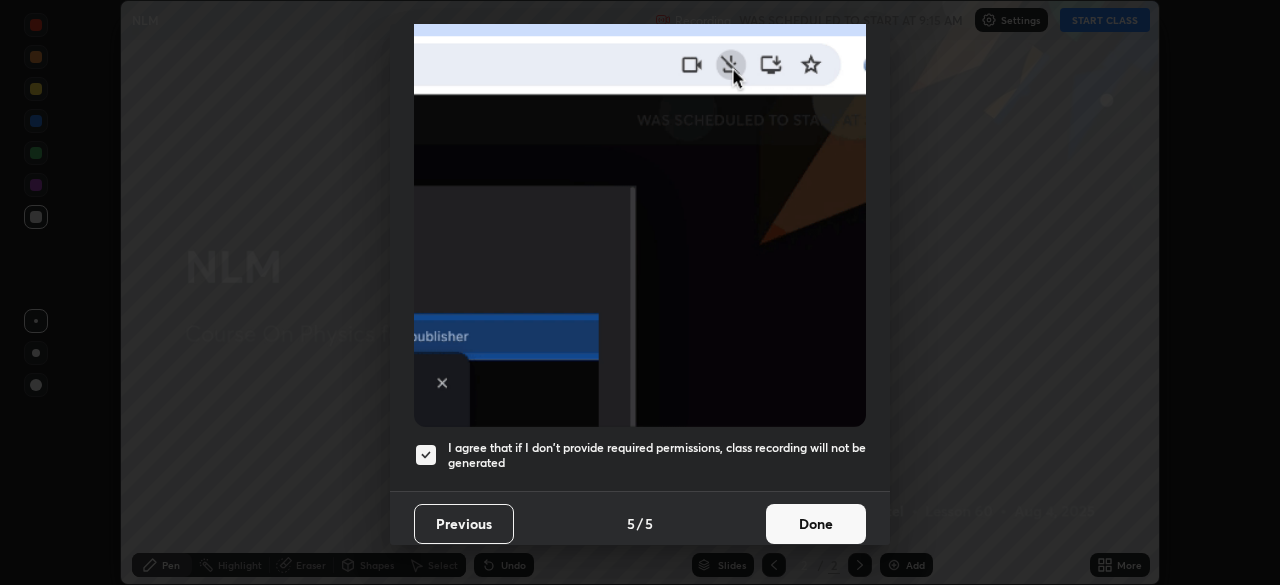 click on "Done" at bounding box center [816, 524] 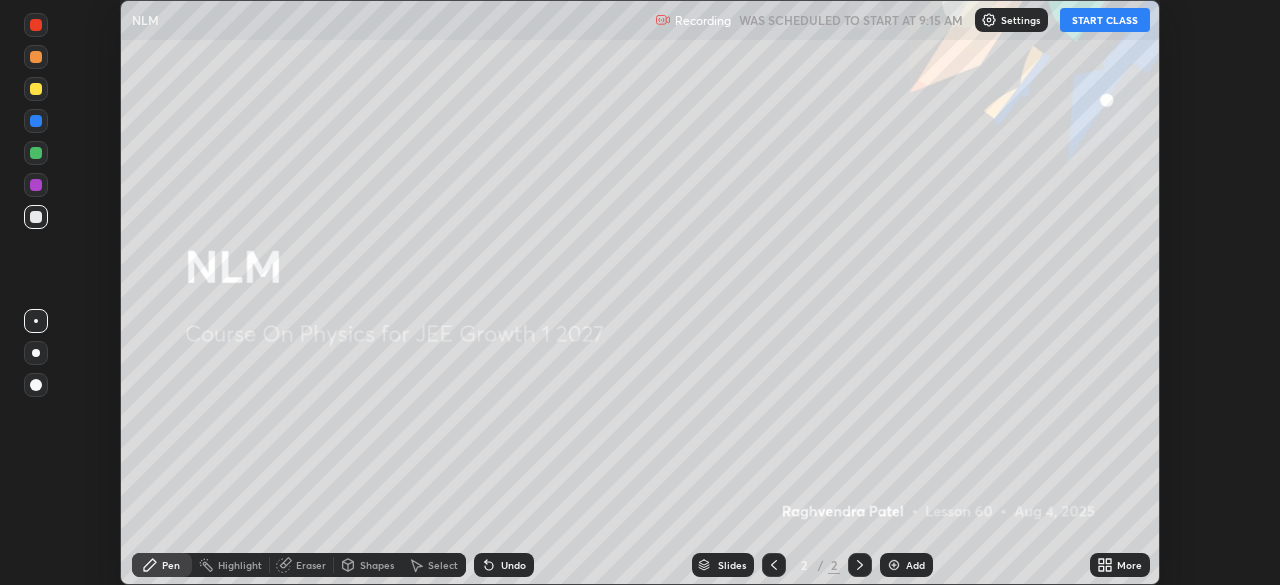 click 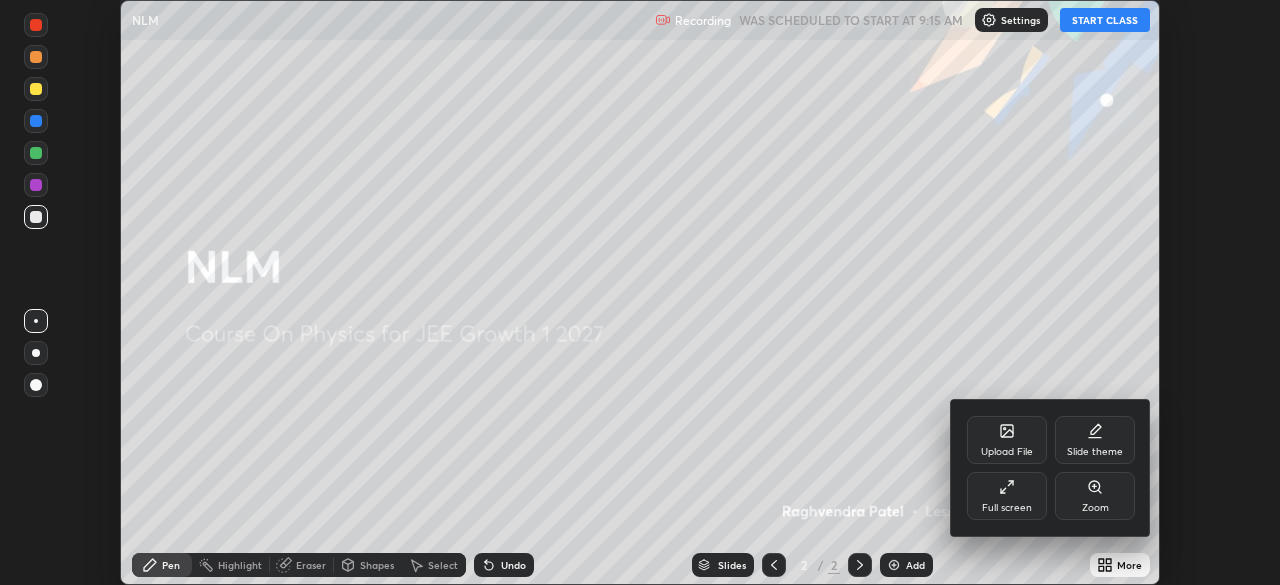click on "Full screen" at bounding box center (1007, 496) 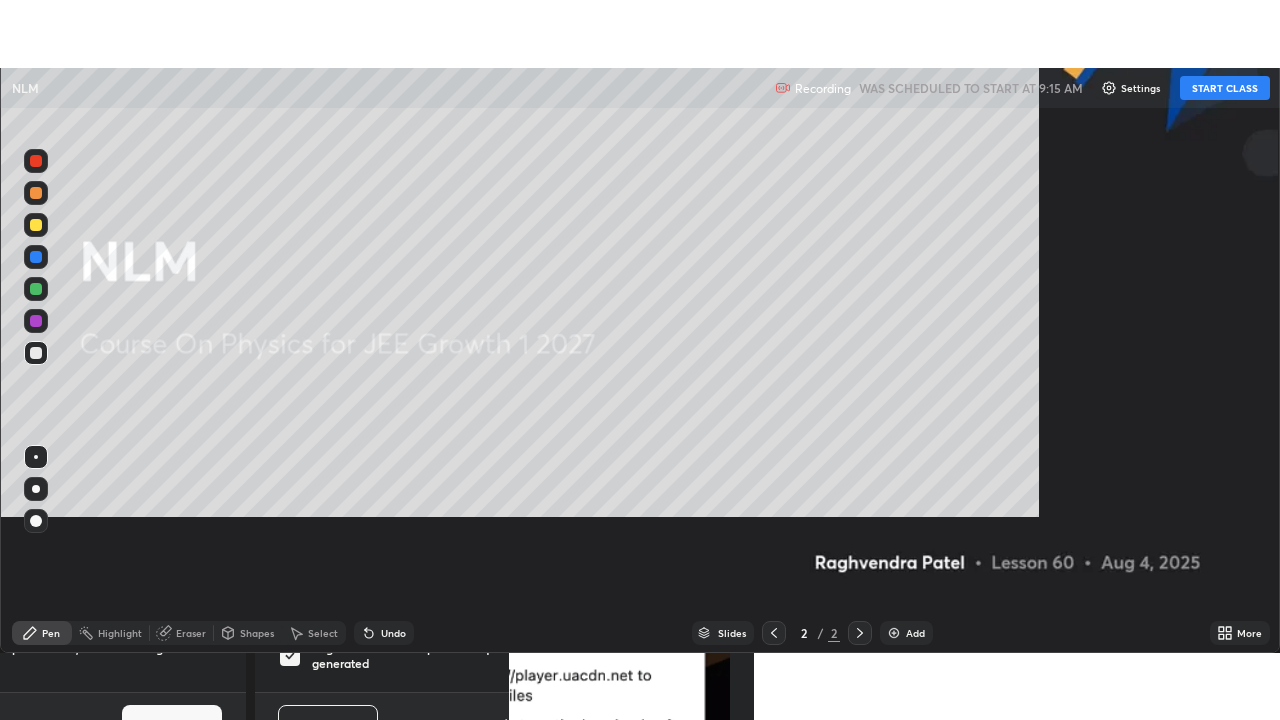 scroll, scrollTop: 99280, scrollLeft: 98720, axis: both 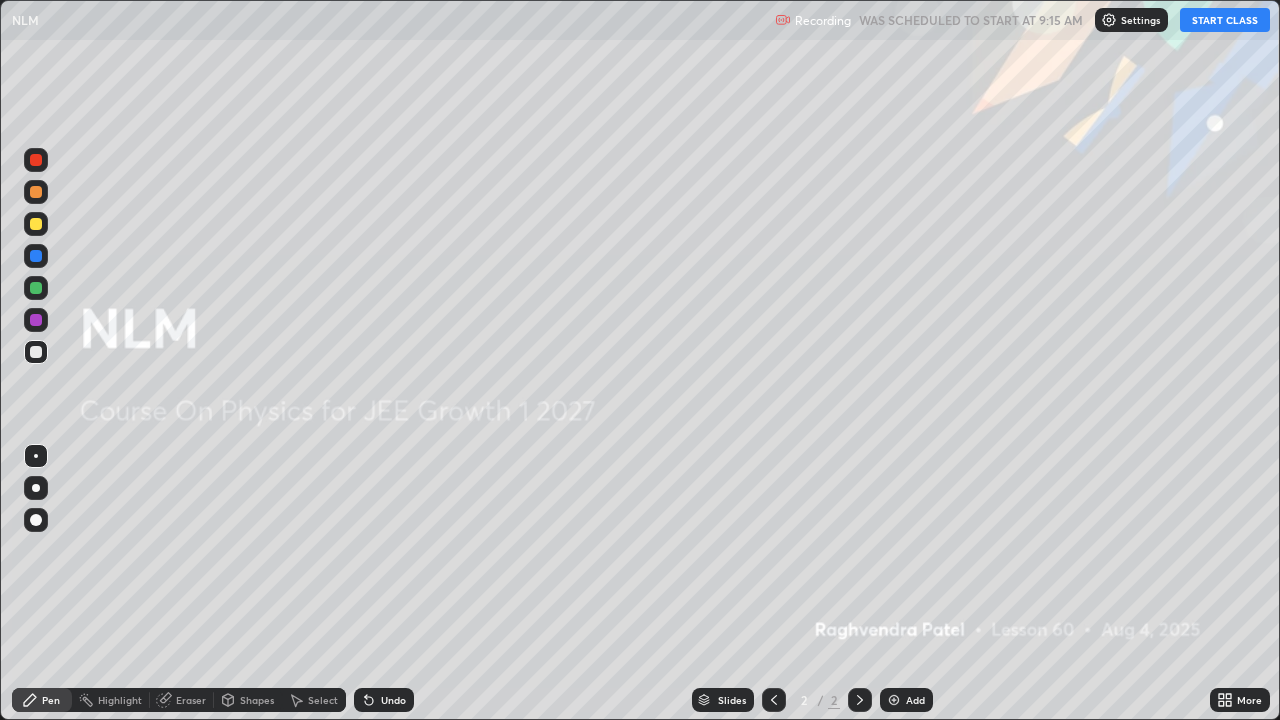 click on "START CLASS" at bounding box center [1225, 20] 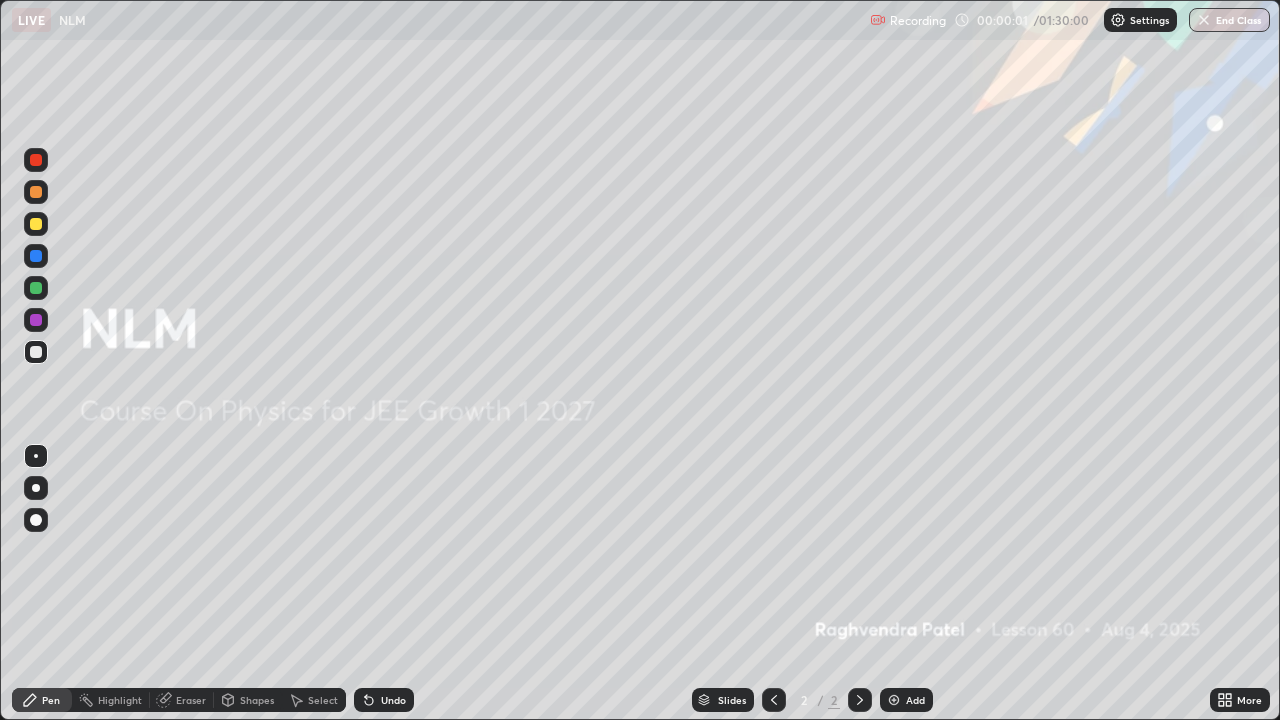 click on "Add" at bounding box center (906, 700) 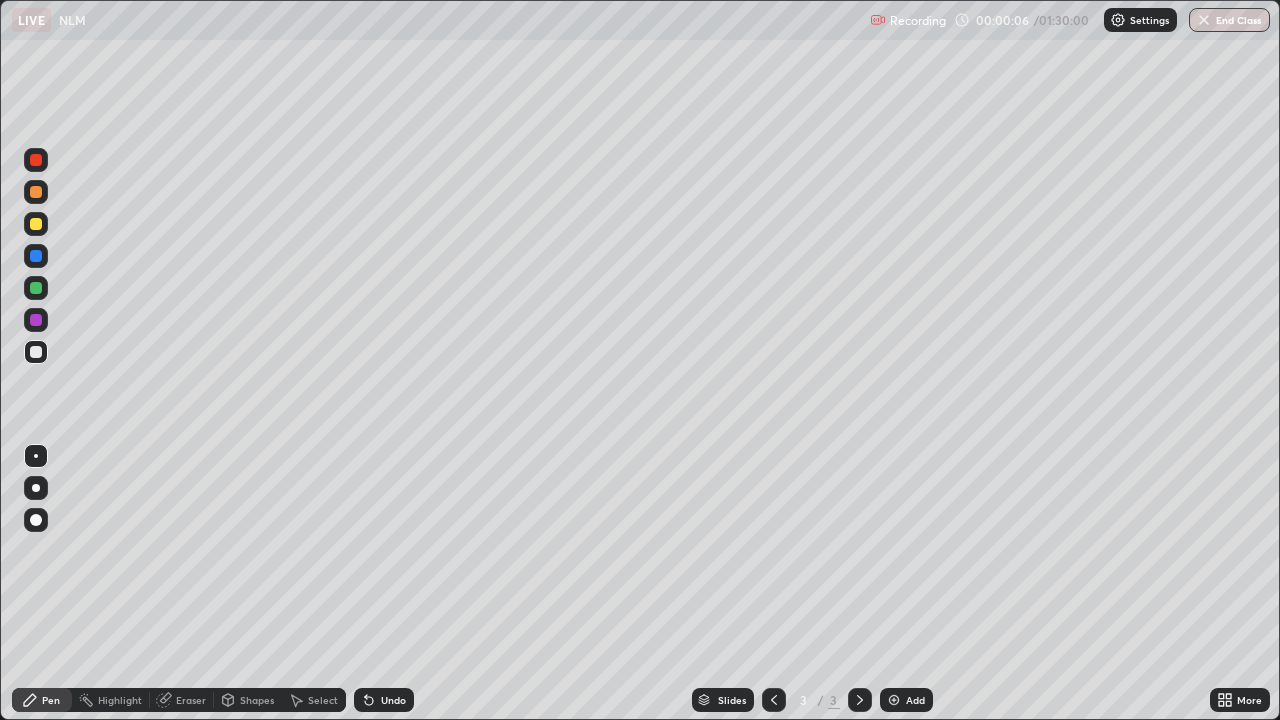 click on "Shapes" at bounding box center [248, 700] 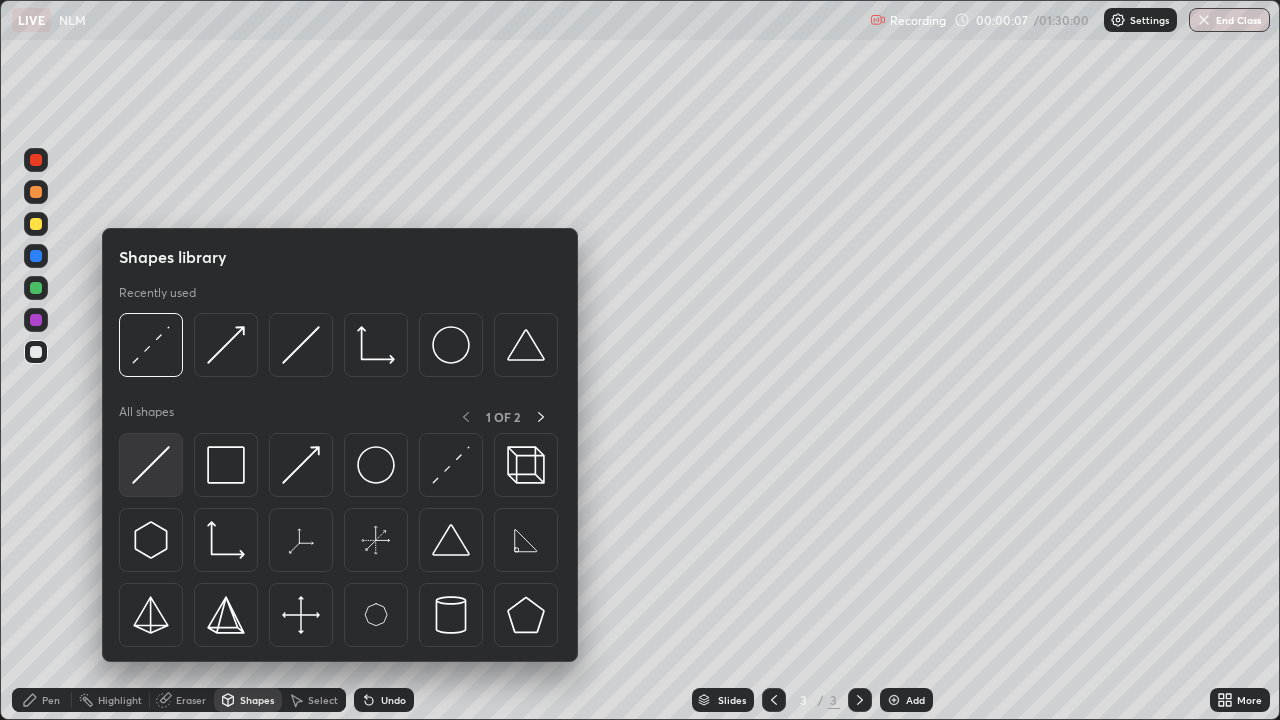 click at bounding box center (151, 465) 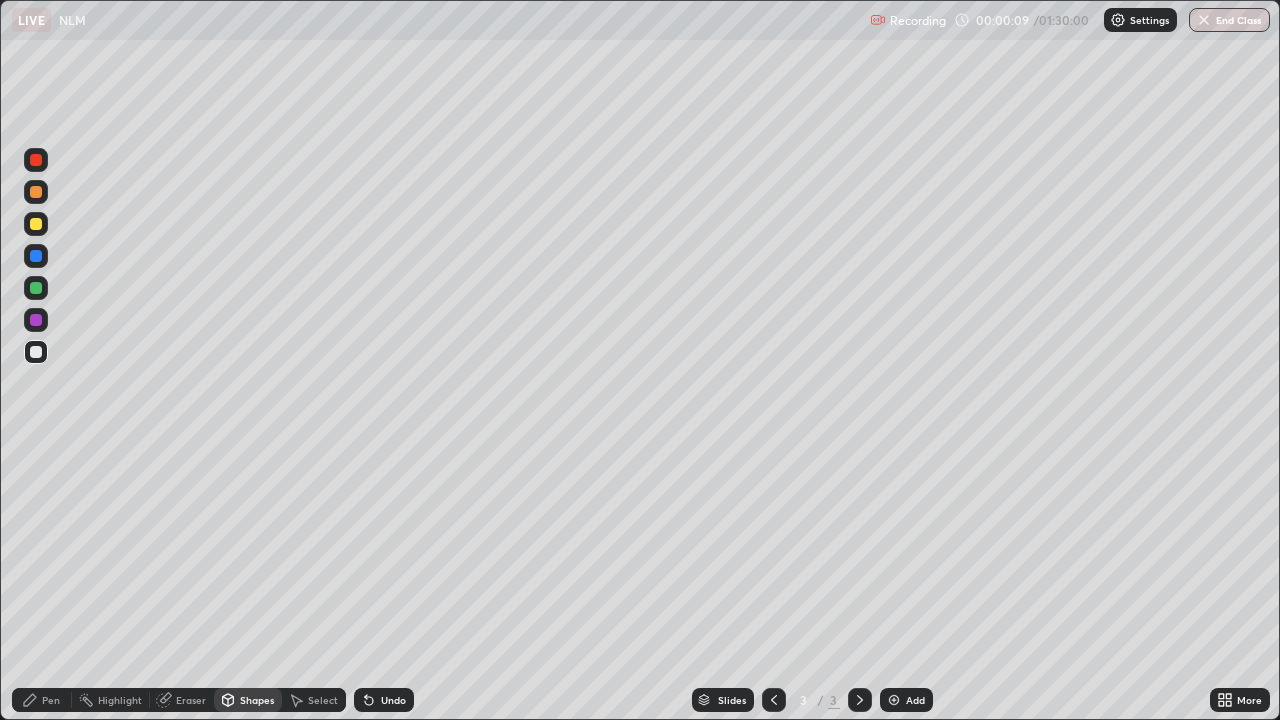 click on "Shapes" at bounding box center (257, 700) 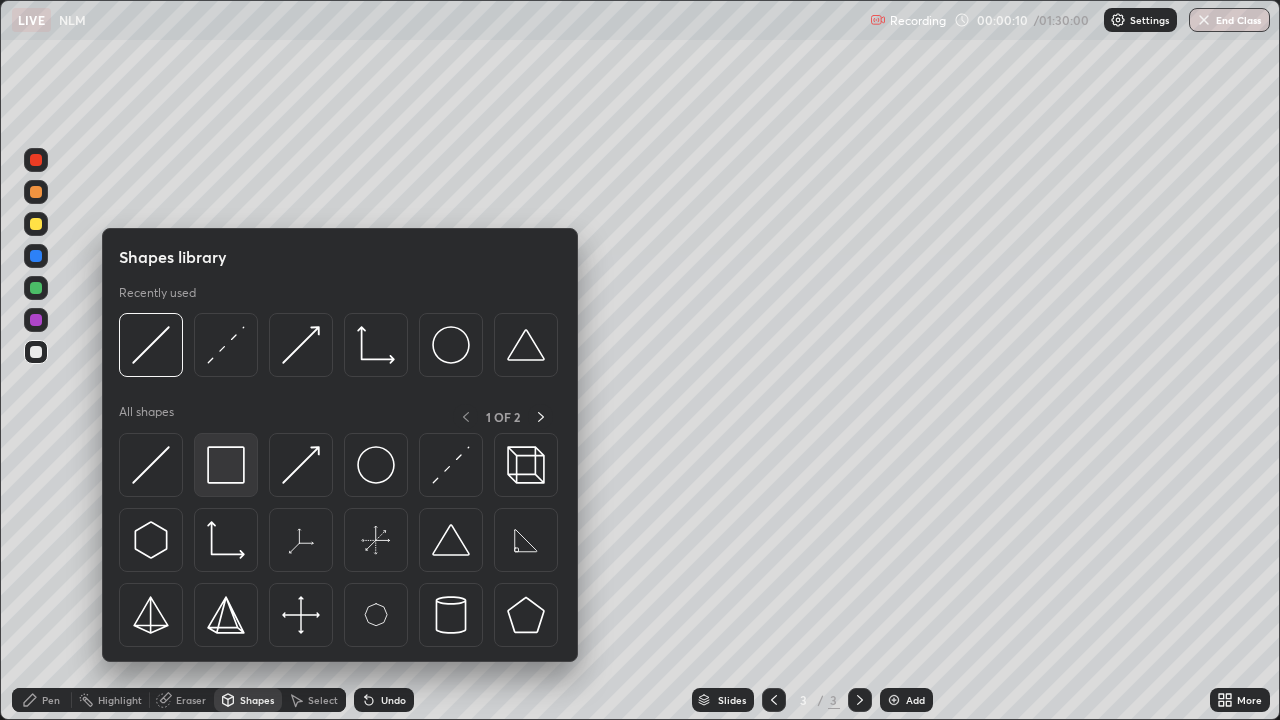 click at bounding box center [226, 465] 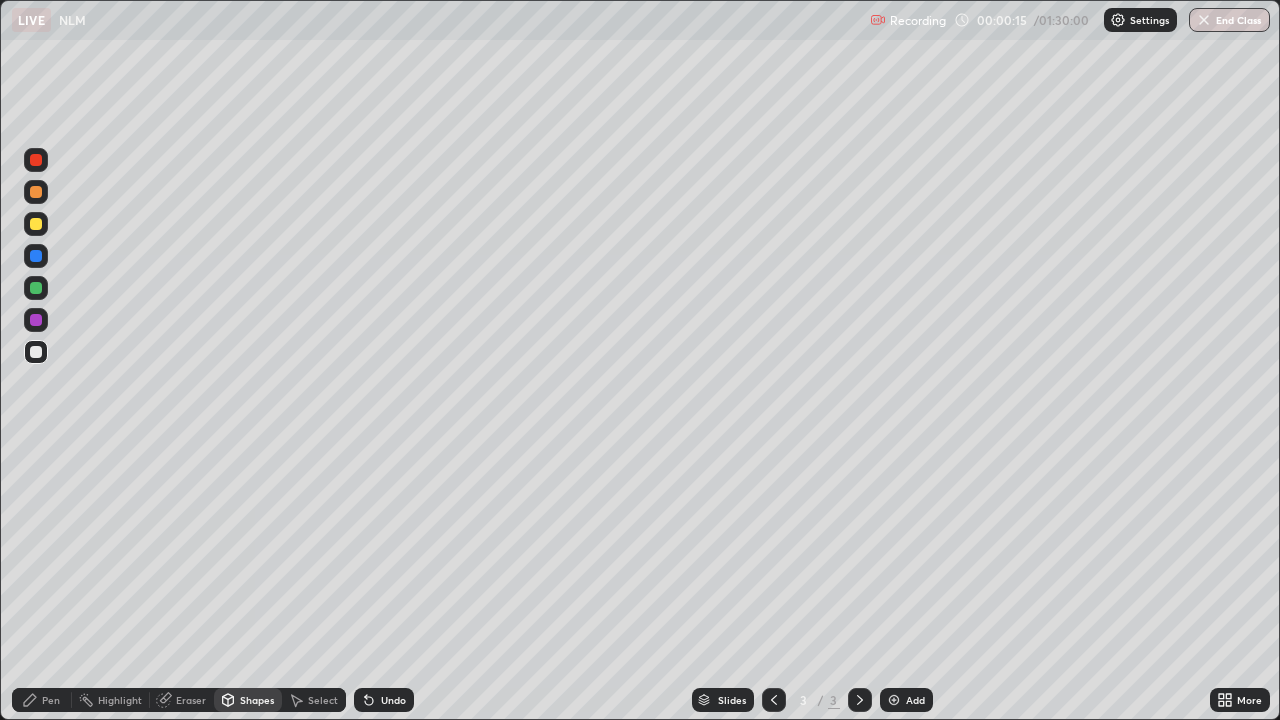 click on "Undo" at bounding box center [384, 700] 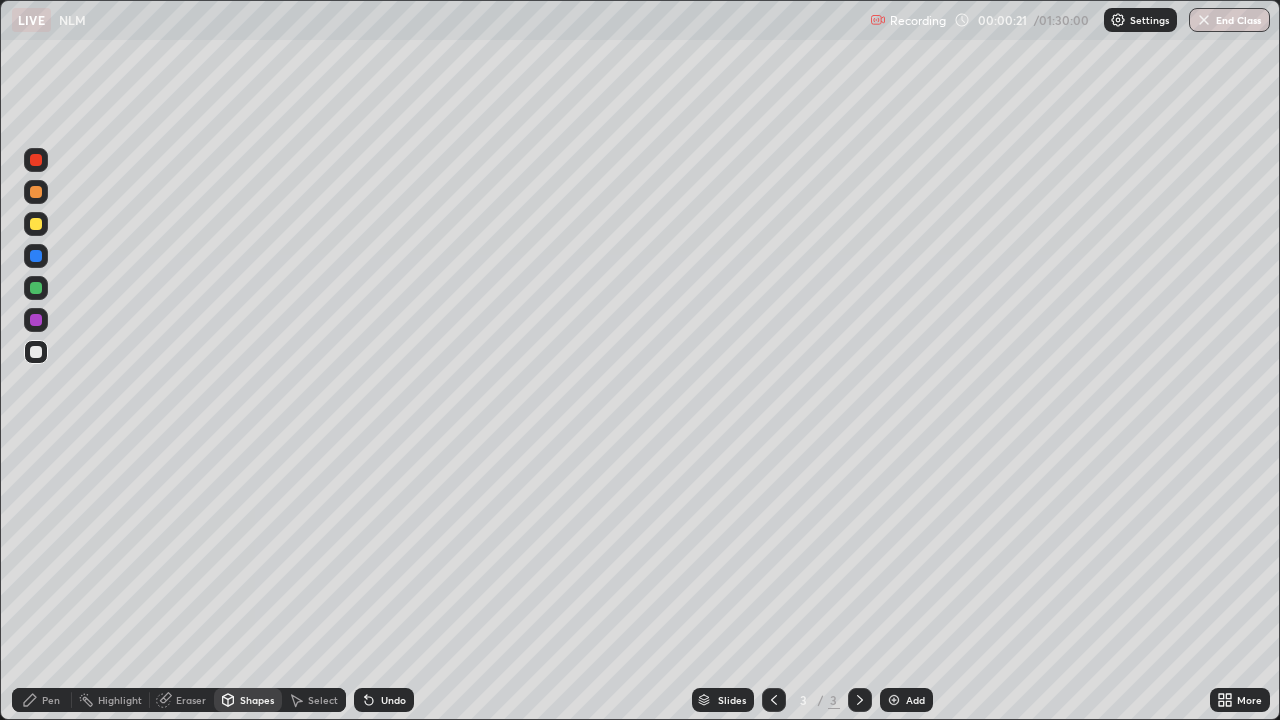 click on "Pen" at bounding box center [42, 700] 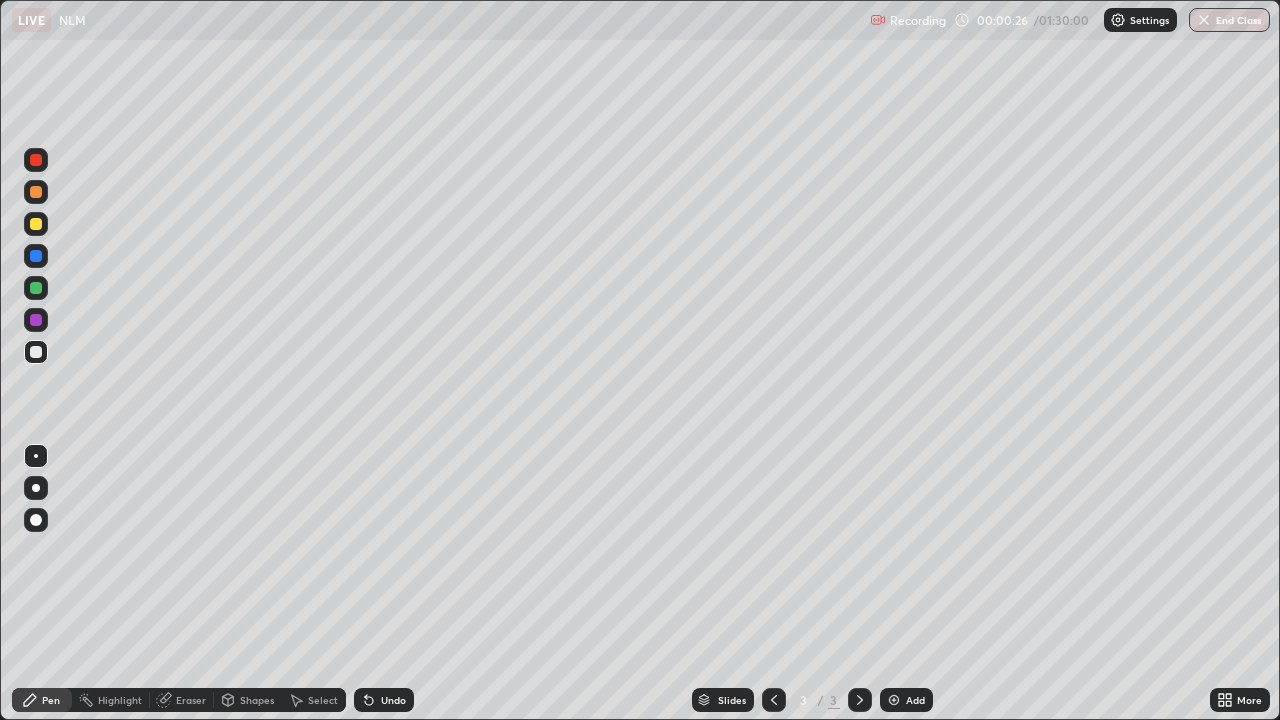 click at bounding box center (36, 224) 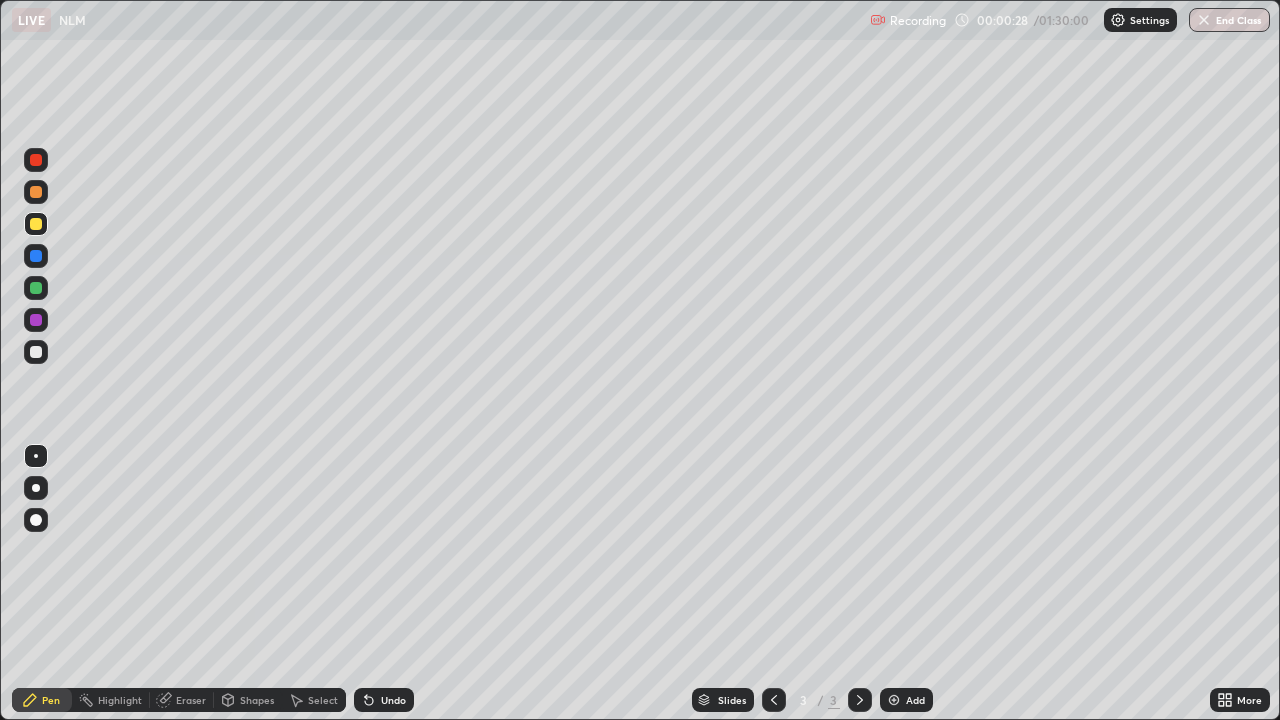 click on "Undo" at bounding box center [384, 700] 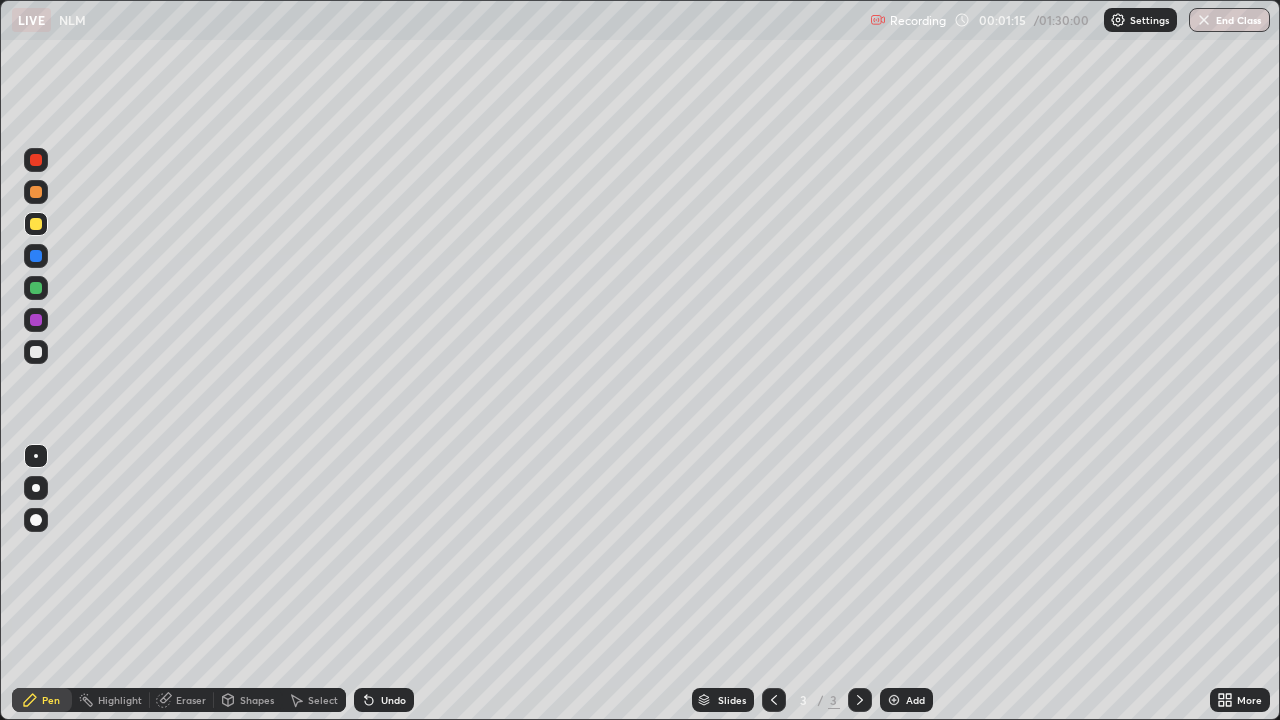 click 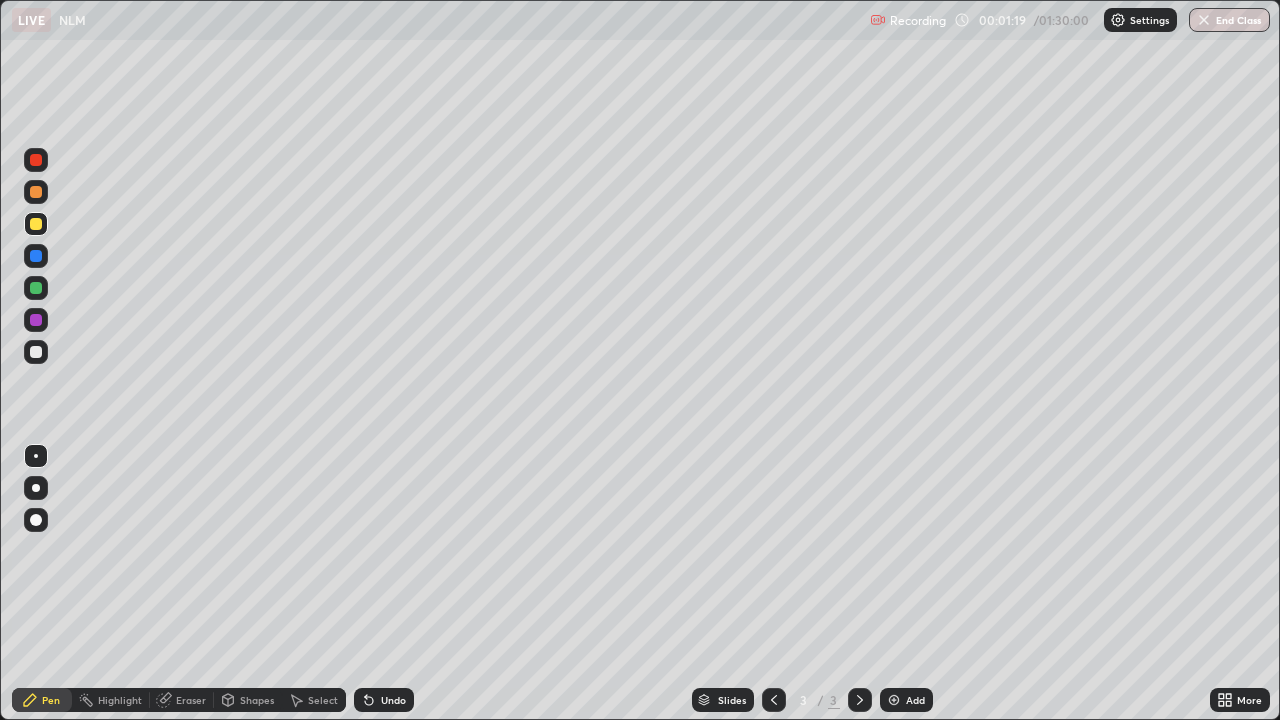 click on "Undo" at bounding box center (384, 700) 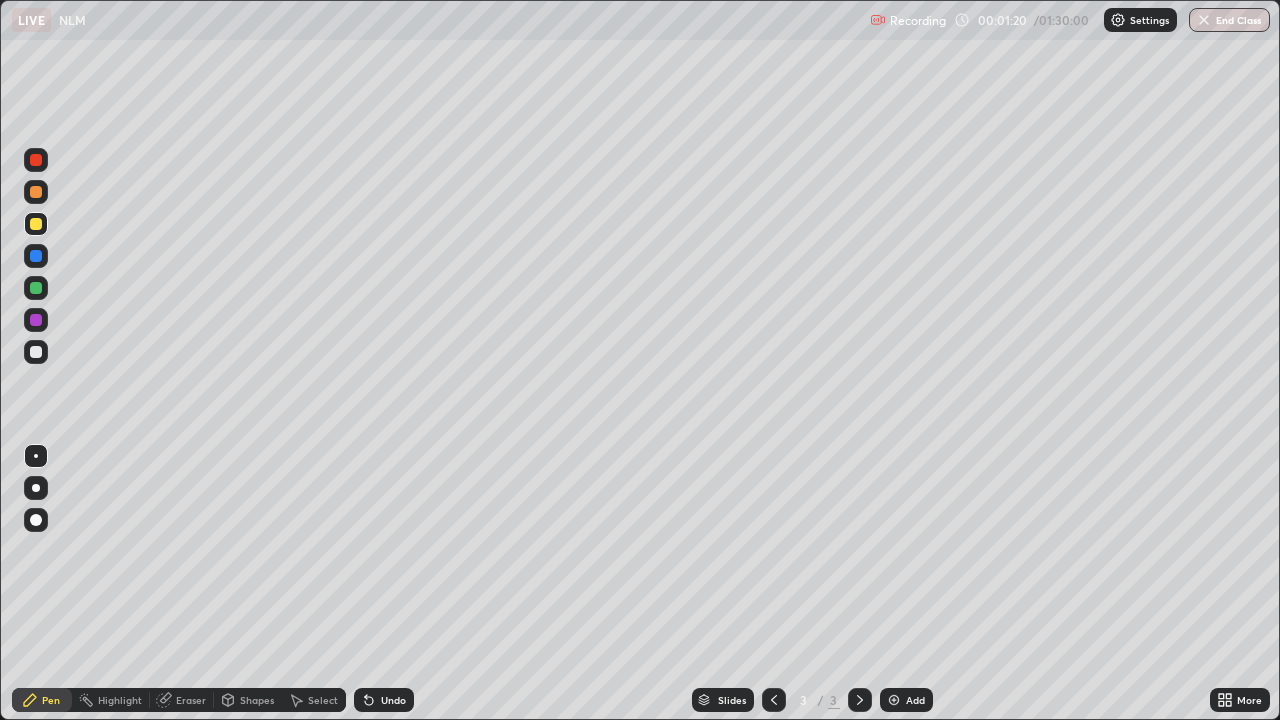 click on "Undo" at bounding box center [384, 700] 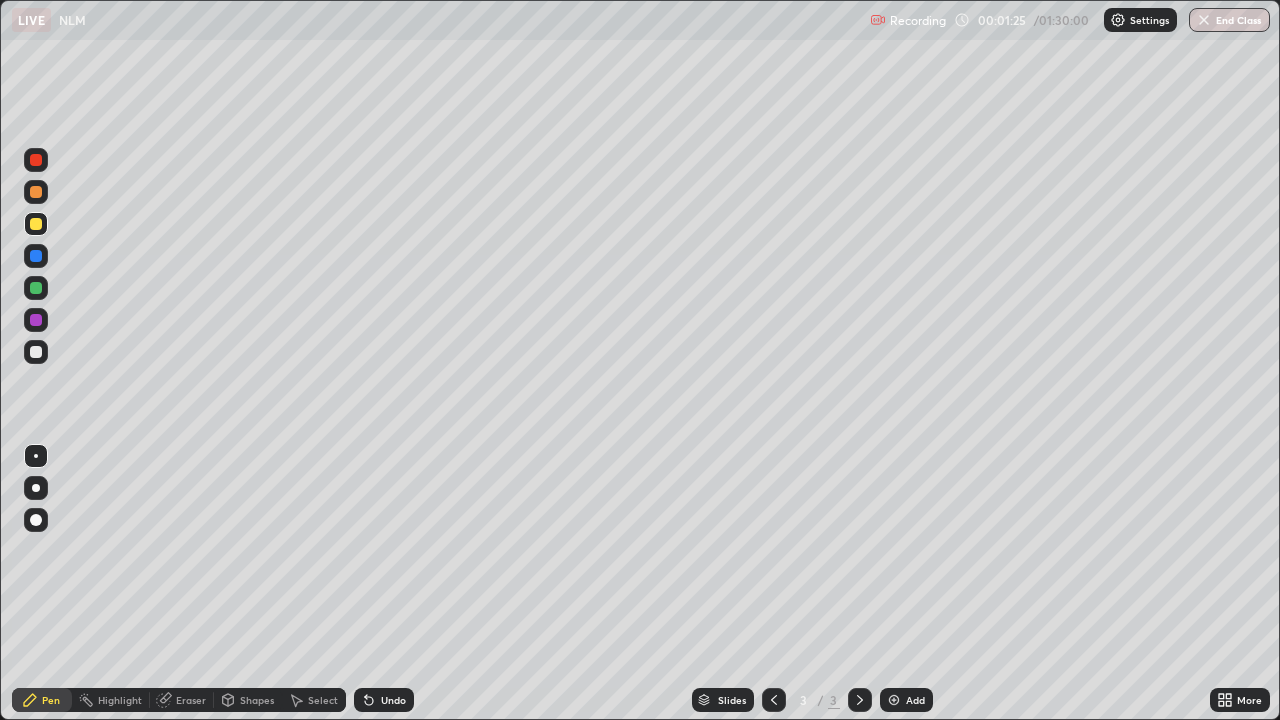 click on "Undo" at bounding box center (393, 700) 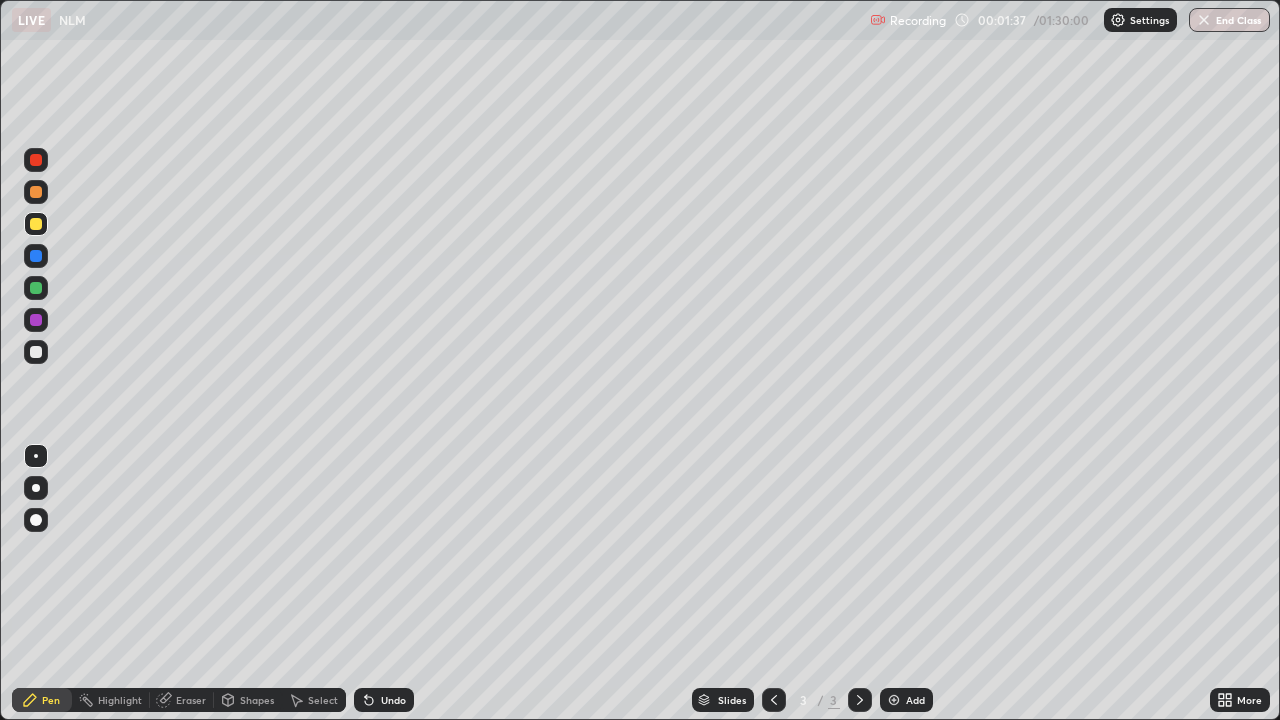 click on "Eraser" at bounding box center [191, 700] 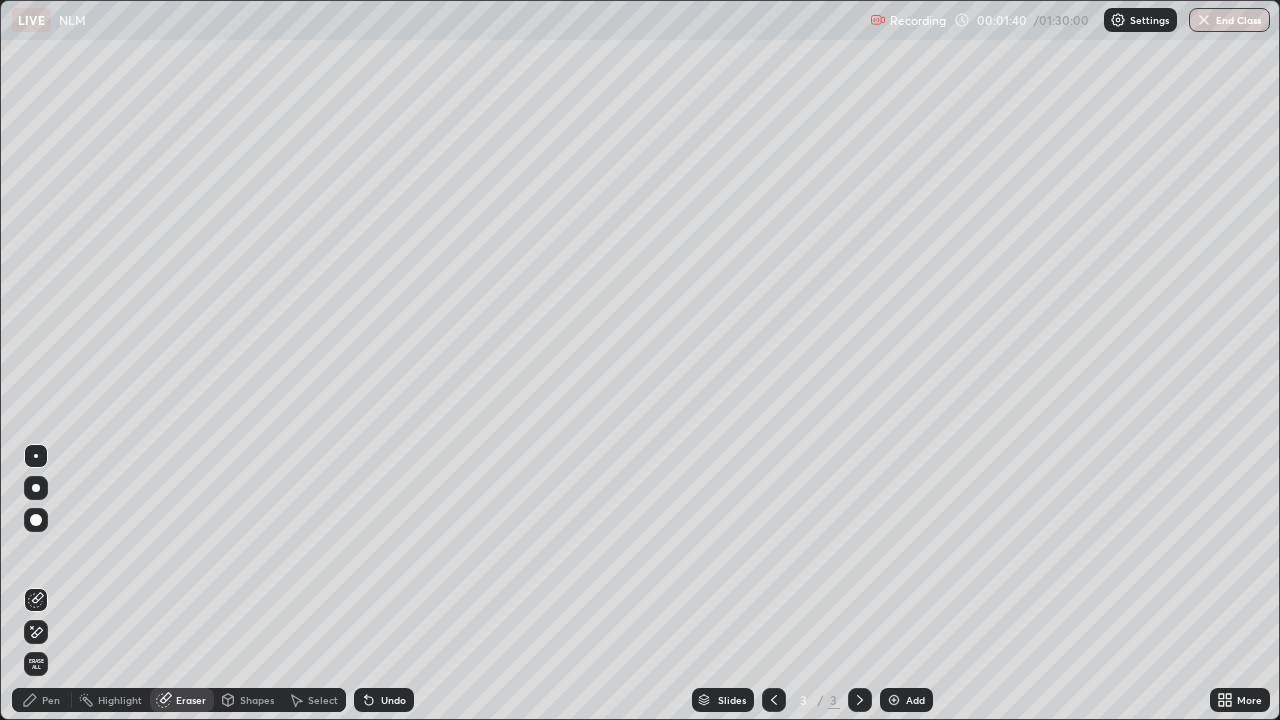 click on "Pen" at bounding box center (42, 700) 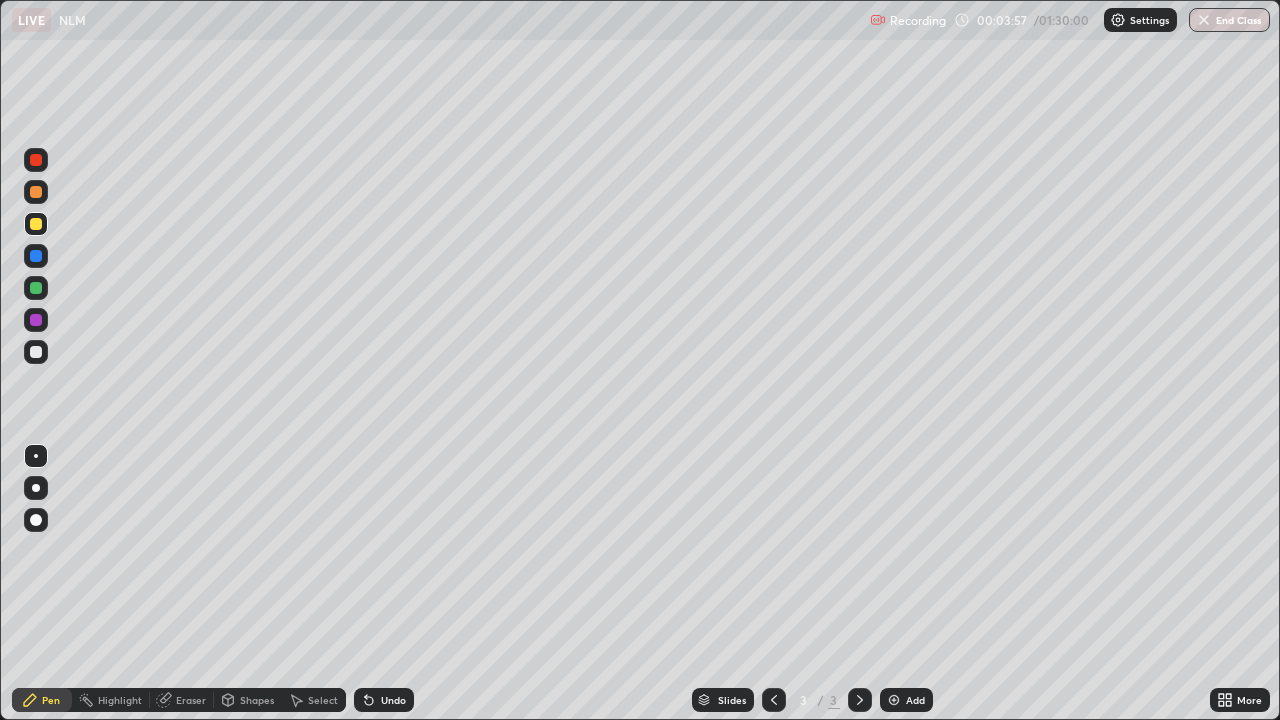 click at bounding box center [36, 352] 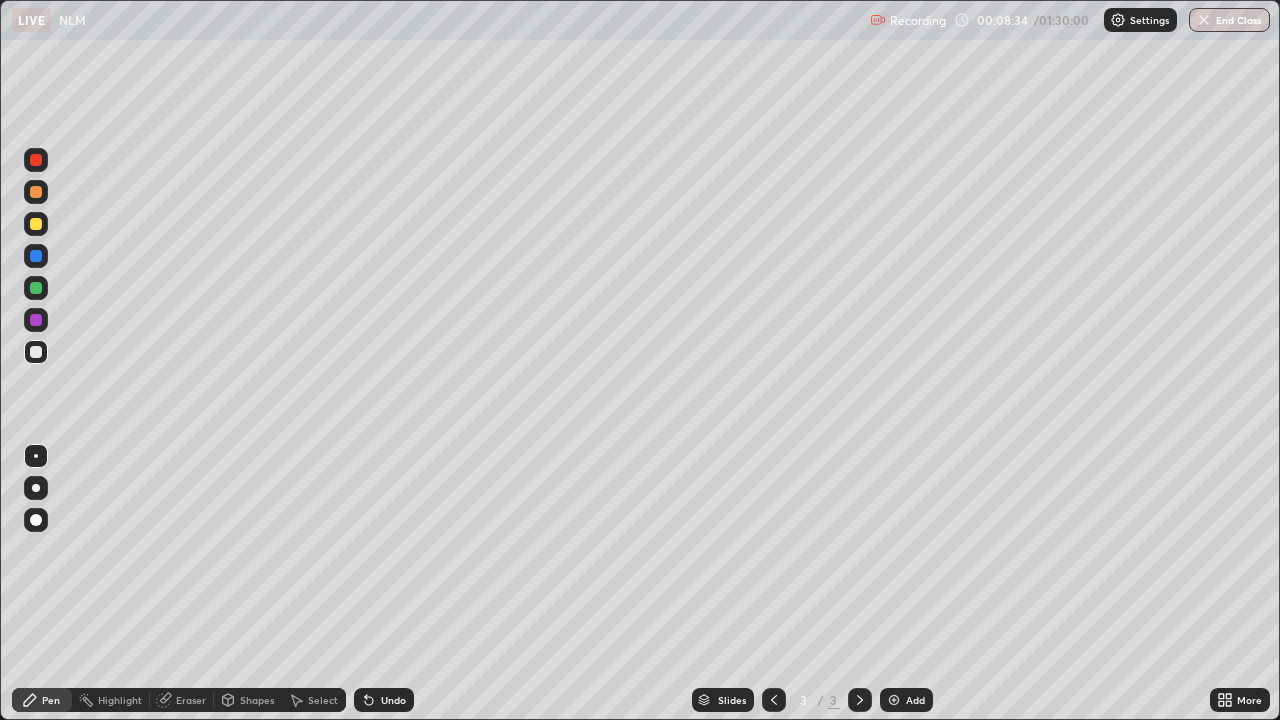 click on "Add" at bounding box center [906, 700] 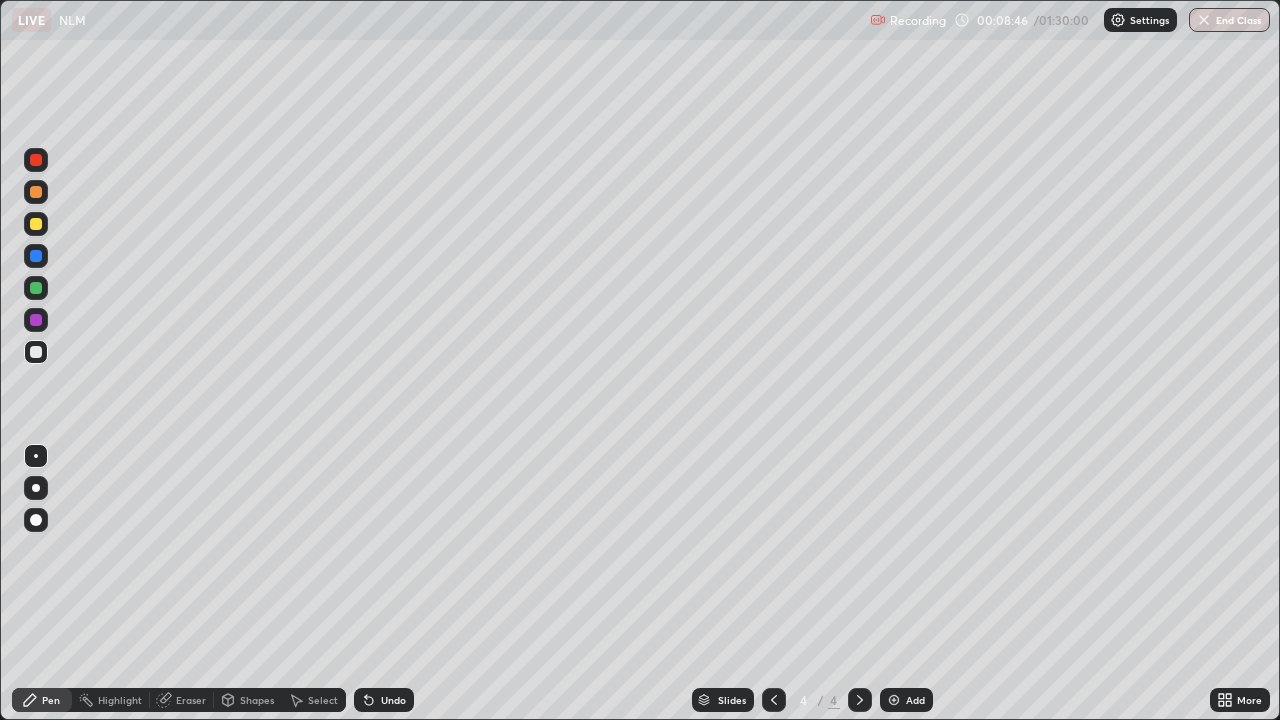 click on "Undo" at bounding box center [384, 700] 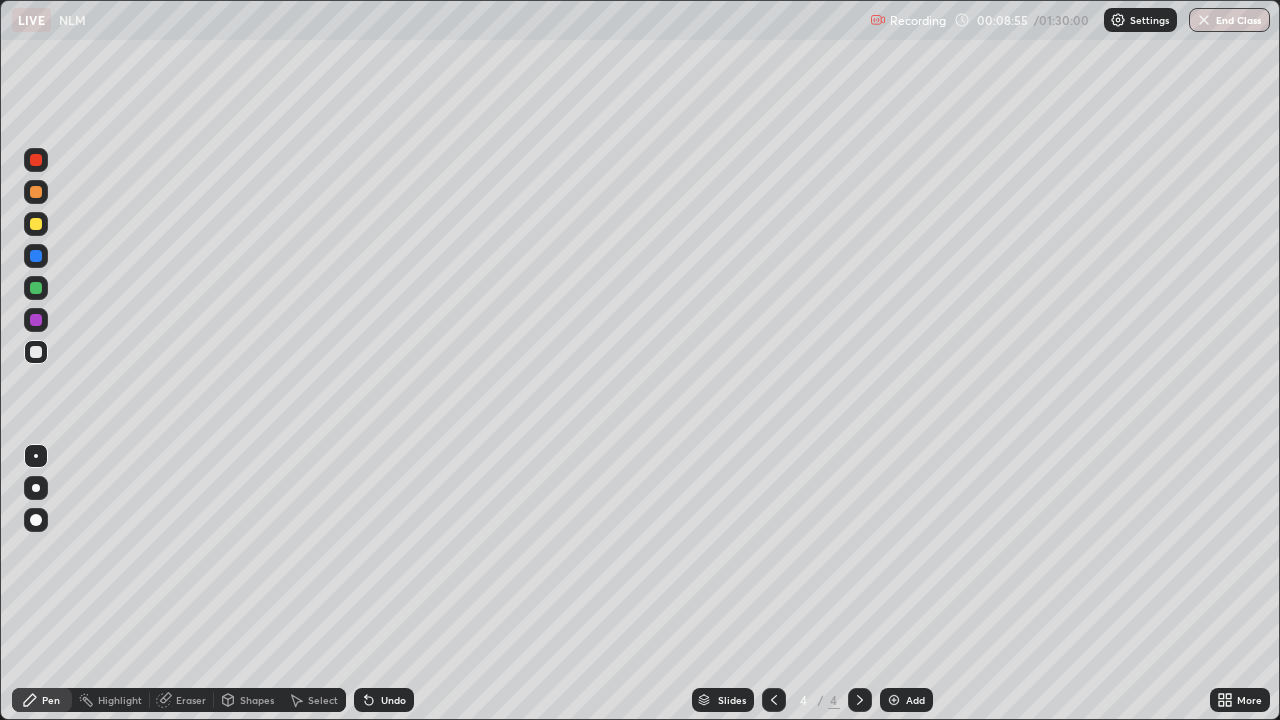 click at bounding box center (36, 224) 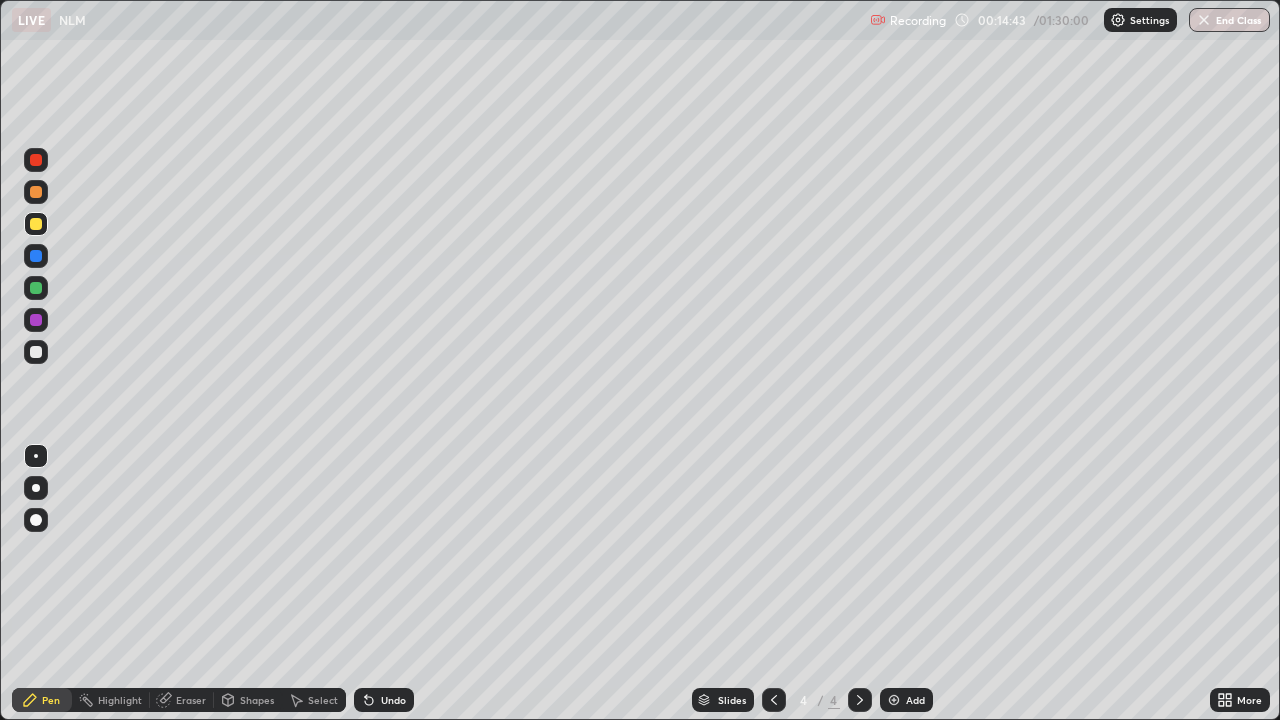 click at bounding box center (36, 352) 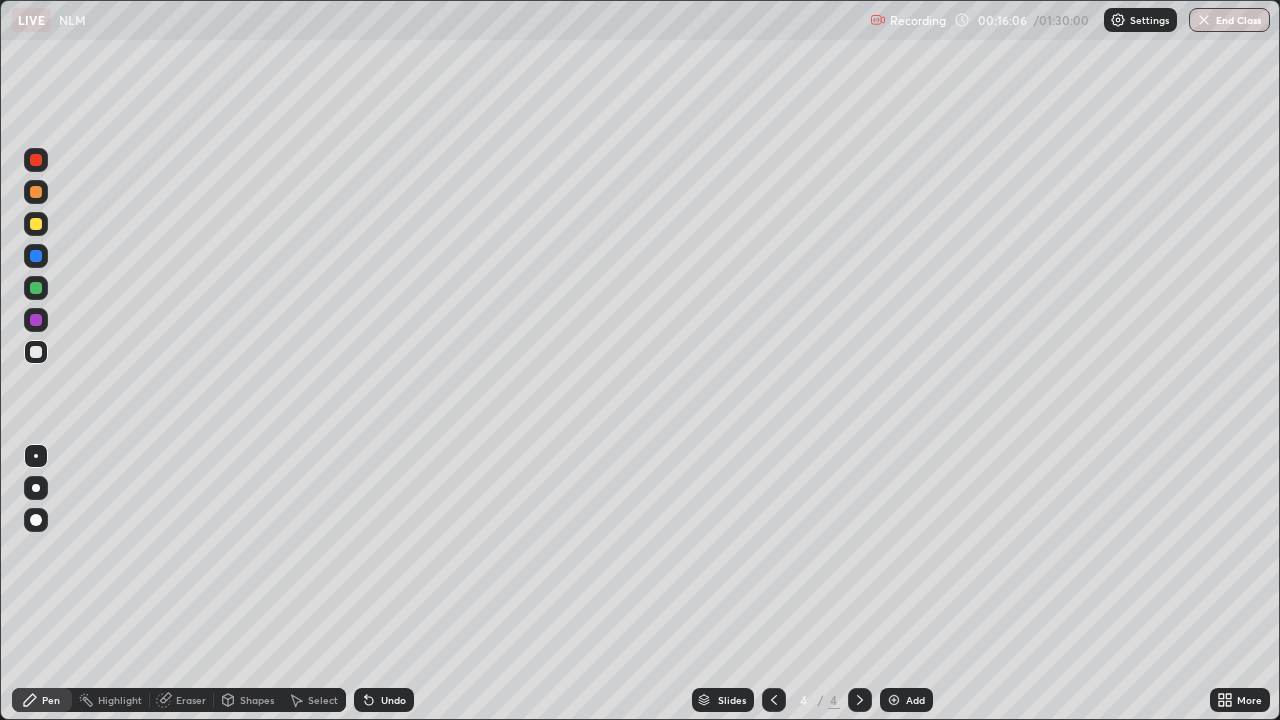click on "Undo" at bounding box center [393, 700] 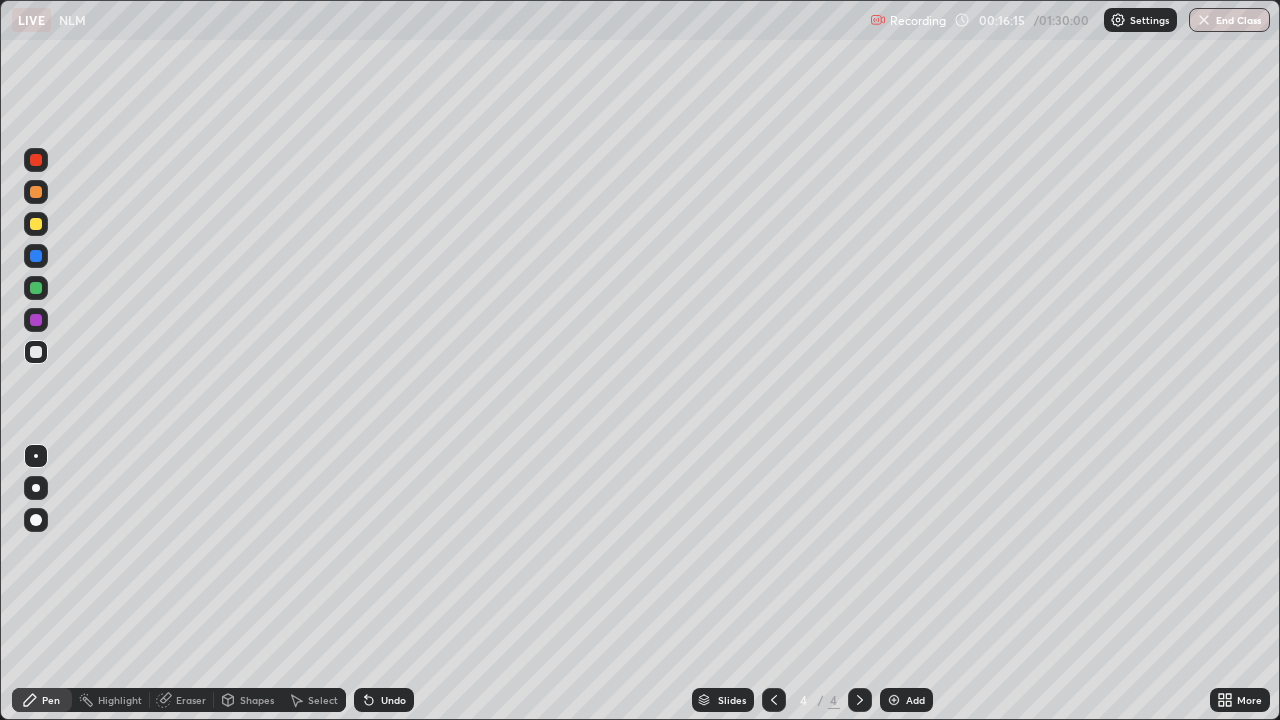 click on "Undo" at bounding box center (393, 700) 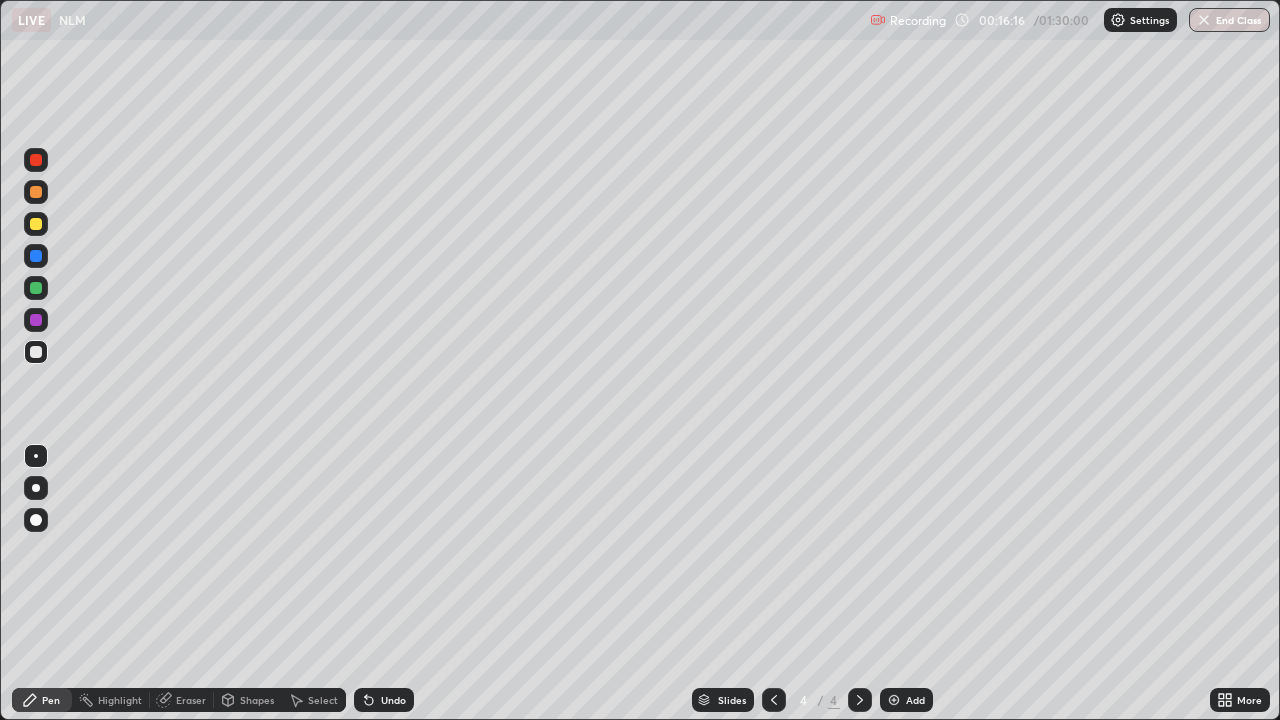 click on "Undo" at bounding box center (393, 700) 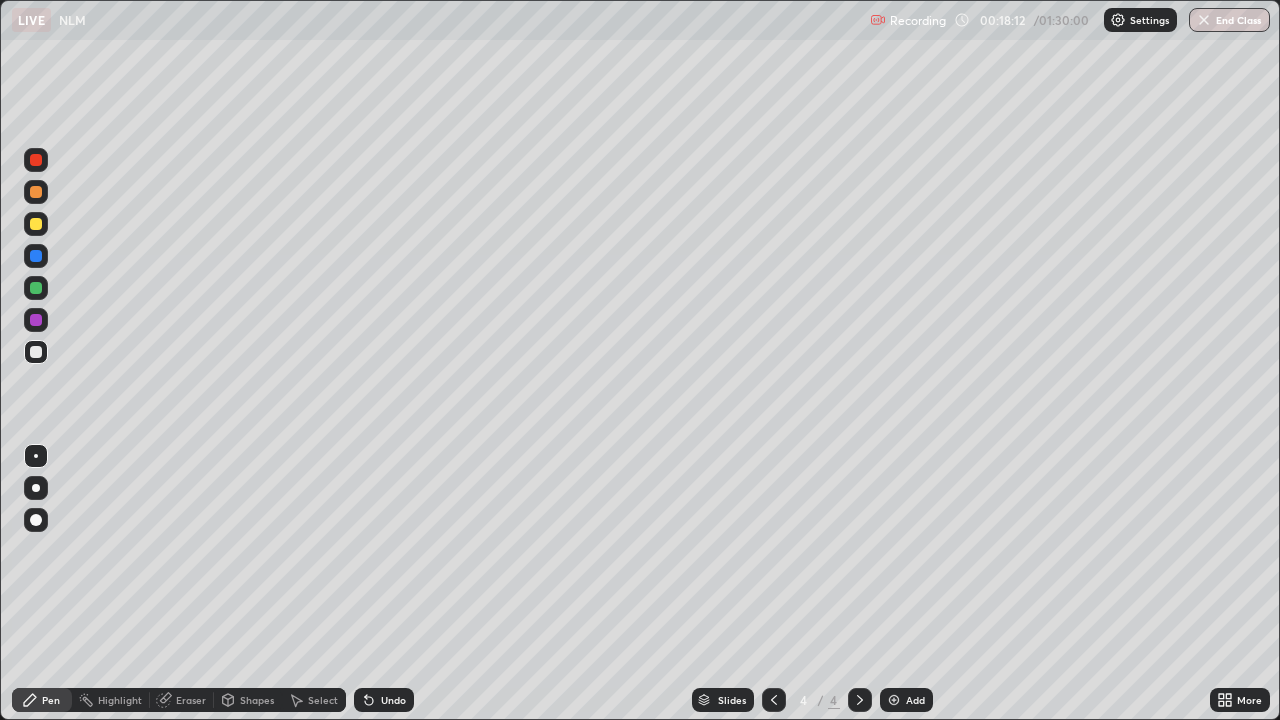 click at bounding box center [894, 700] 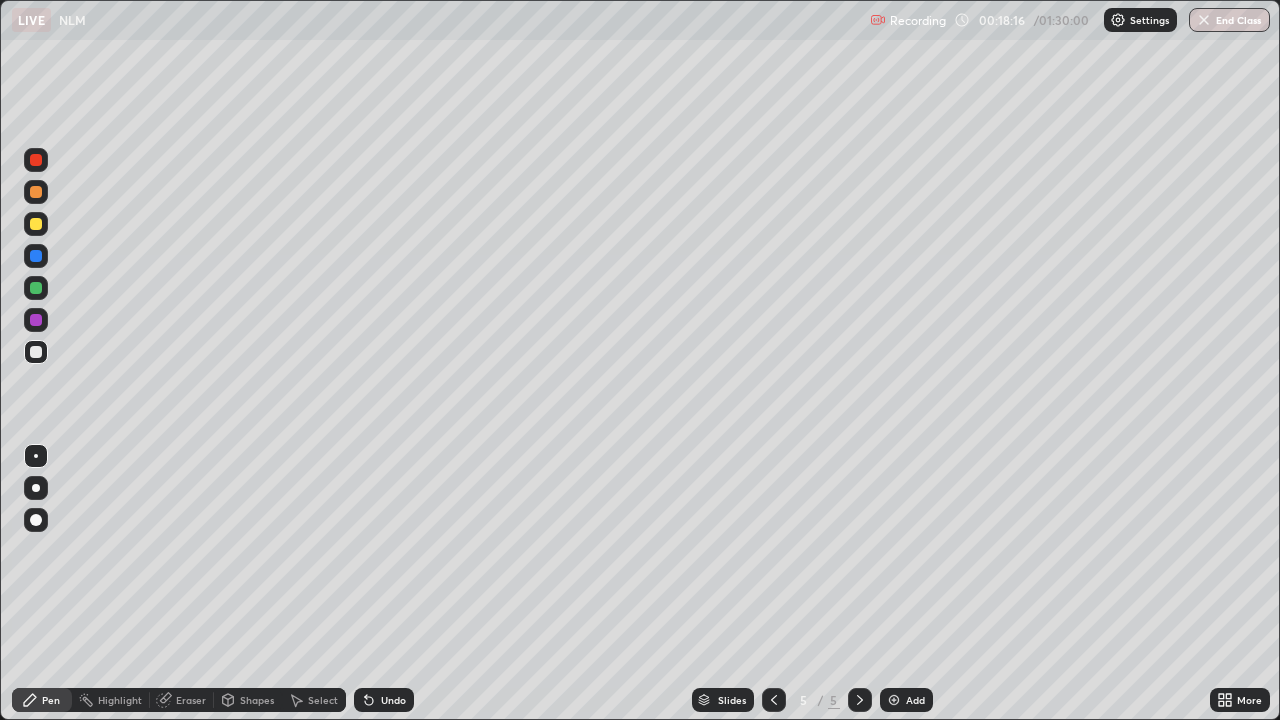 click on "Undo" at bounding box center (393, 700) 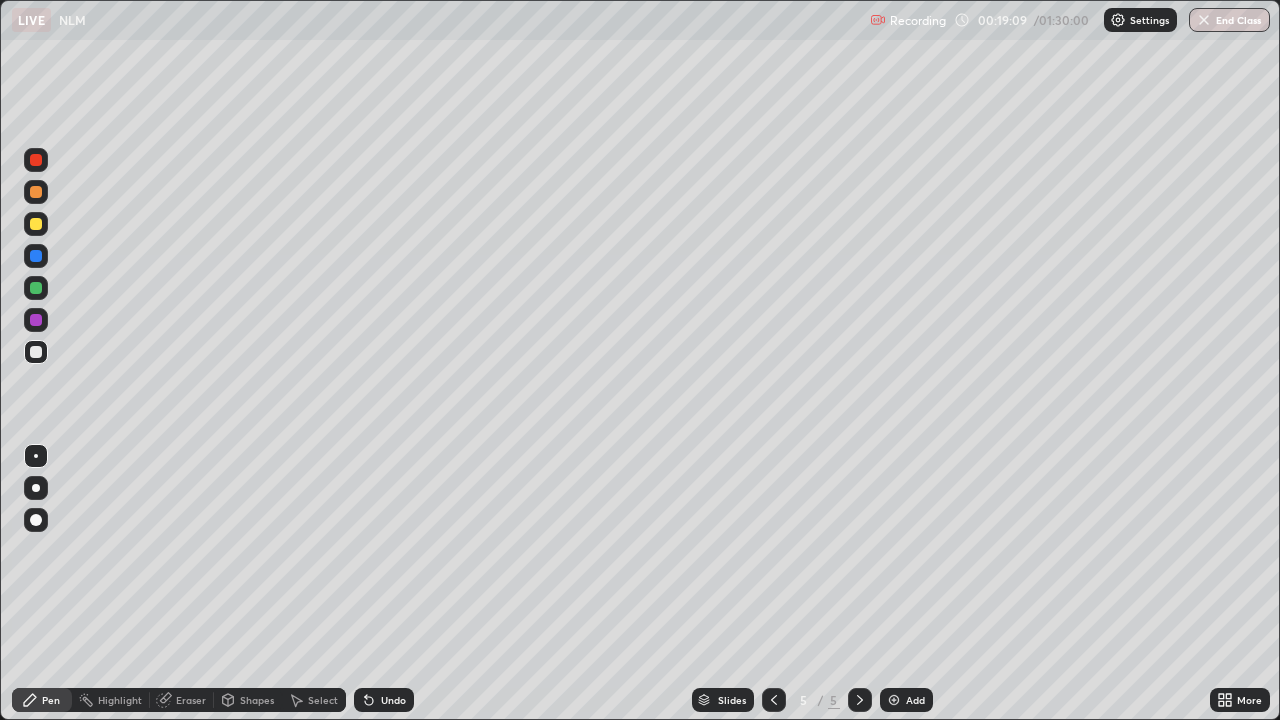 click on "Eraser" at bounding box center (191, 700) 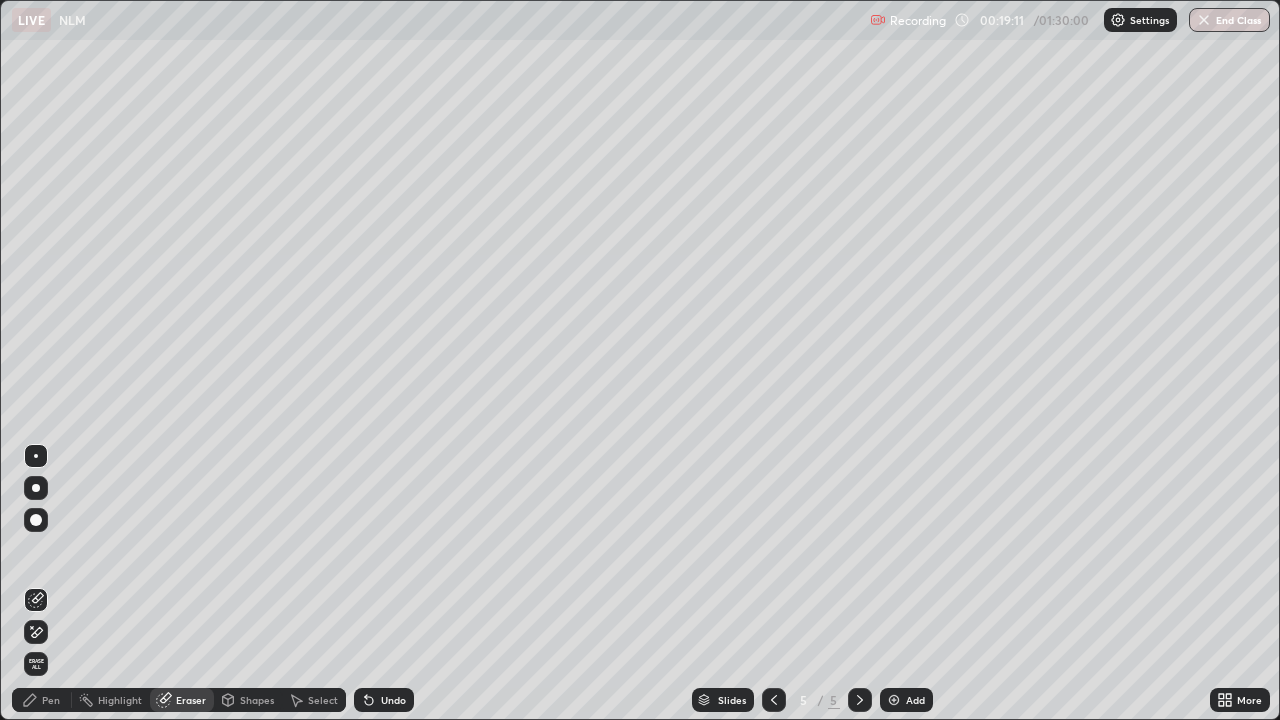 click on "Pen" at bounding box center (51, 700) 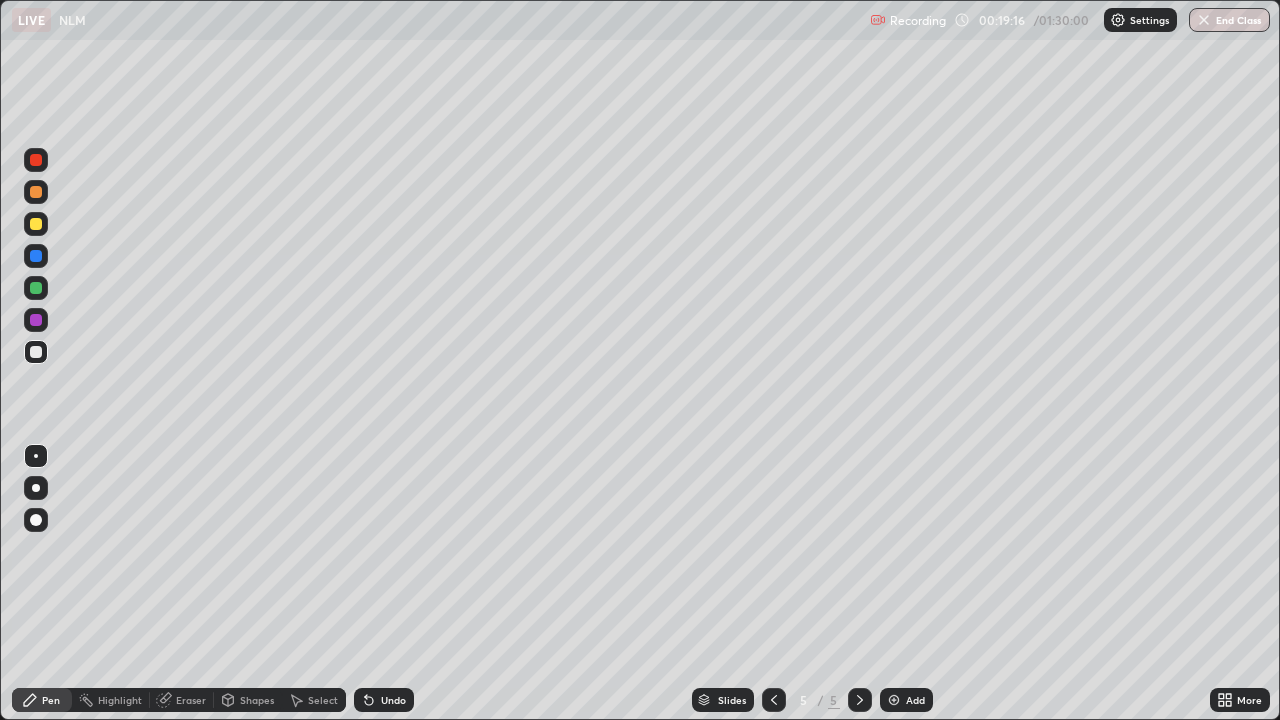 click on "Undo" at bounding box center (393, 700) 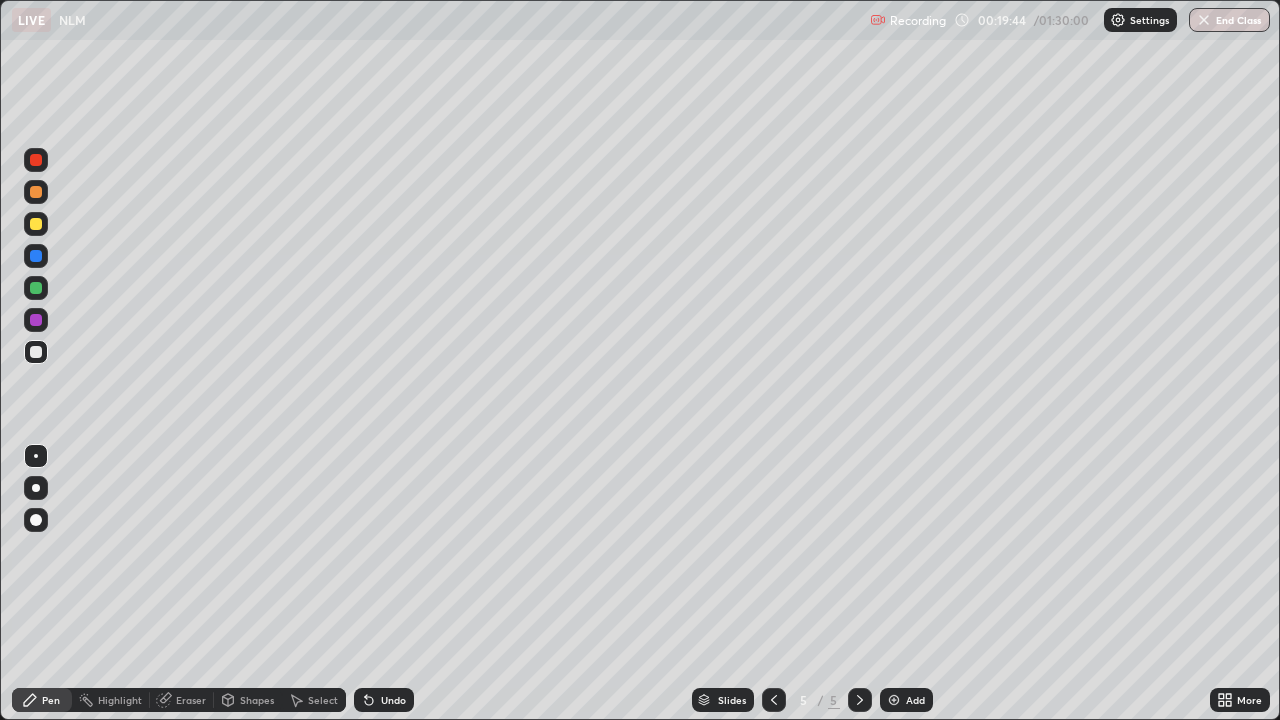 click on "Undo" at bounding box center [384, 700] 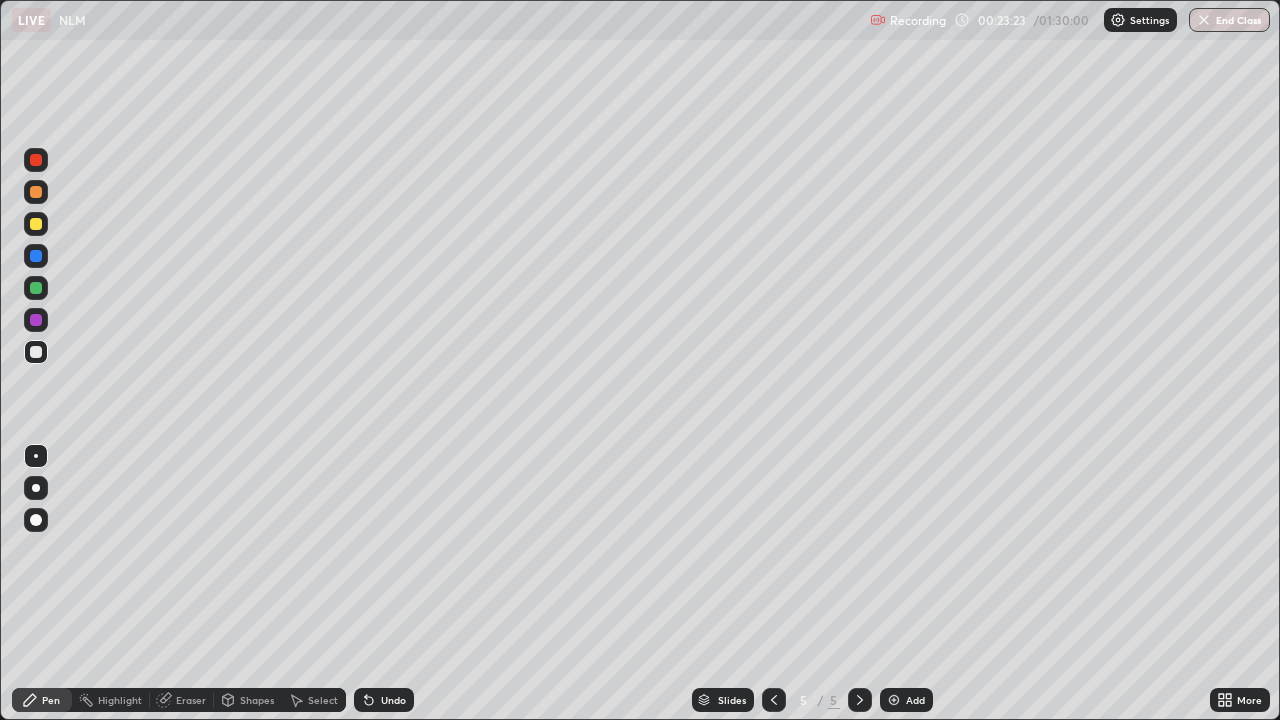 click at bounding box center [36, 224] 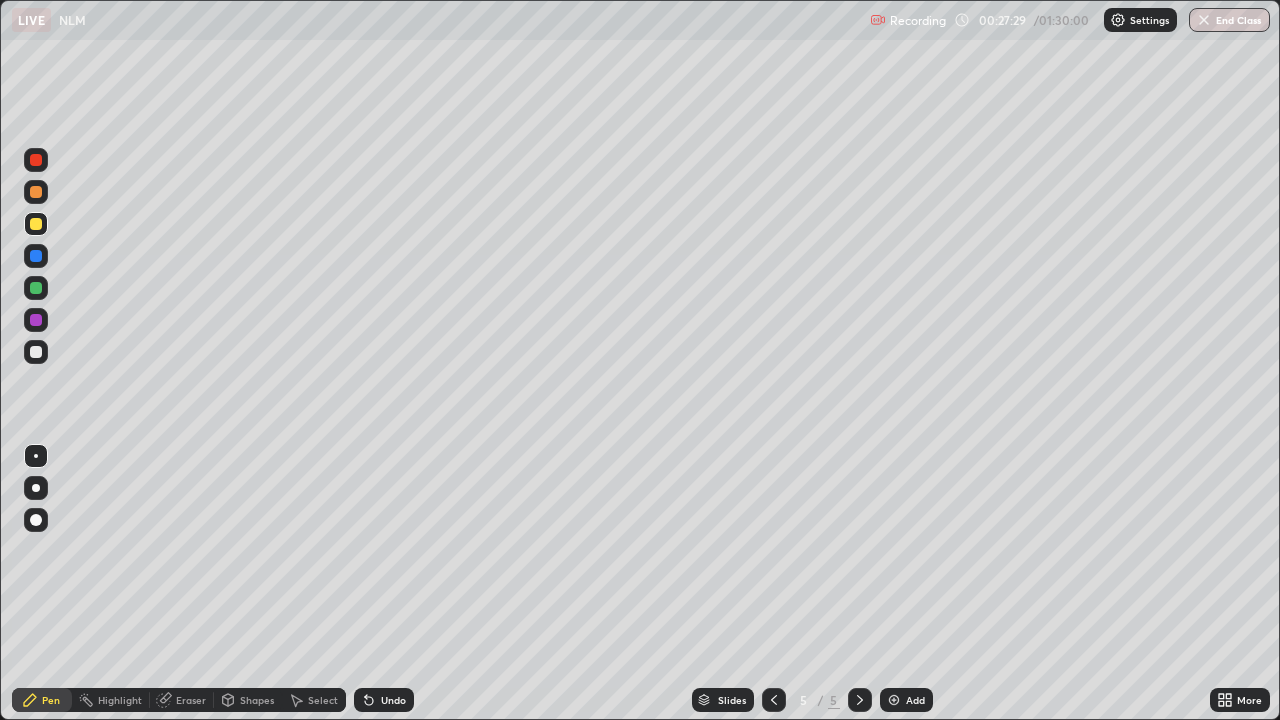 click at bounding box center [894, 700] 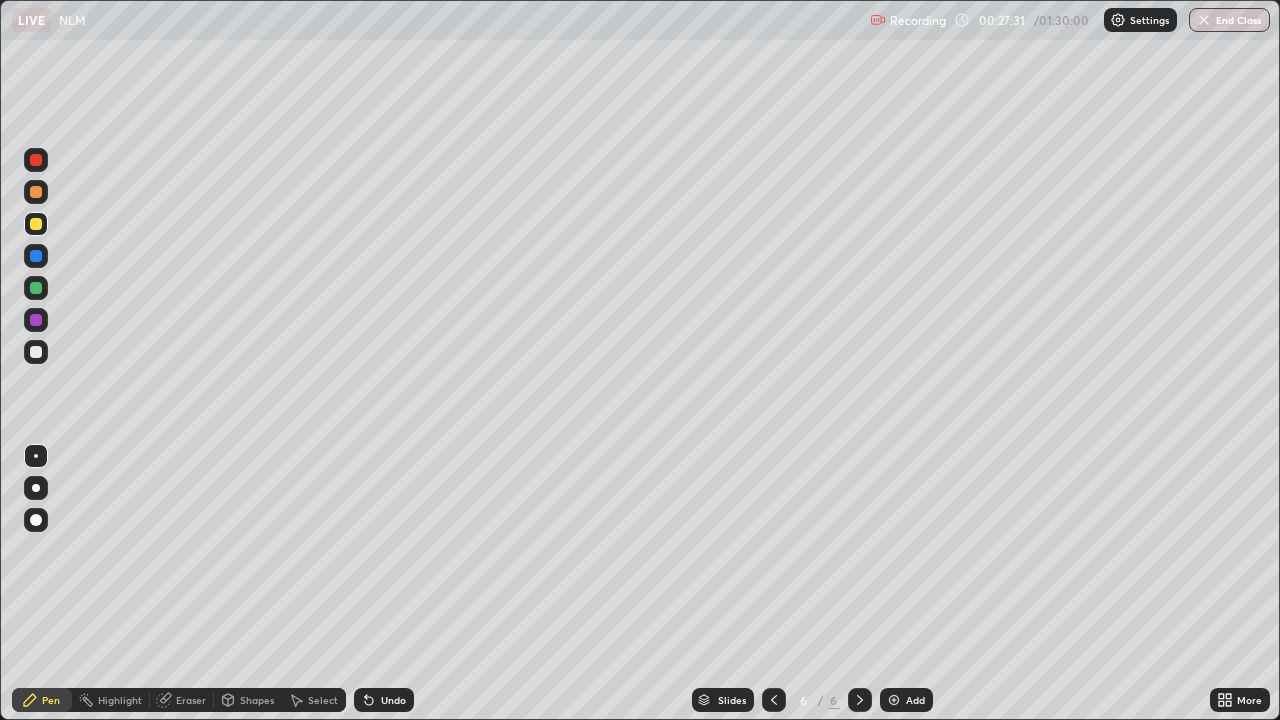 click at bounding box center [36, 352] 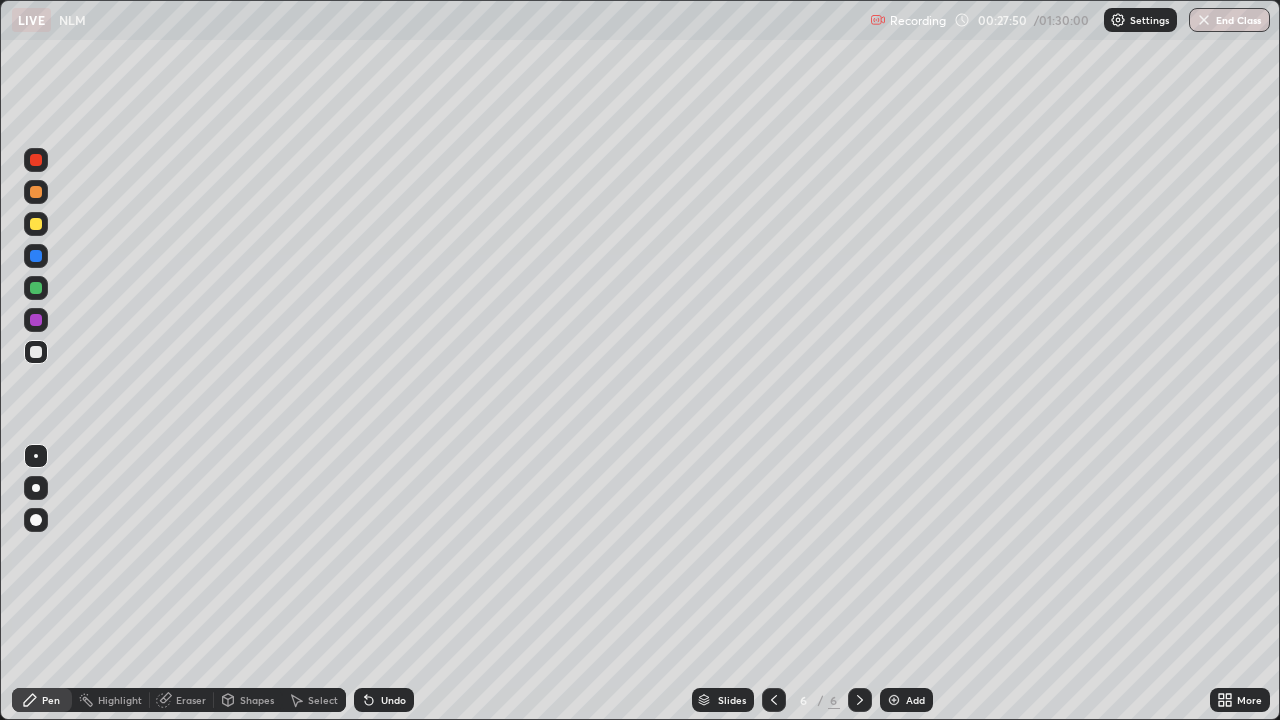 click at bounding box center (774, 700) 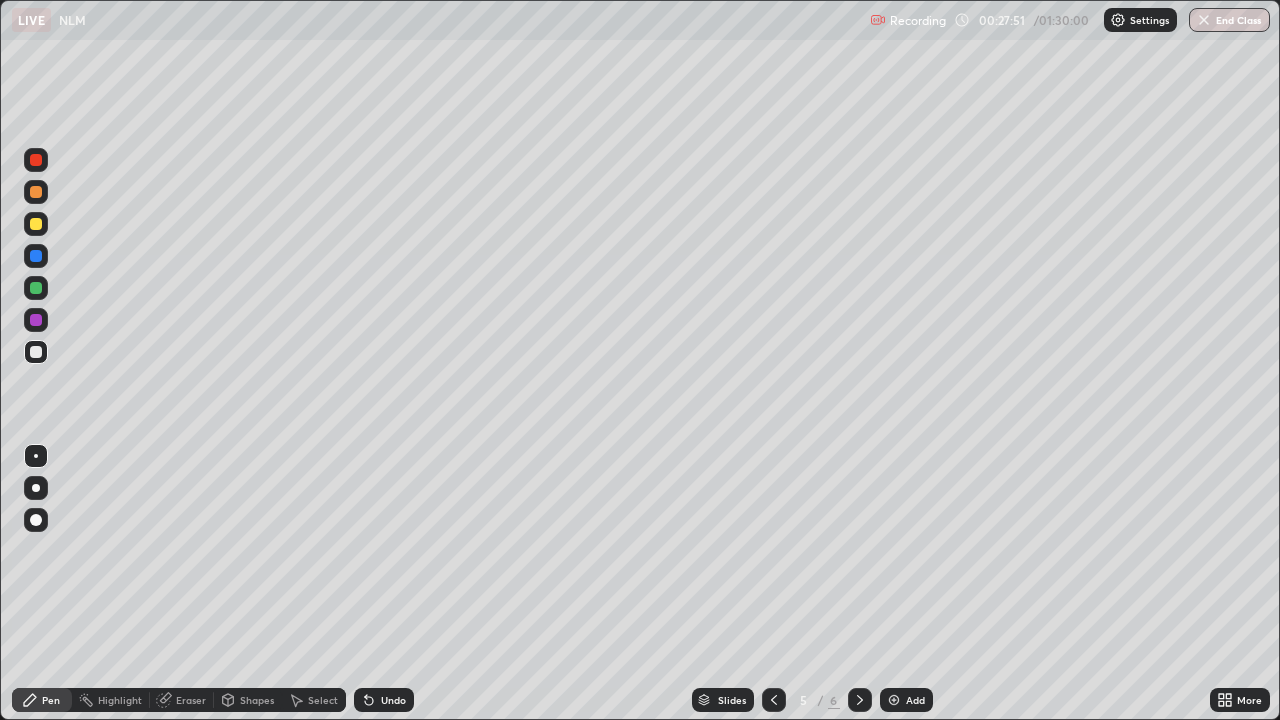 click 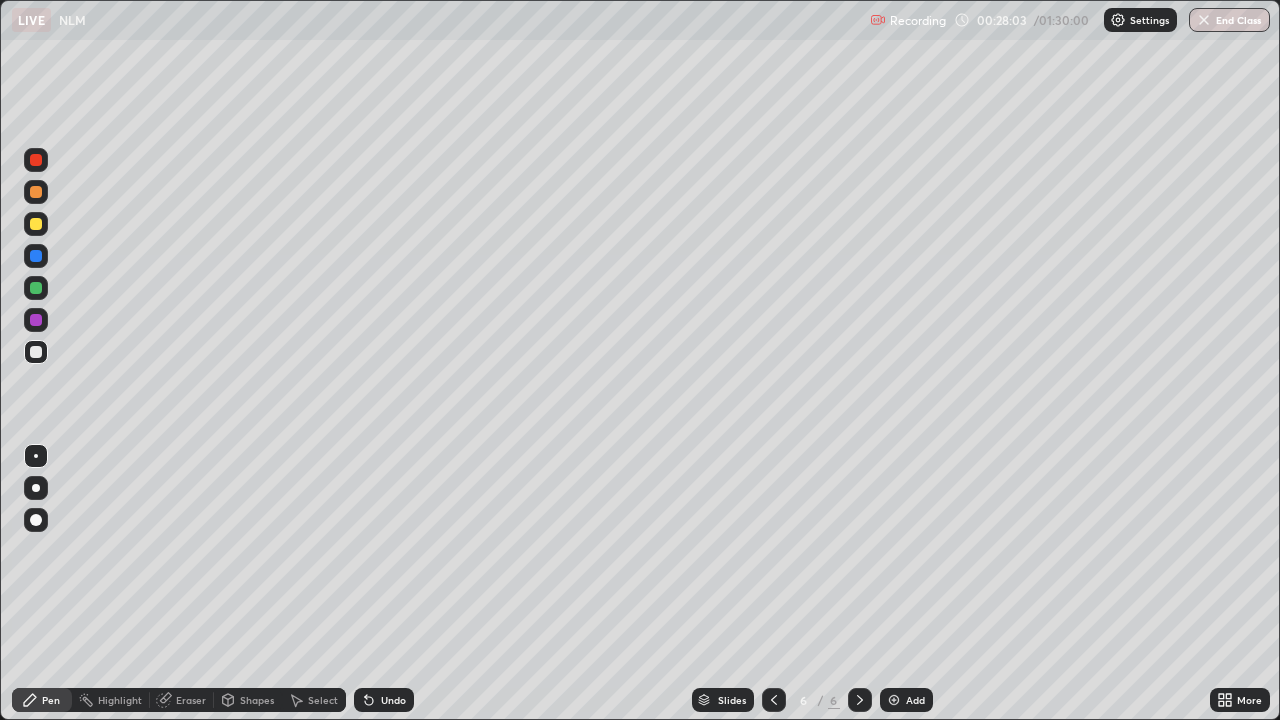 click on "Undo" at bounding box center [393, 700] 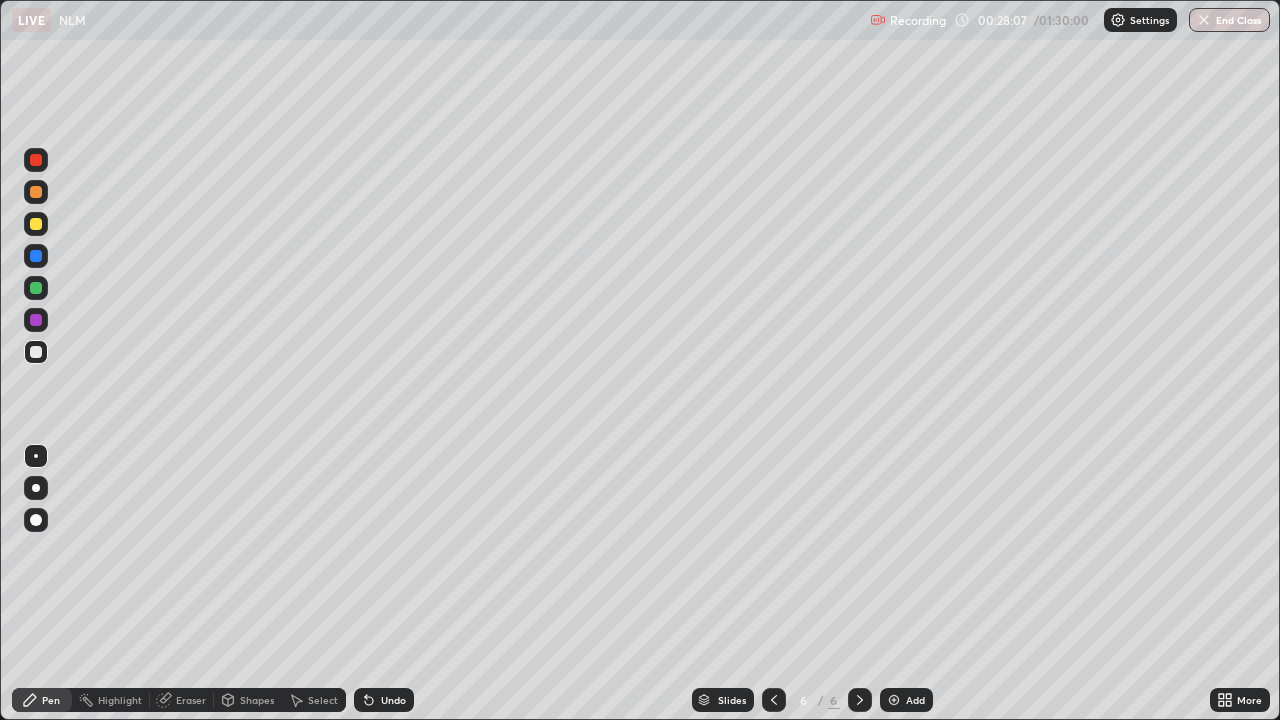 click at bounding box center (36, 224) 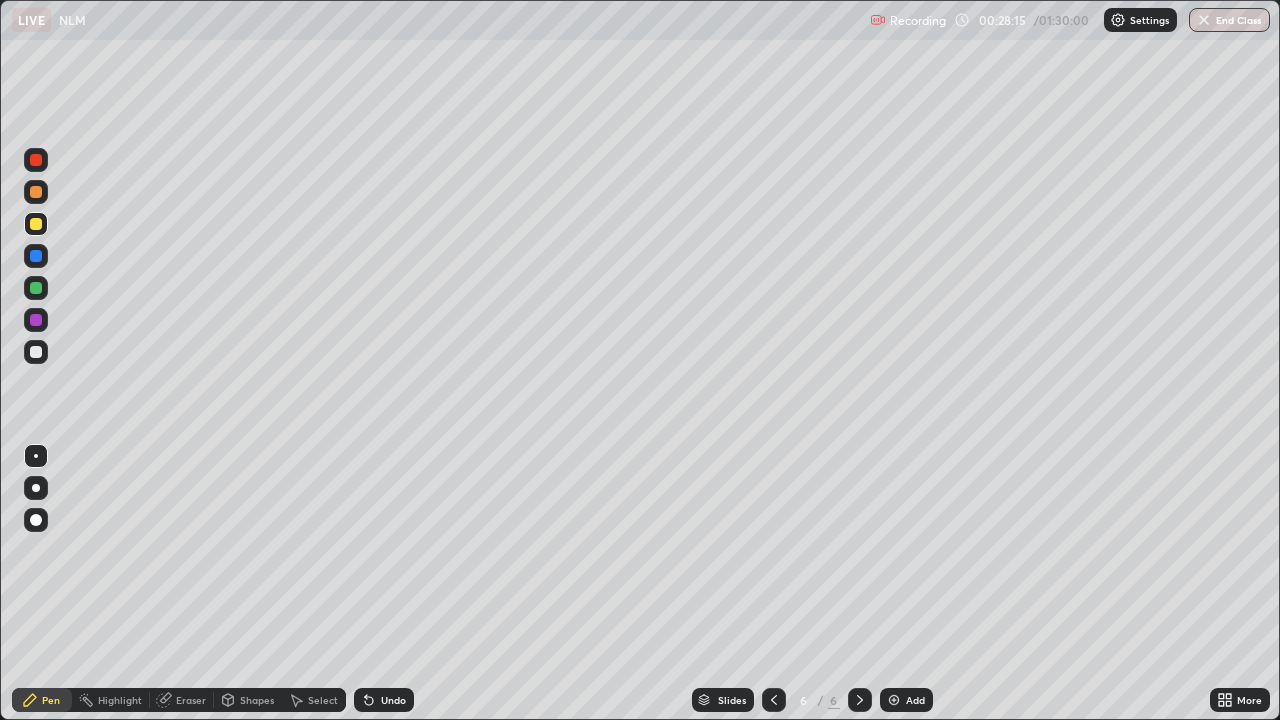 click at bounding box center (774, 700) 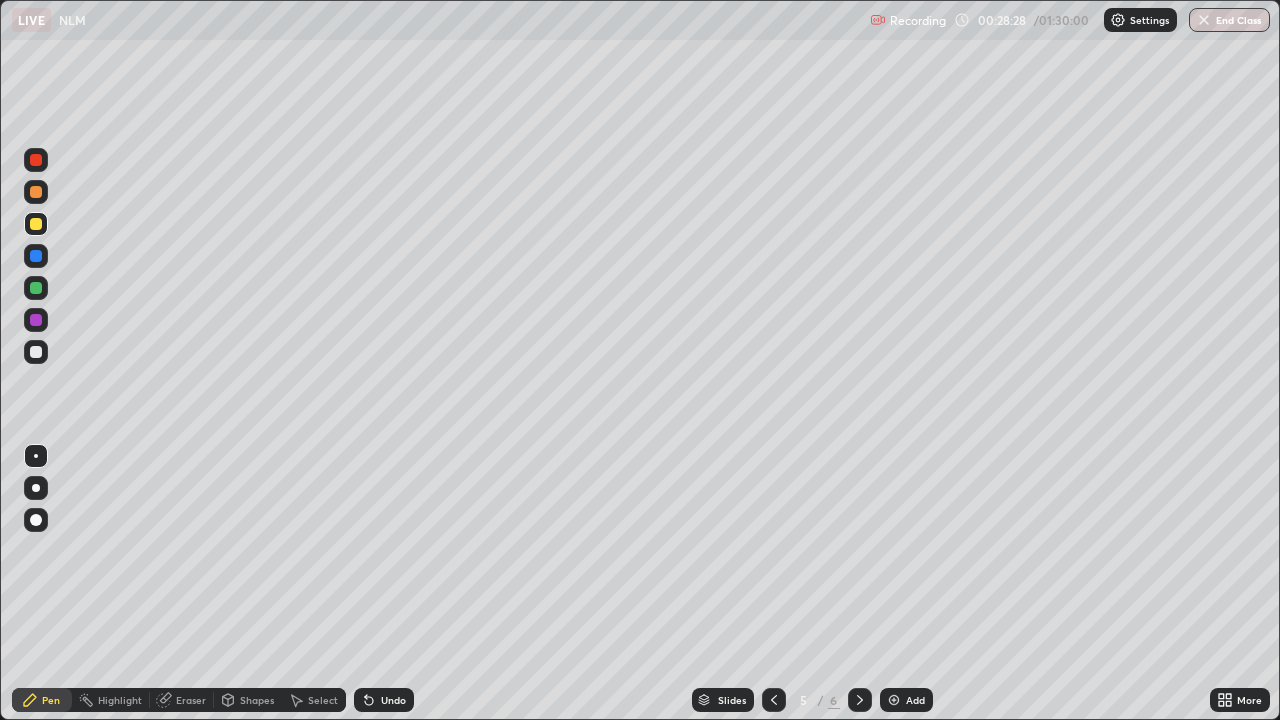 click at bounding box center (860, 700) 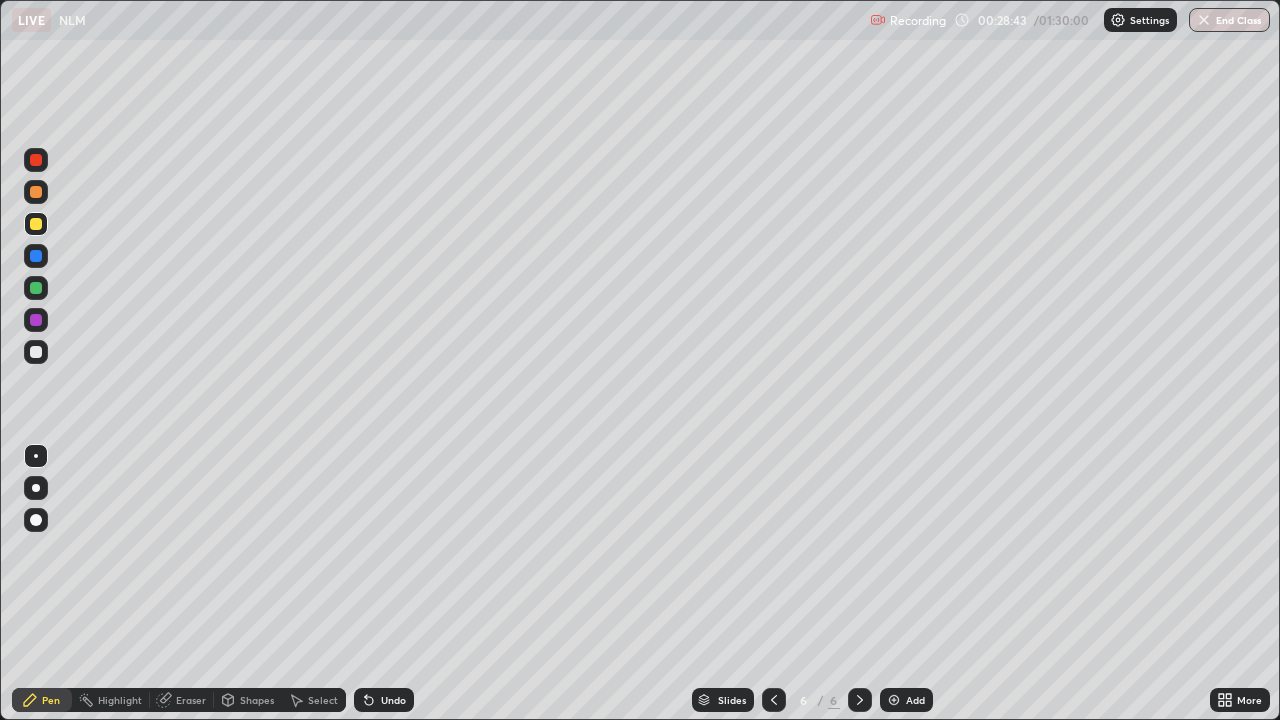 click on "Undo" at bounding box center [393, 700] 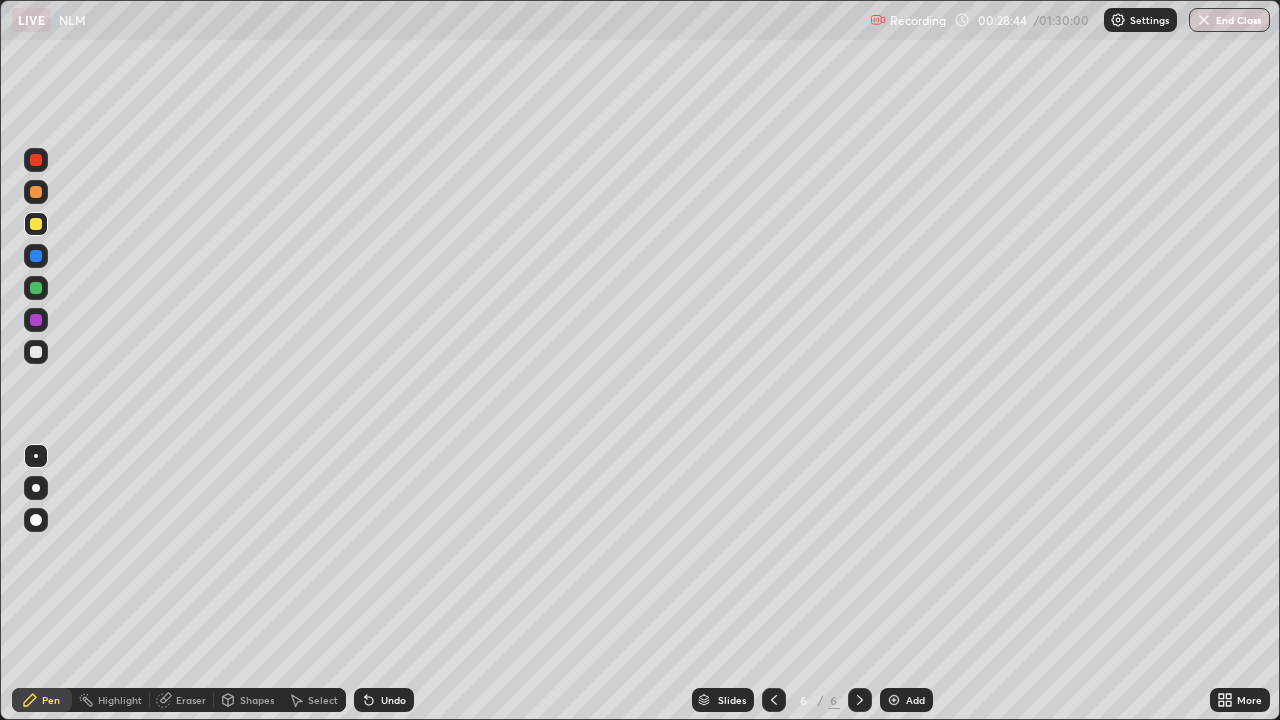 click on "Undo" at bounding box center (384, 700) 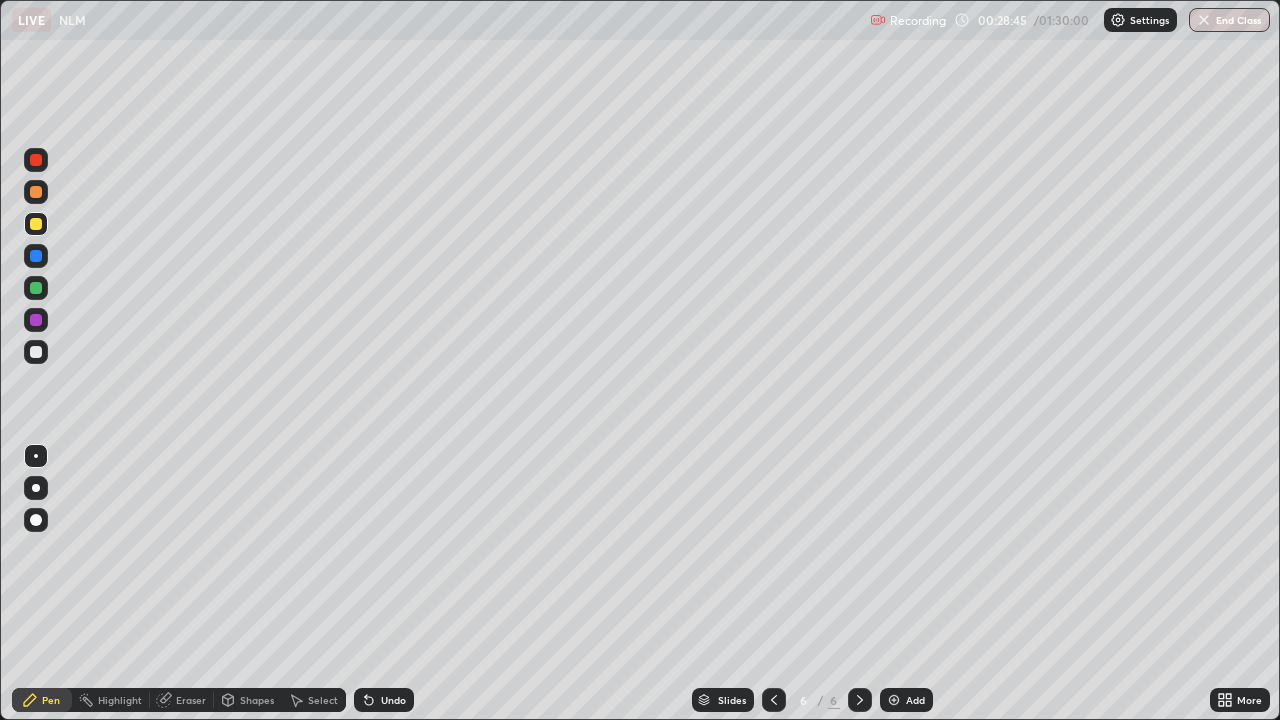 click on "Undo" at bounding box center (384, 700) 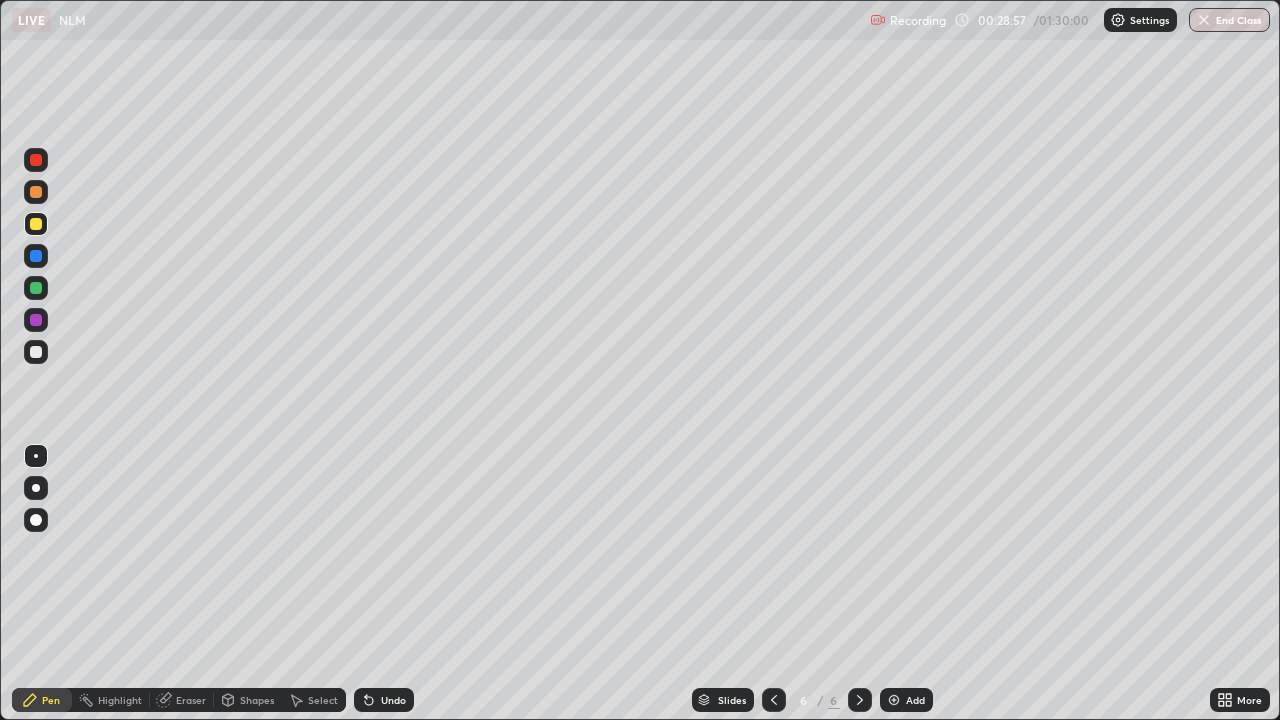 click at bounding box center (36, 352) 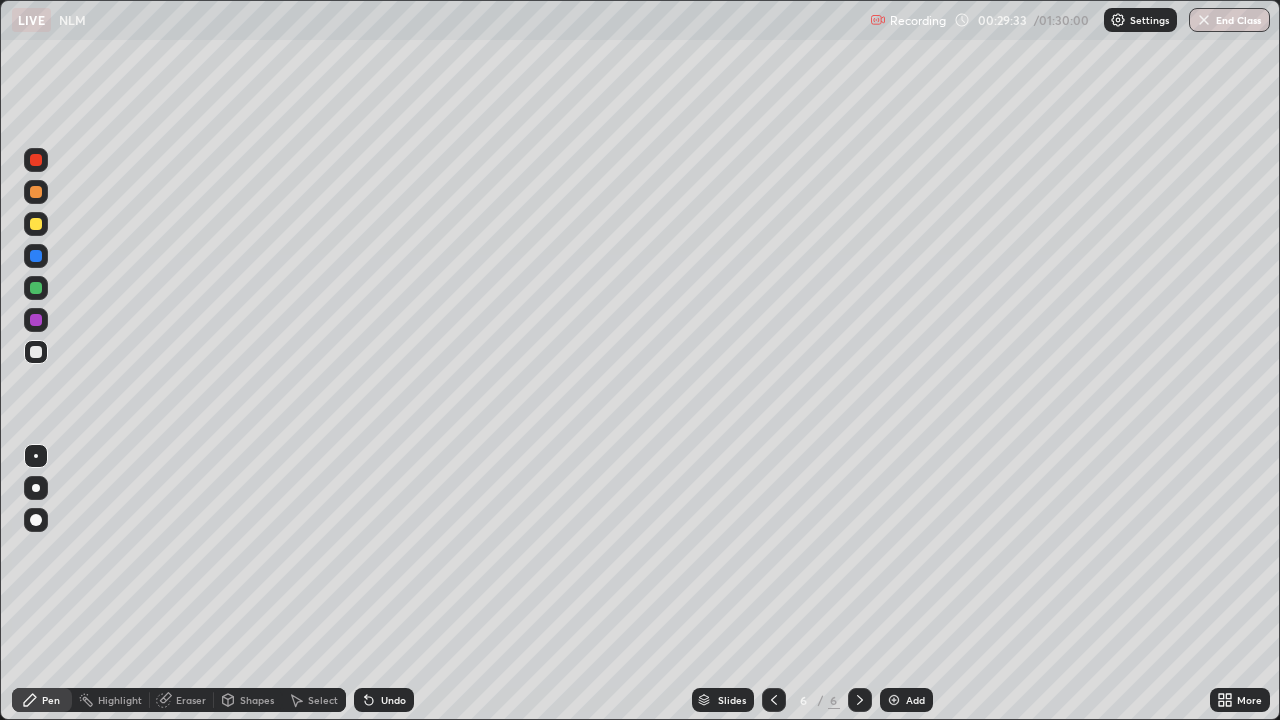 click on "Undo" at bounding box center (384, 700) 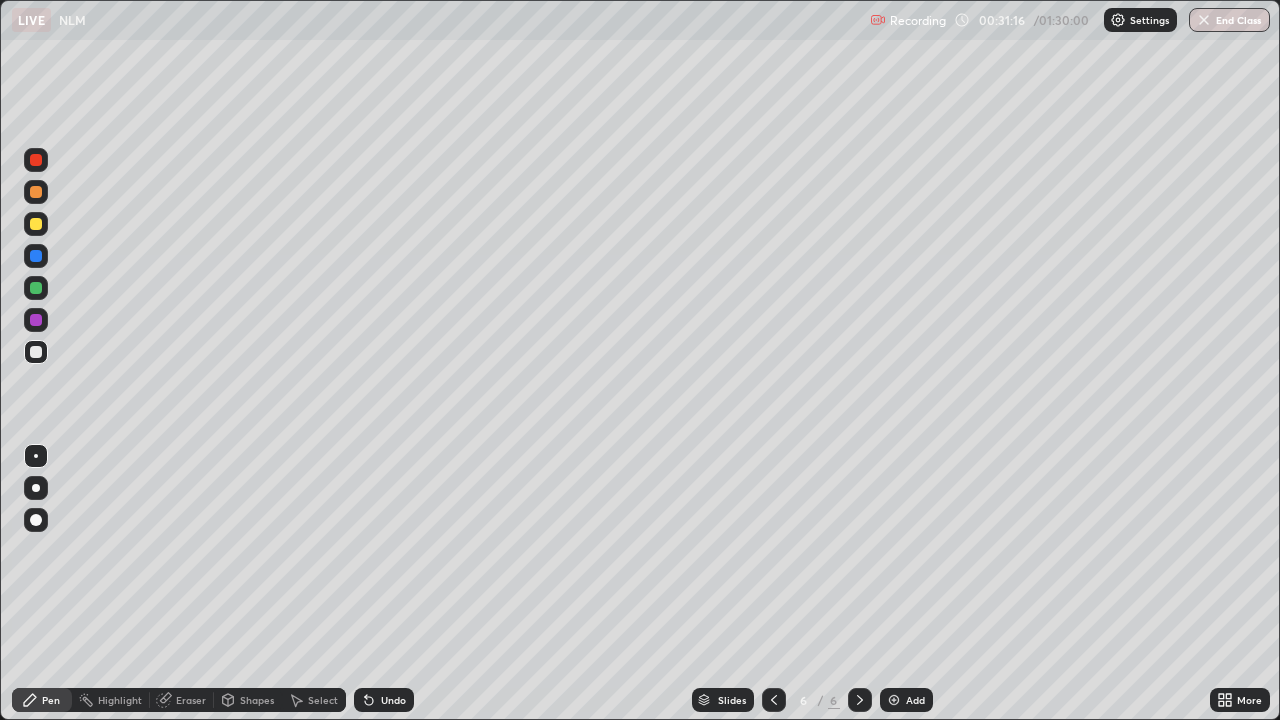 click at bounding box center (894, 700) 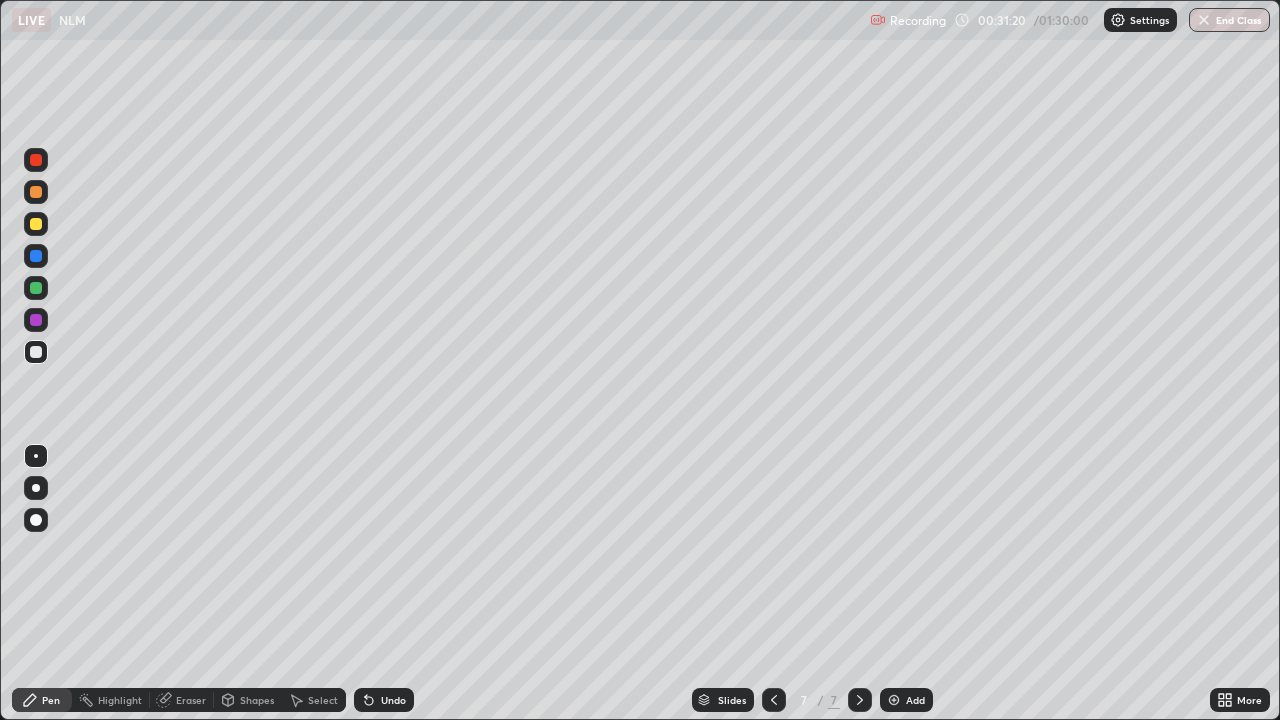 click at bounding box center (36, 352) 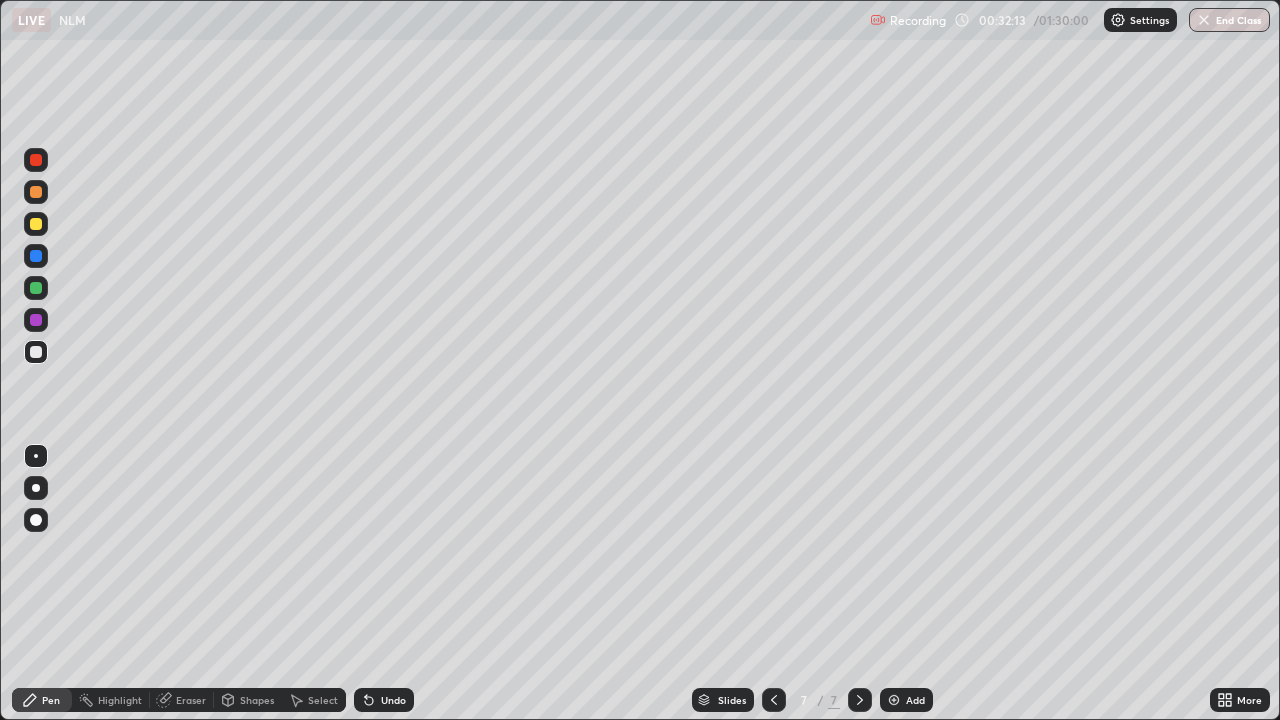 click on "Undo" at bounding box center [384, 700] 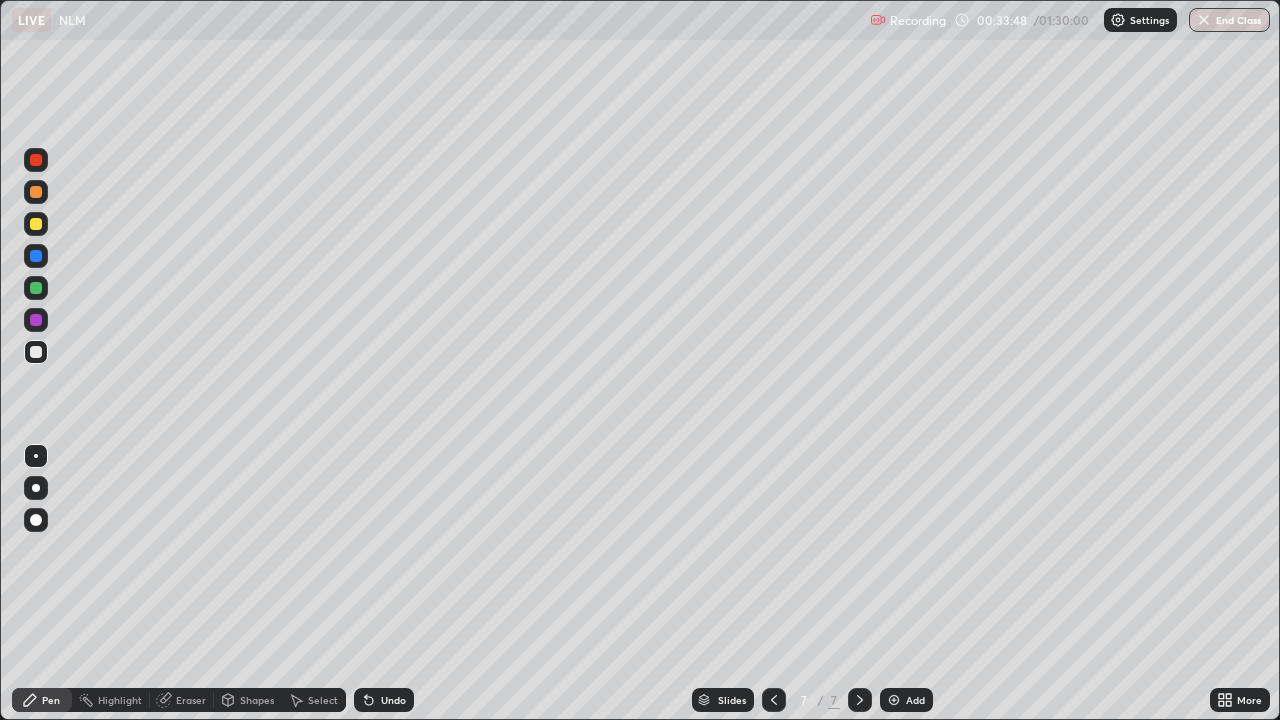 click at bounding box center [36, 224] 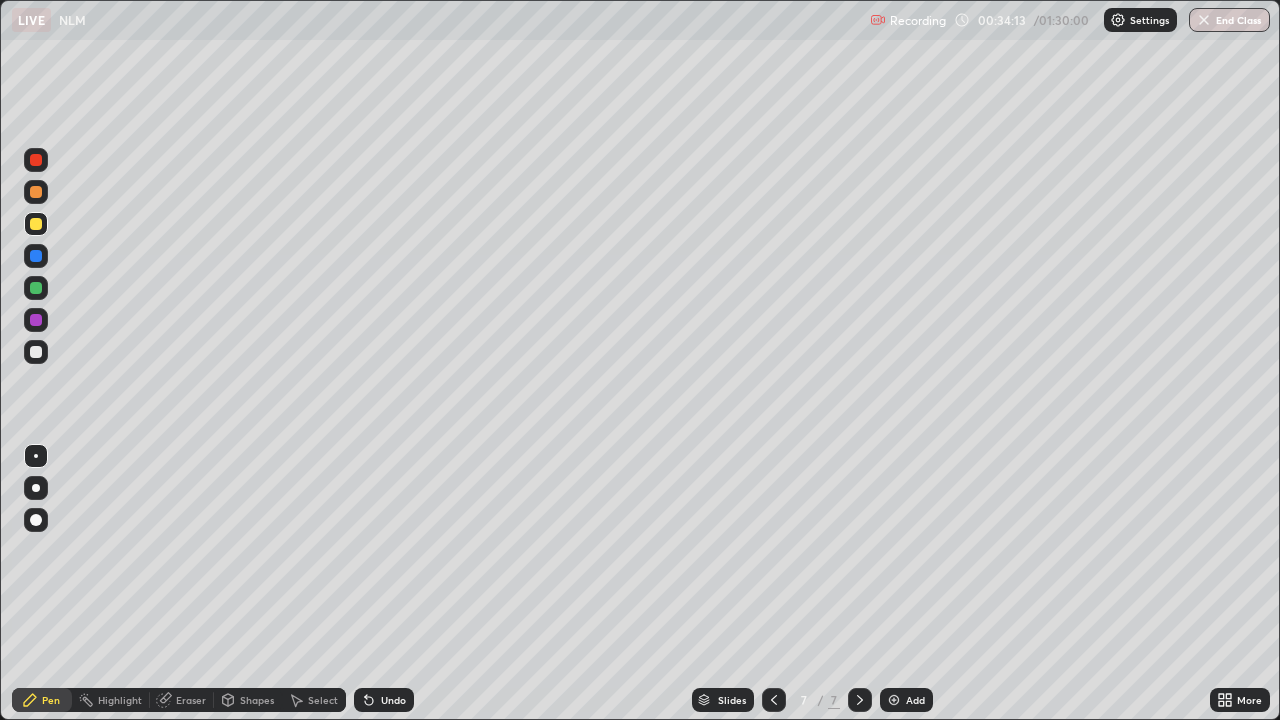 click at bounding box center (36, 352) 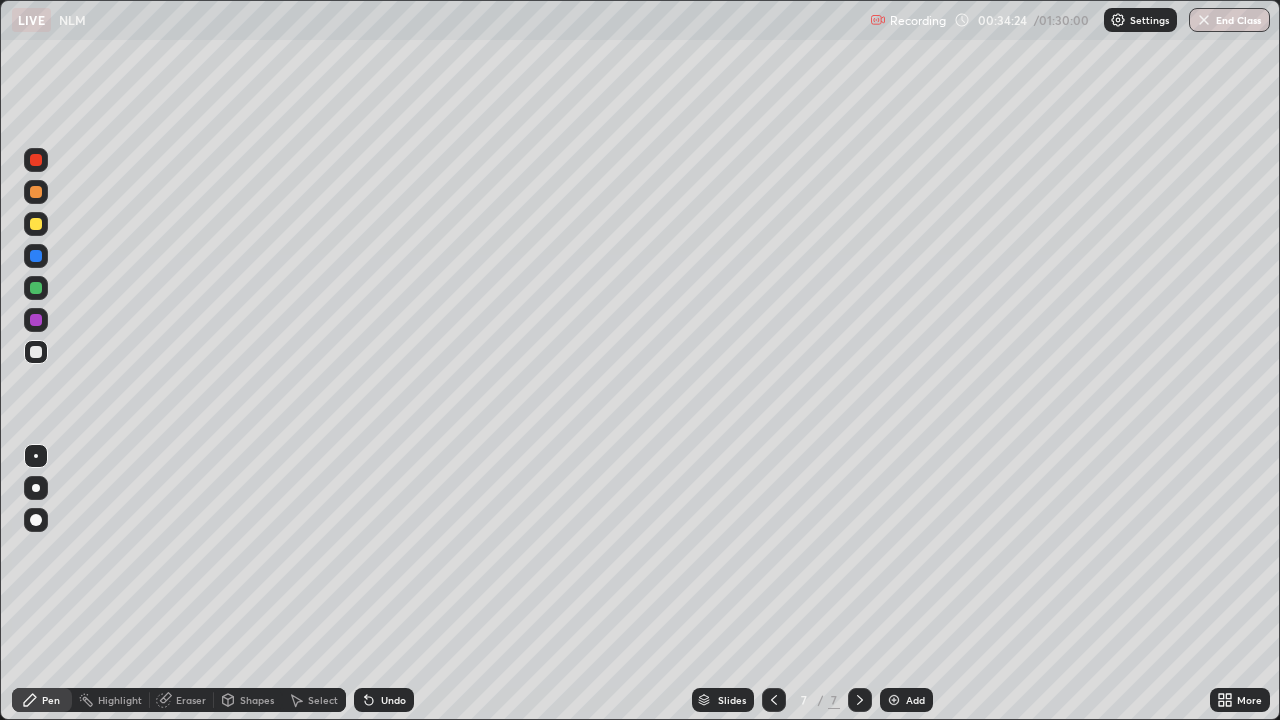 click 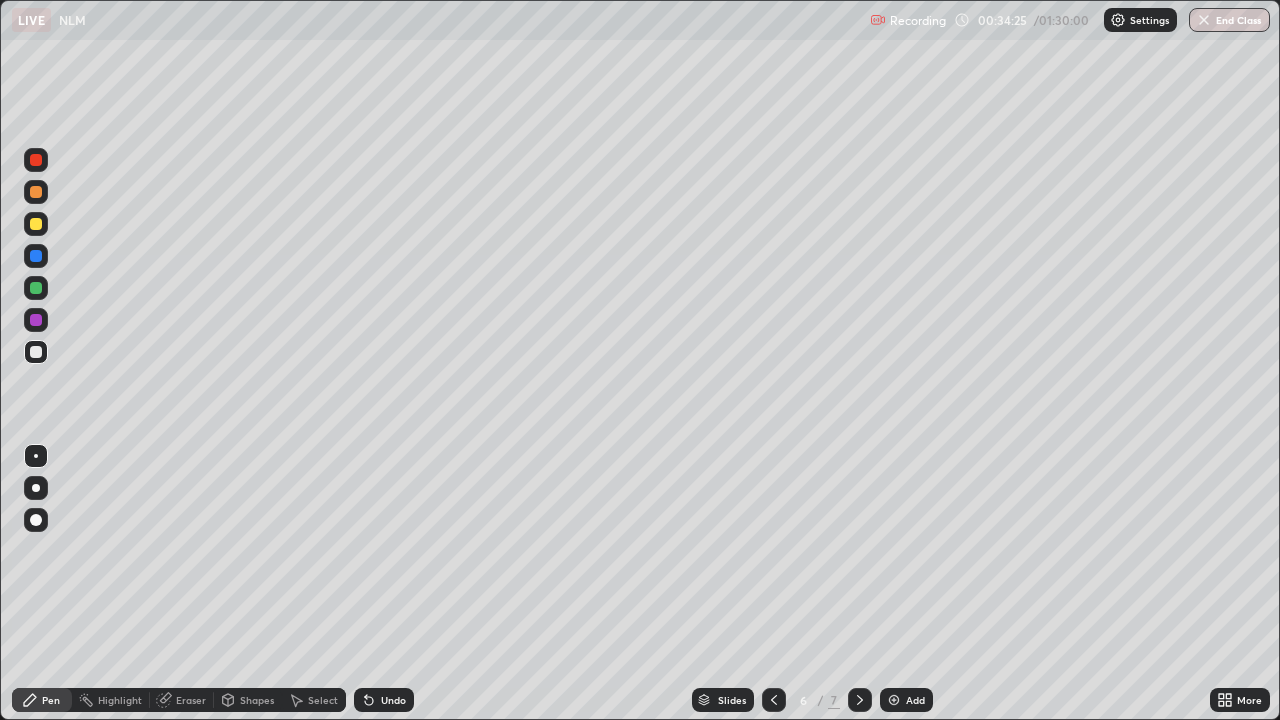 click 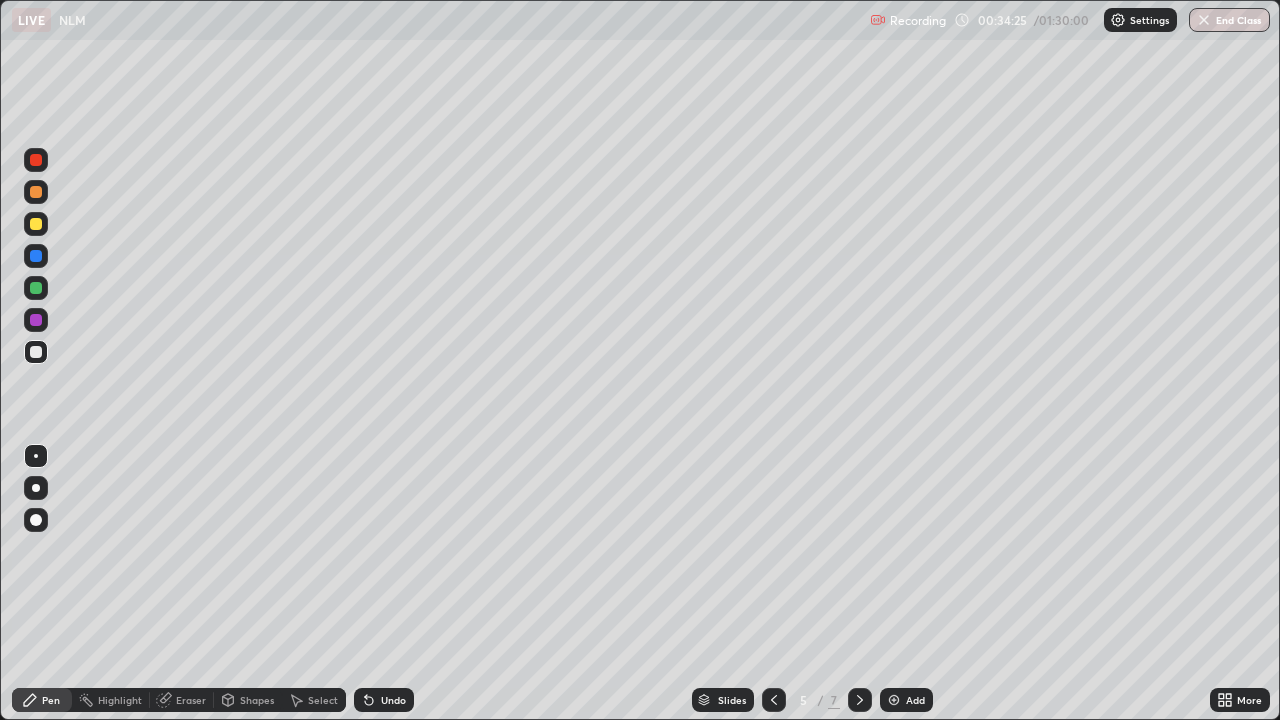 click 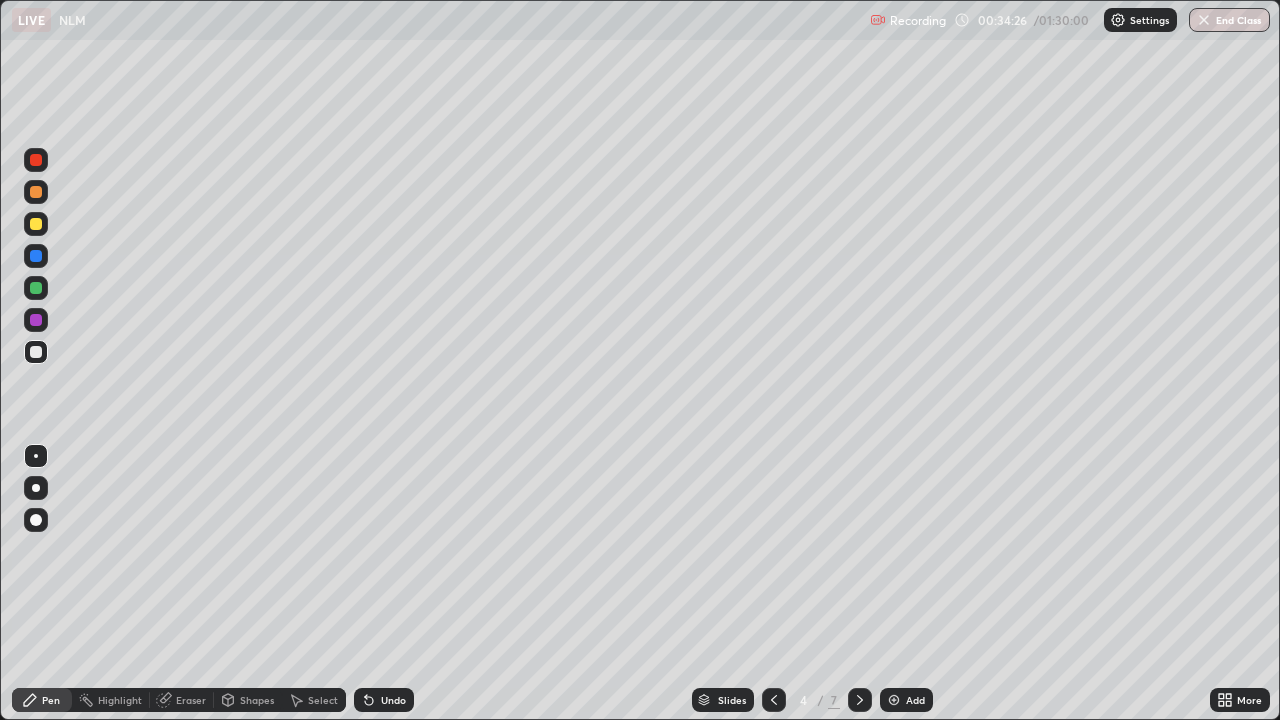 click 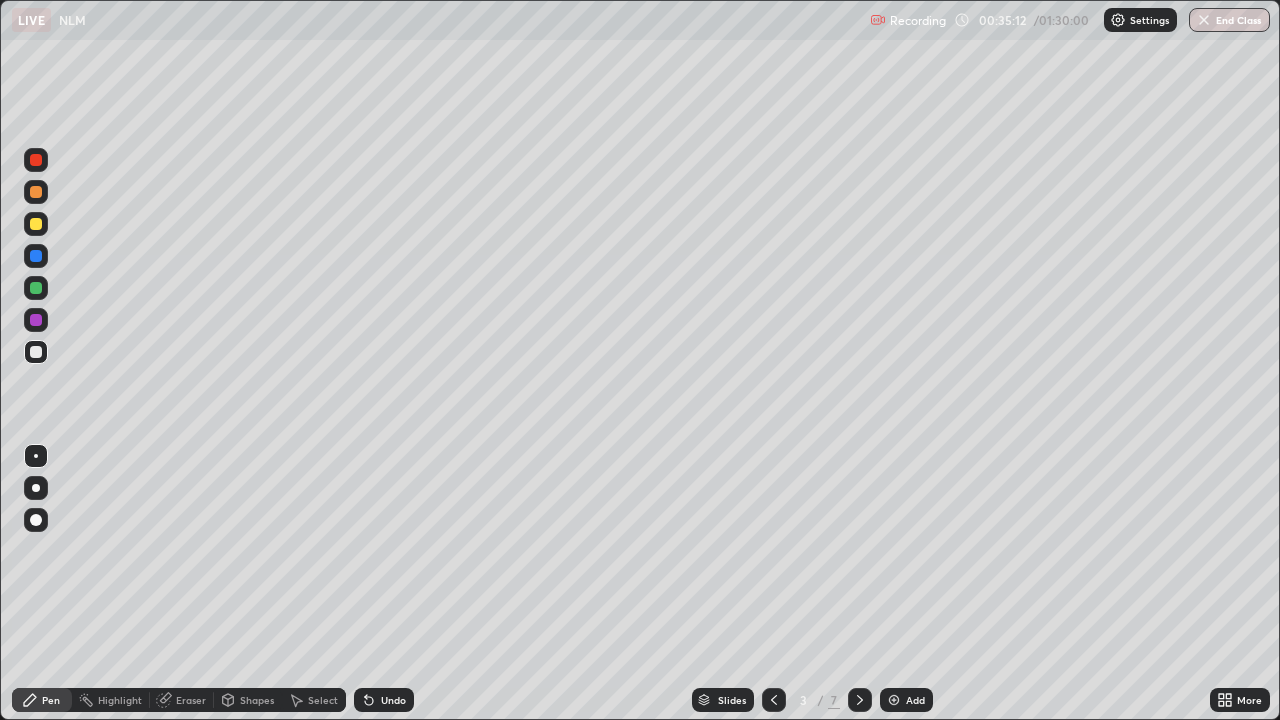 click 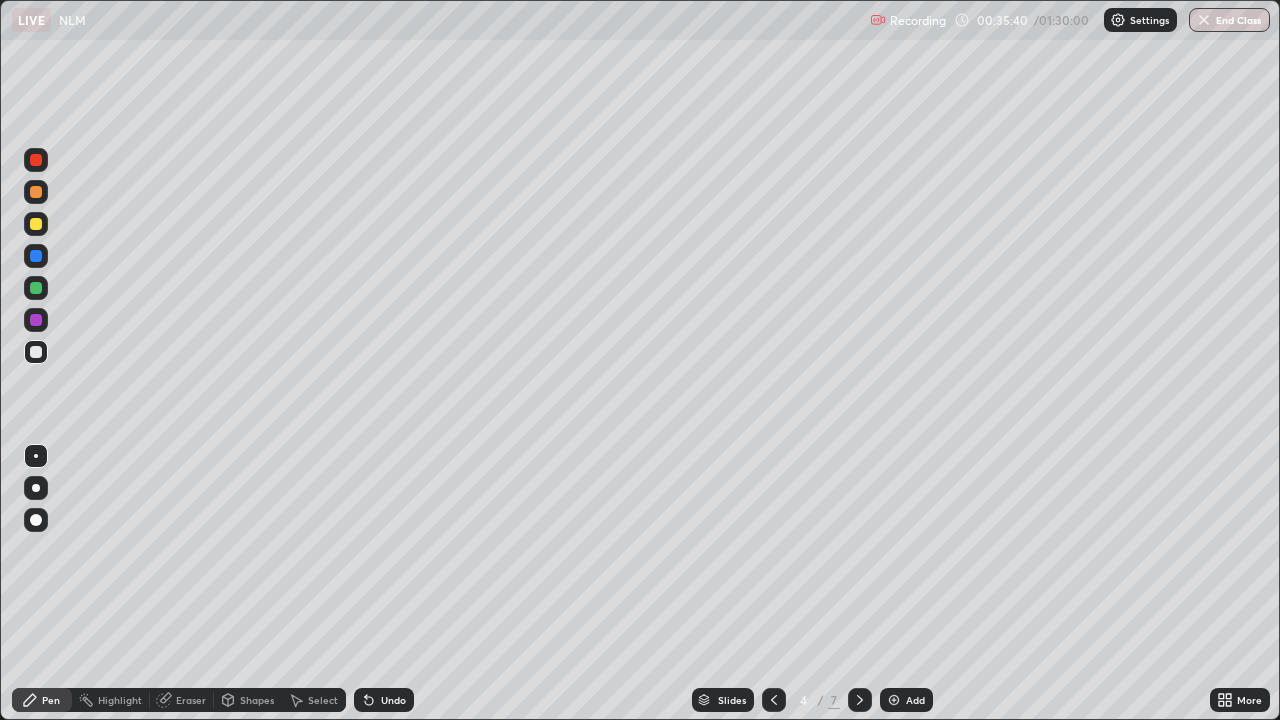 click 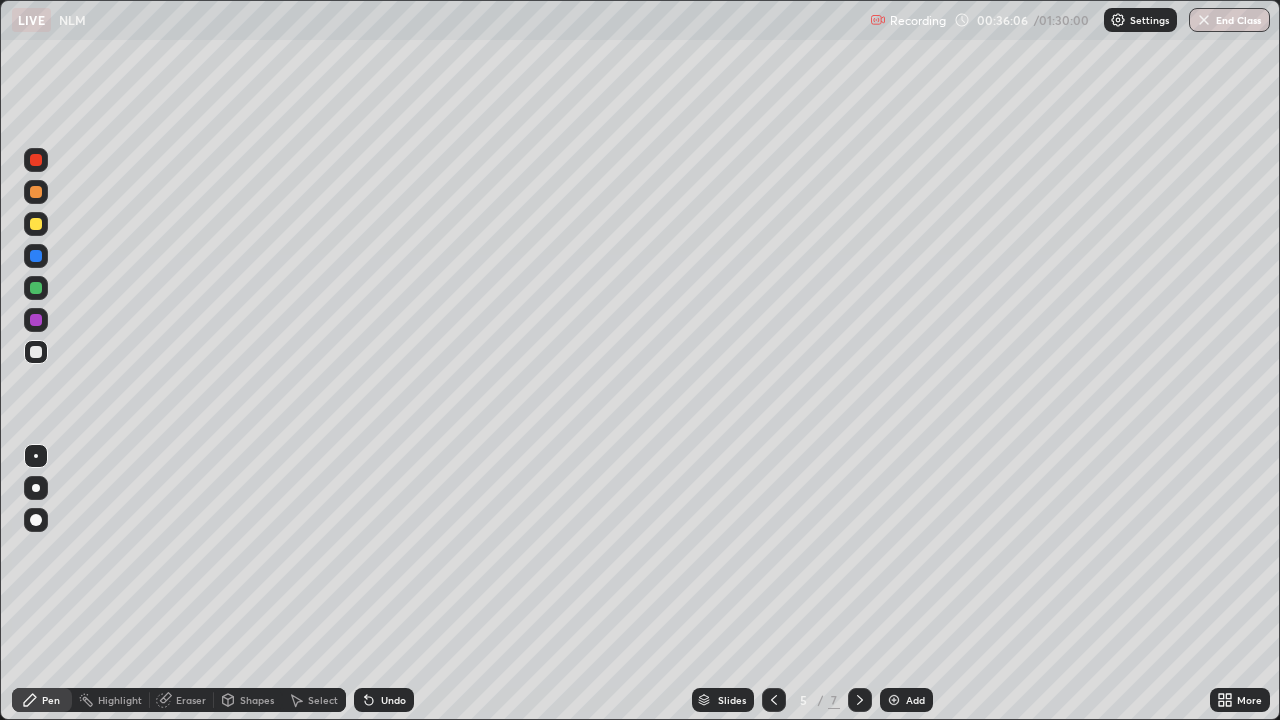 click on "Slides 5 / 7 Add" at bounding box center [812, 700] 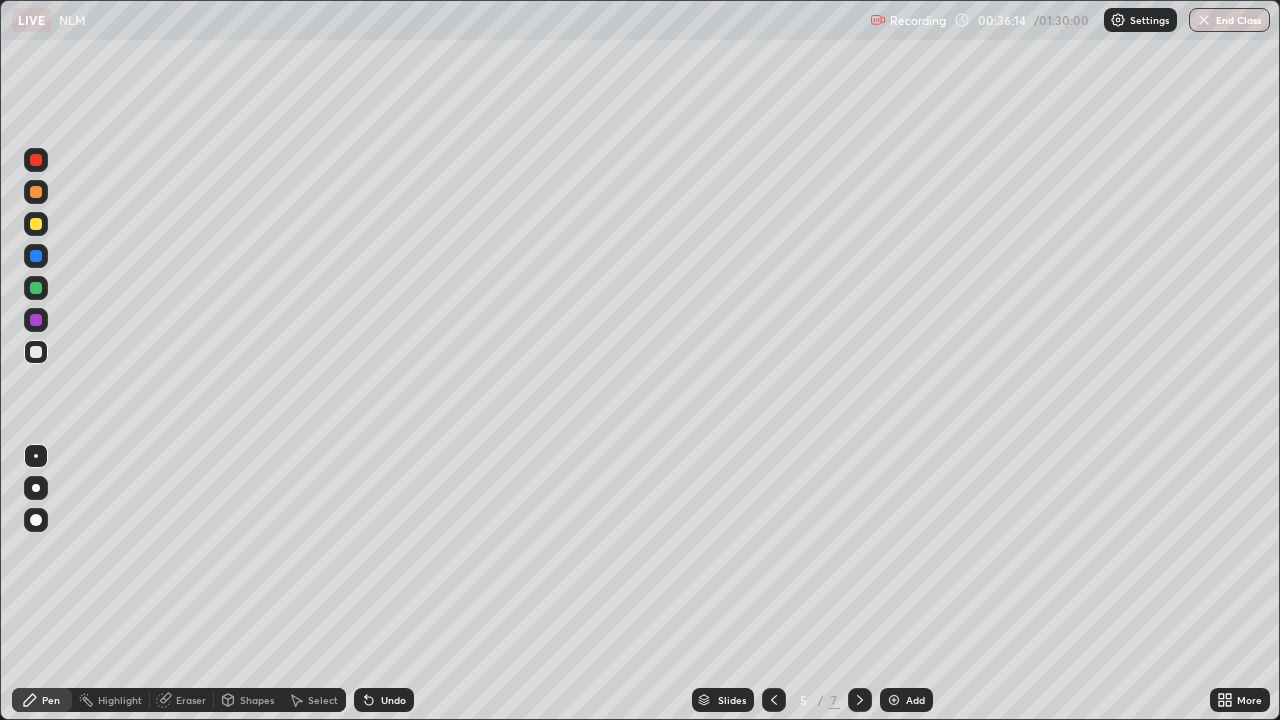 click 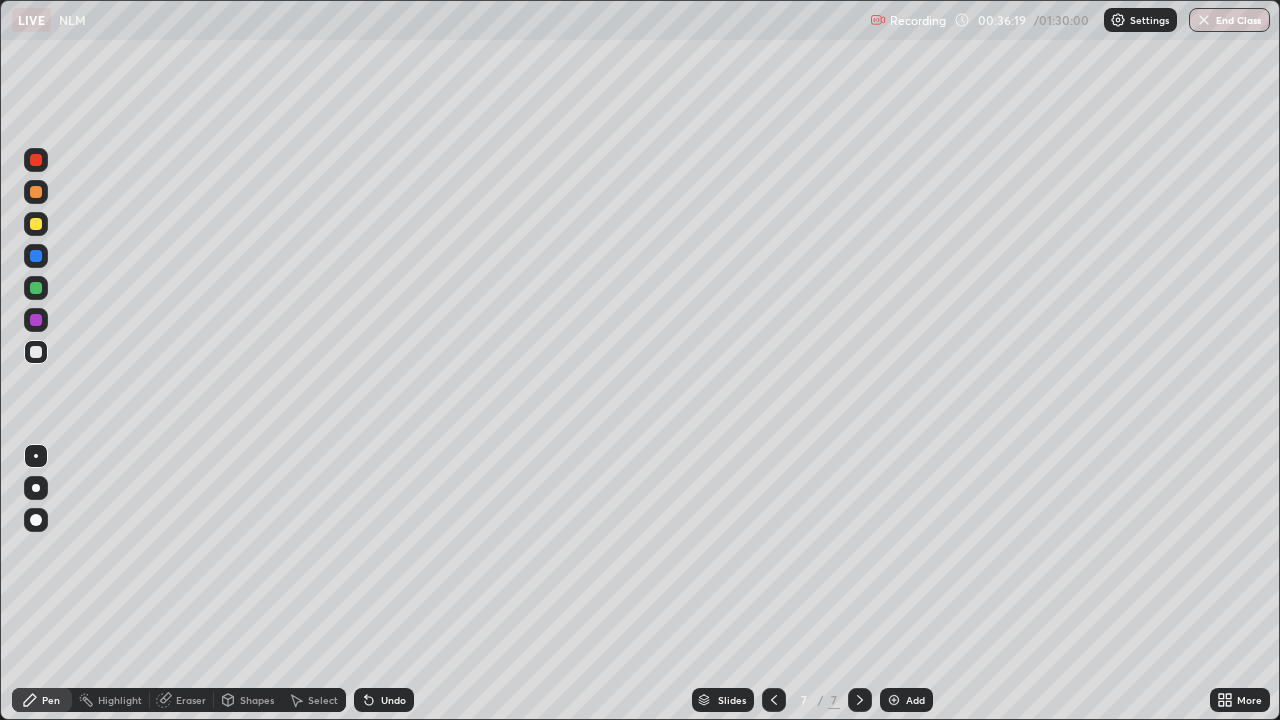 click at bounding box center (36, 352) 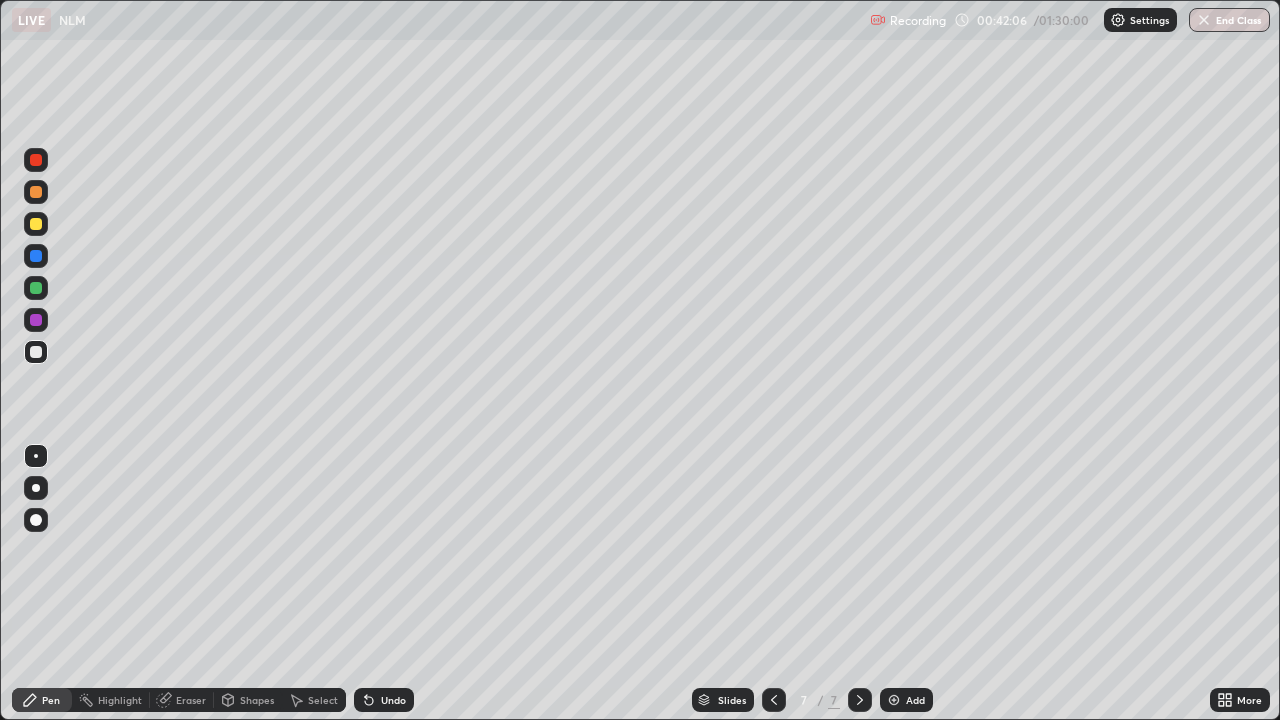 click on "Add" at bounding box center [906, 700] 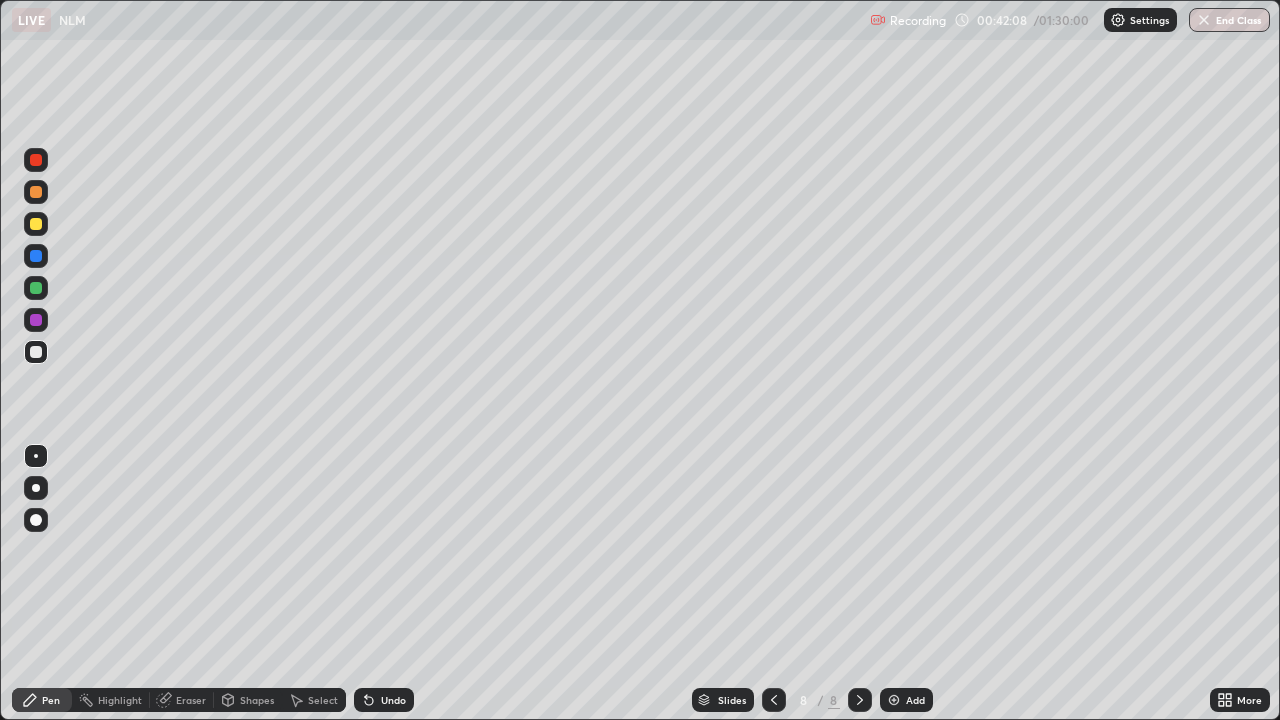 click at bounding box center [36, 352] 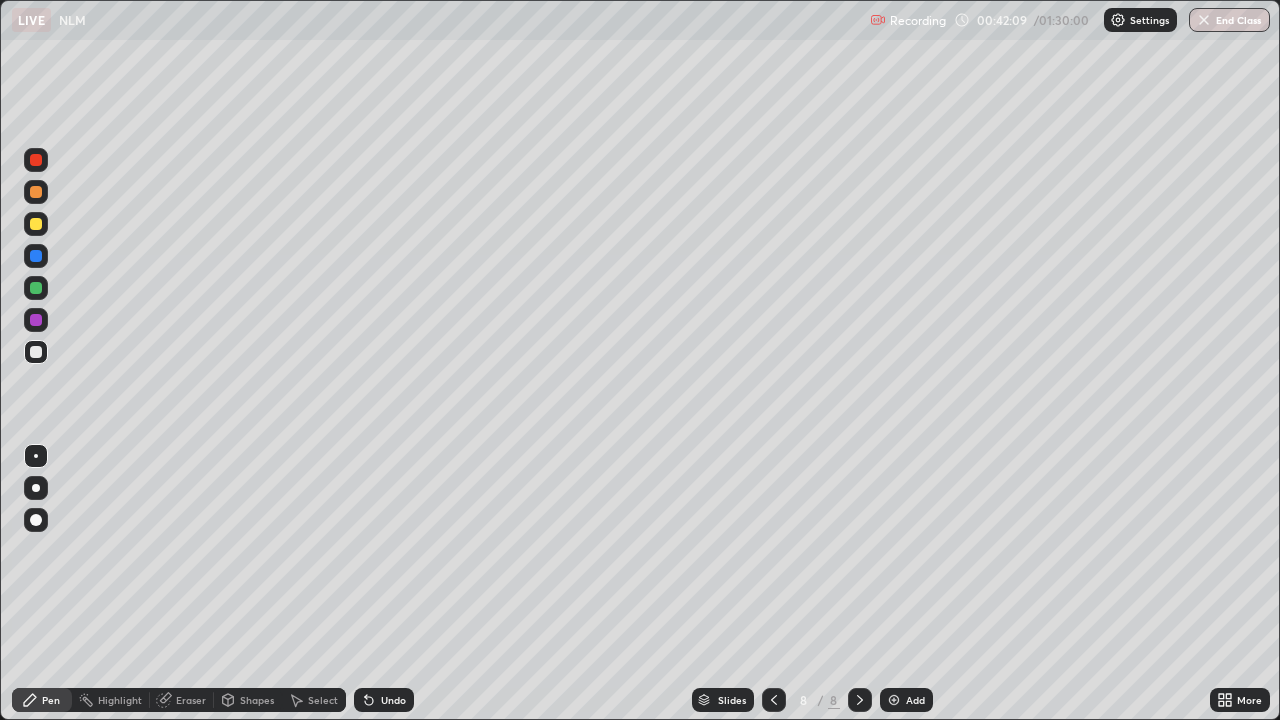 click on "Pen" at bounding box center (51, 700) 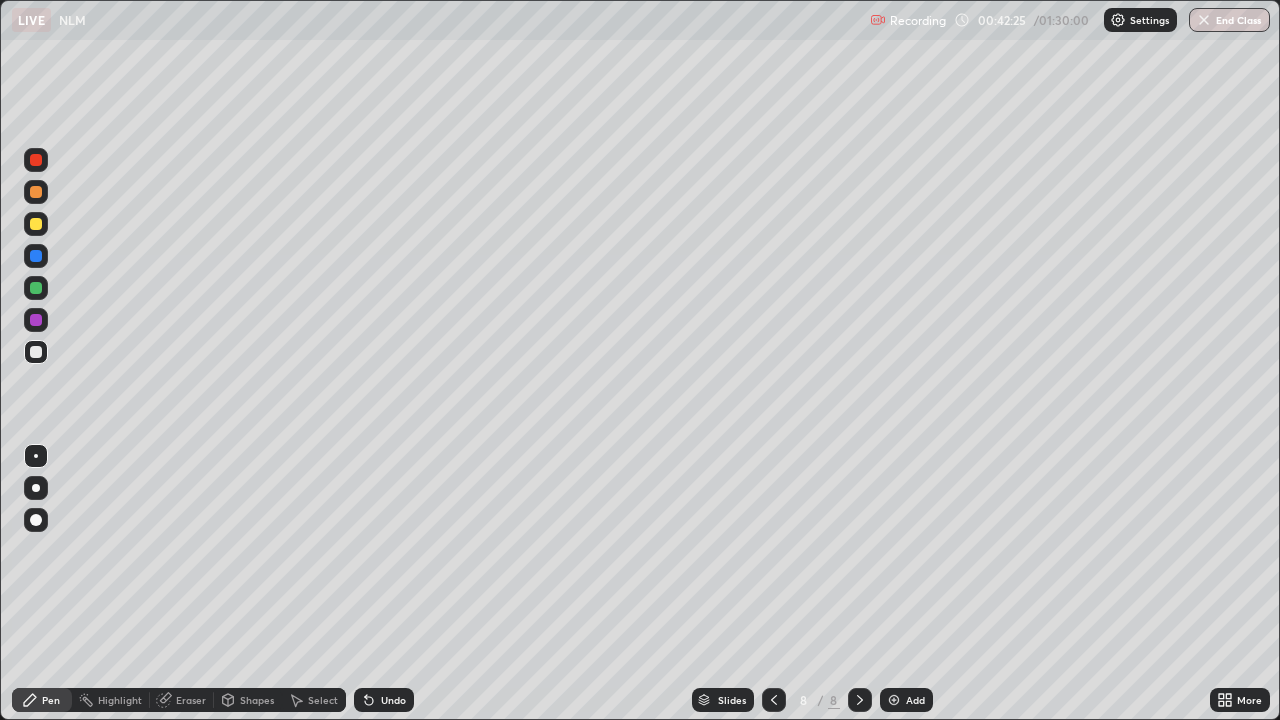 click on "Undo" at bounding box center [393, 700] 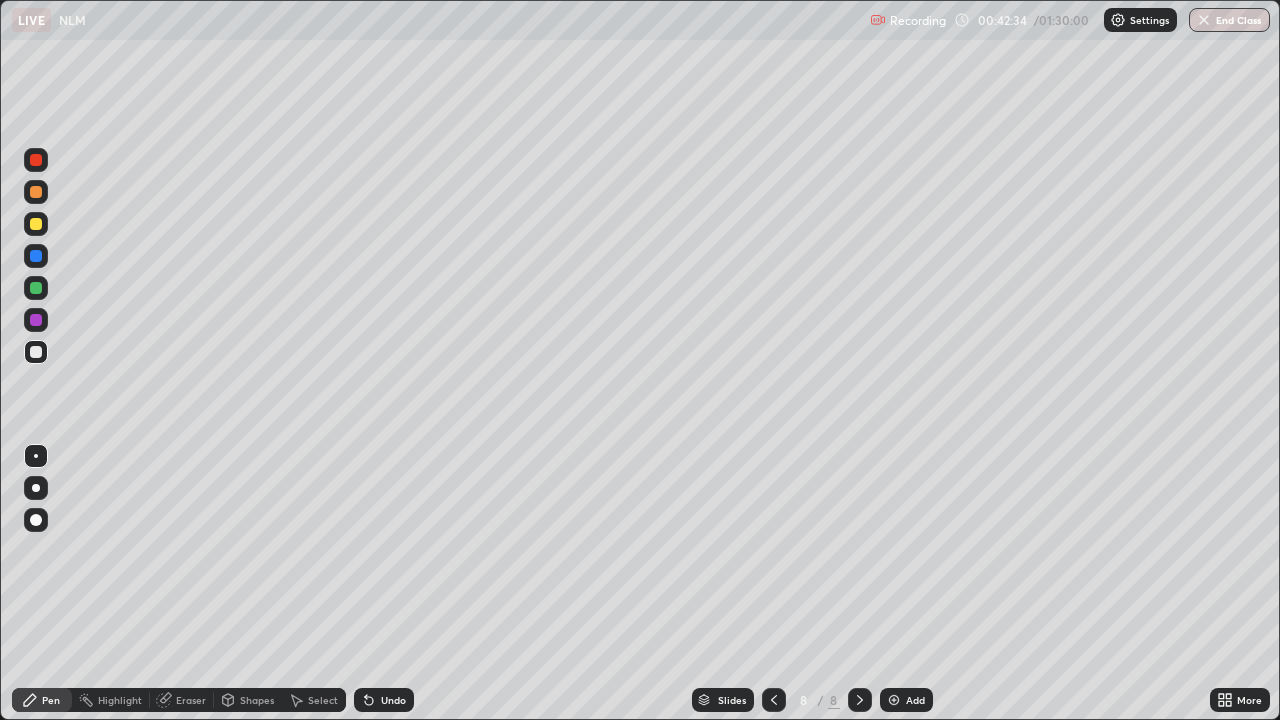 click on "Shapes" at bounding box center [257, 700] 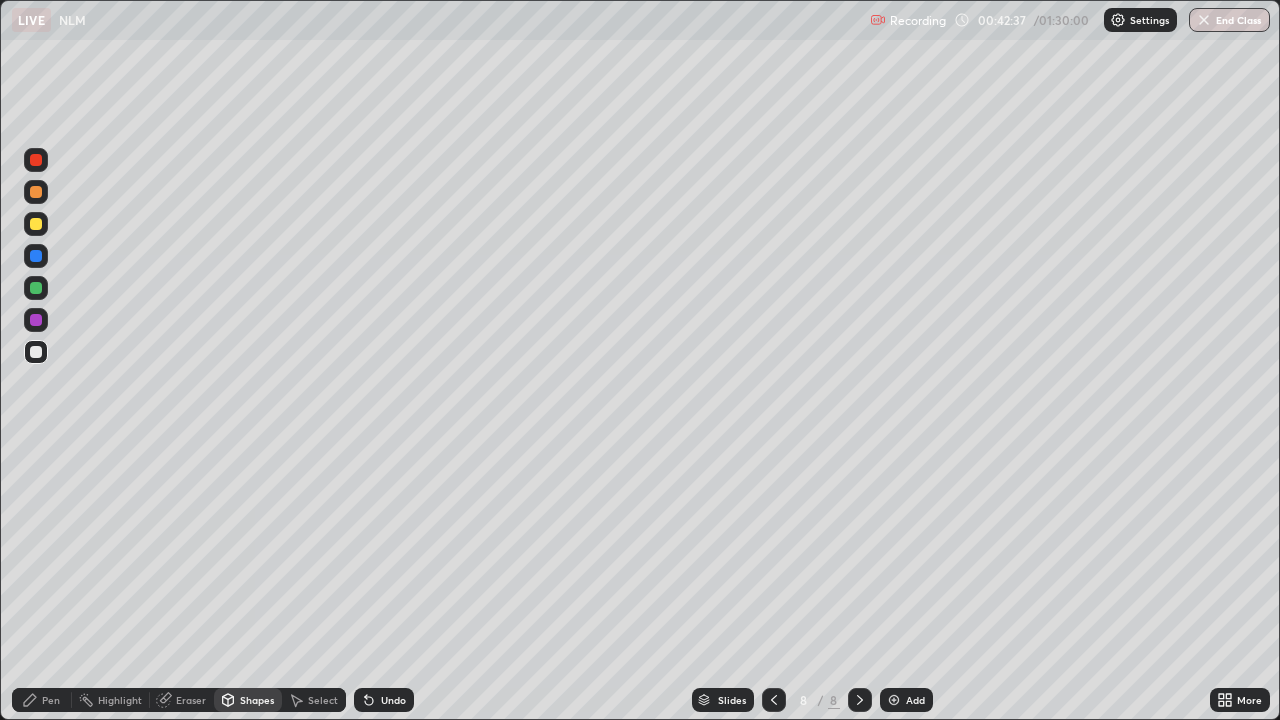 click on "Undo" at bounding box center [384, 700] 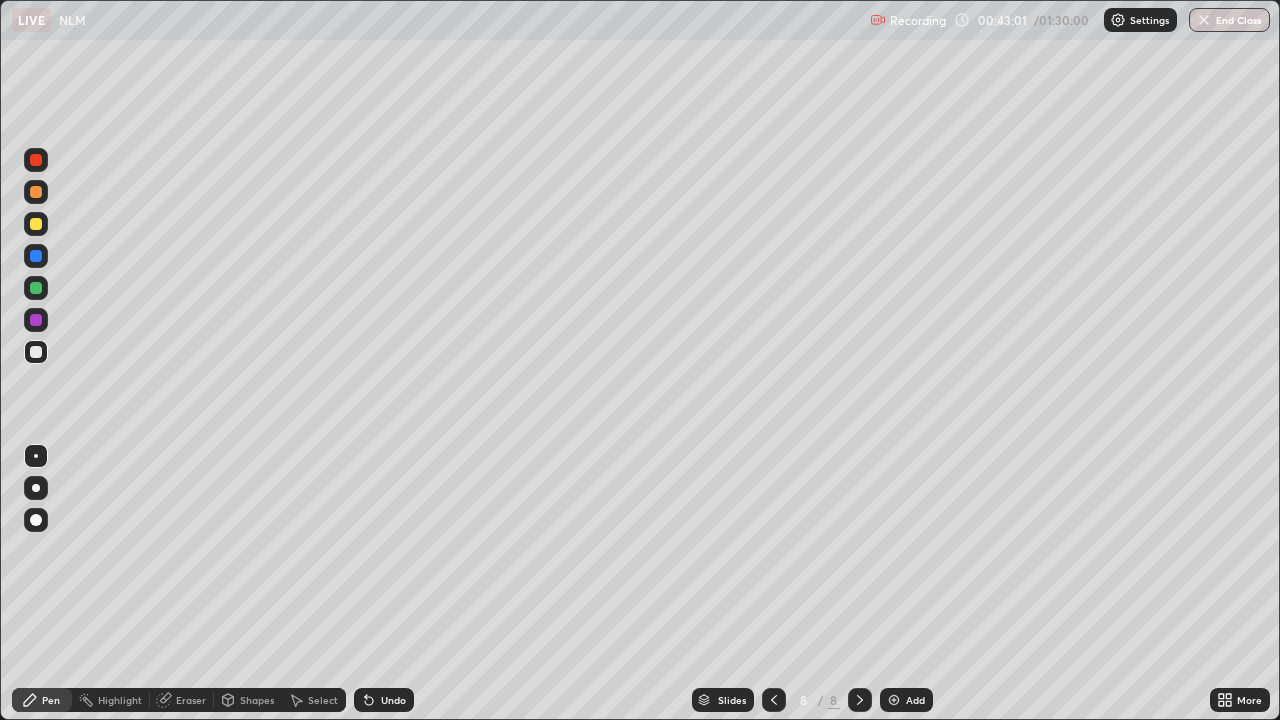 click at bounding box center [36, 224] 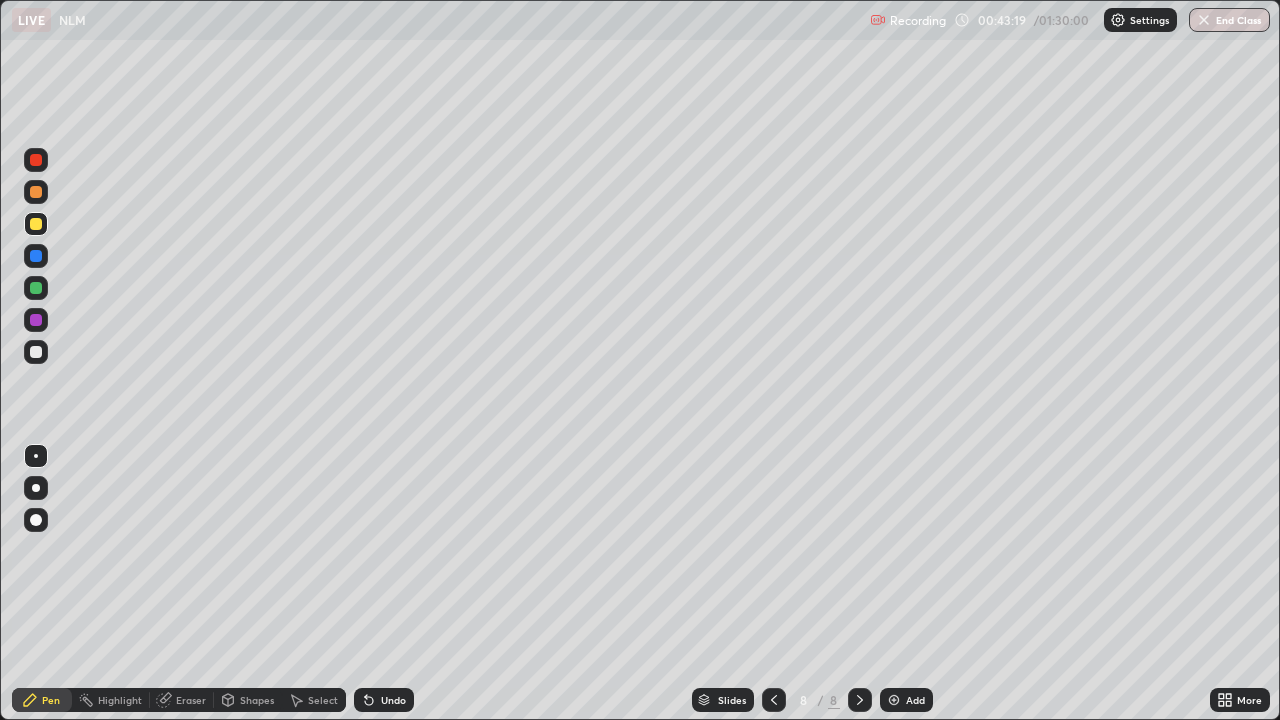 click at bounding box center [36, 352] 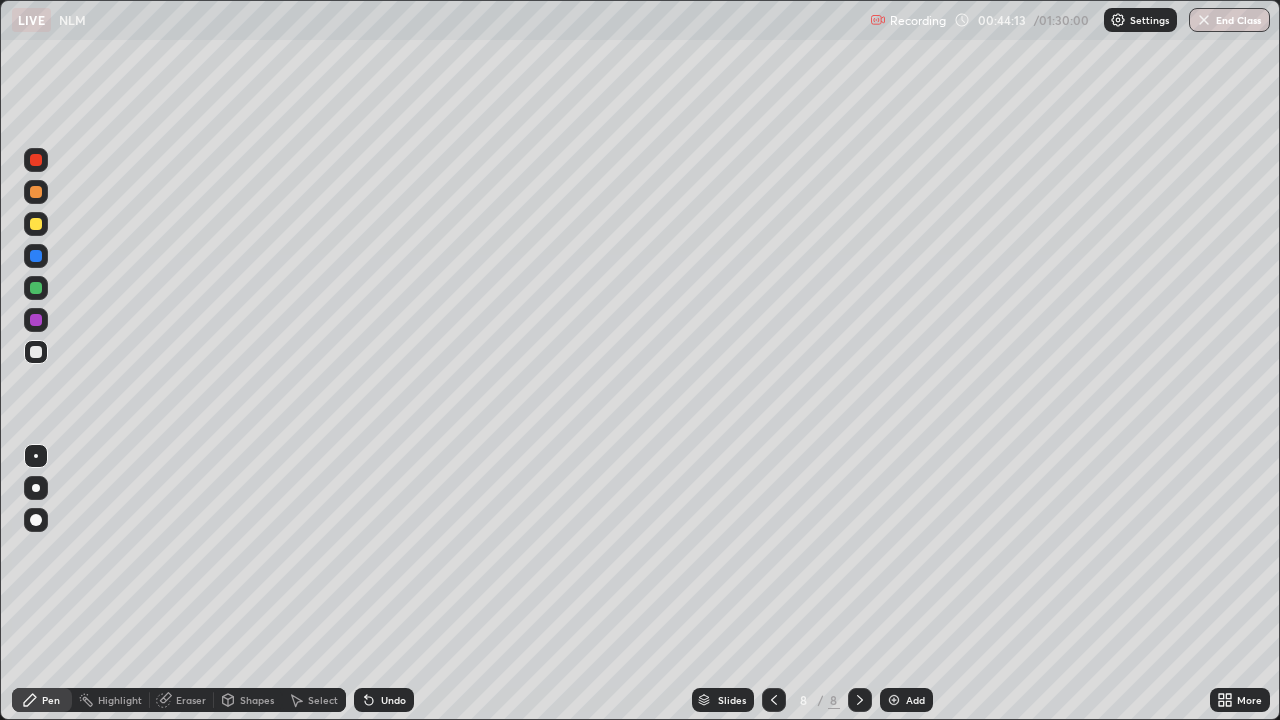 click on "Undo" at bounding box center (393, 700) 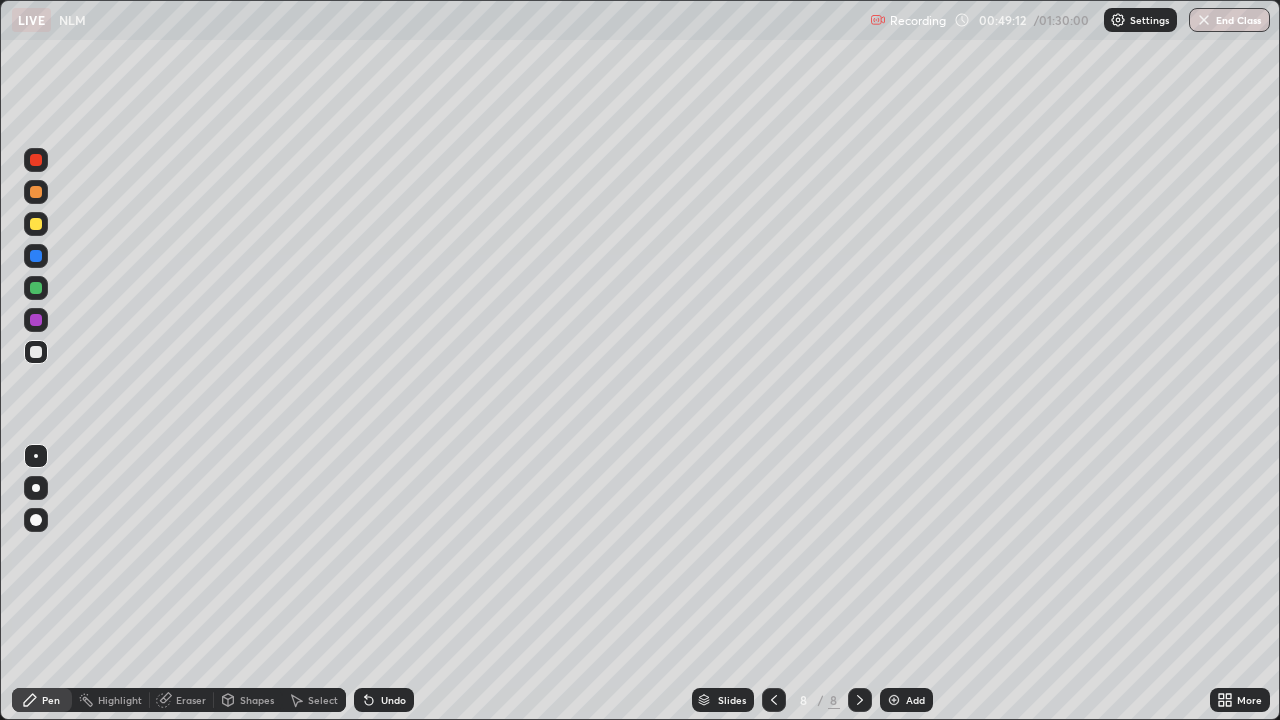 click at bounding box center [894, 700] 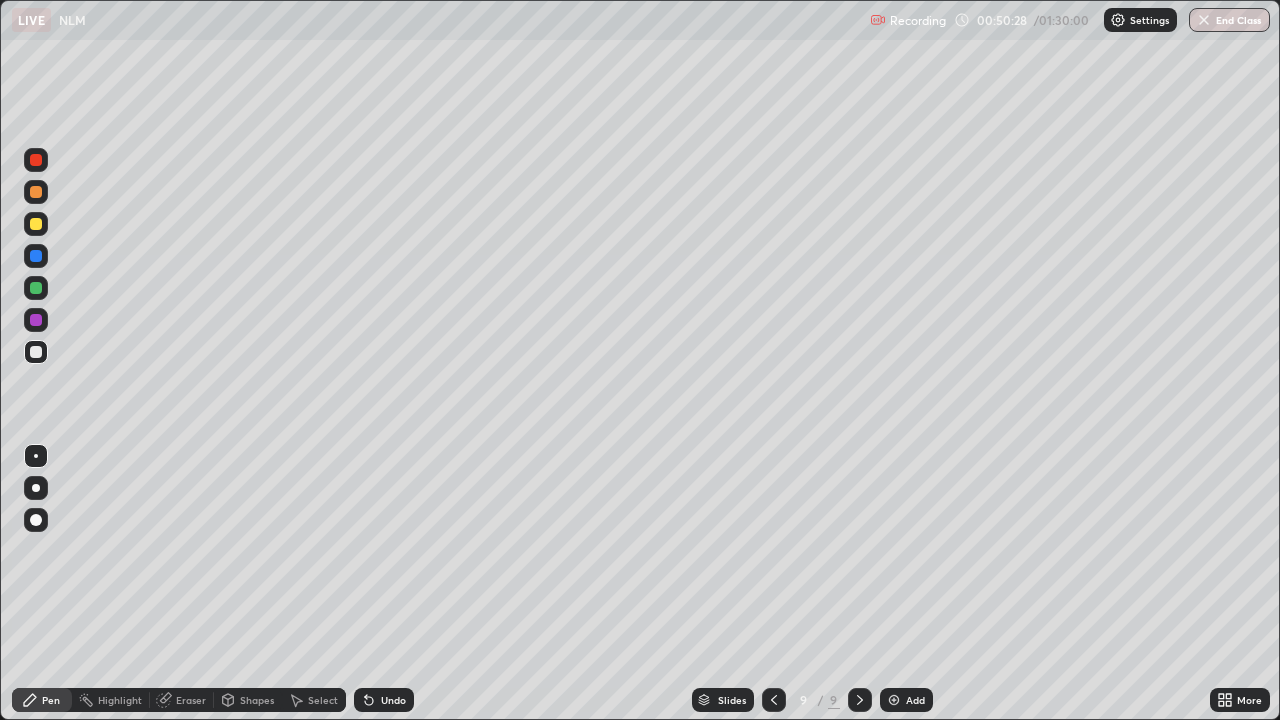 click at bounding box center (36, 224) 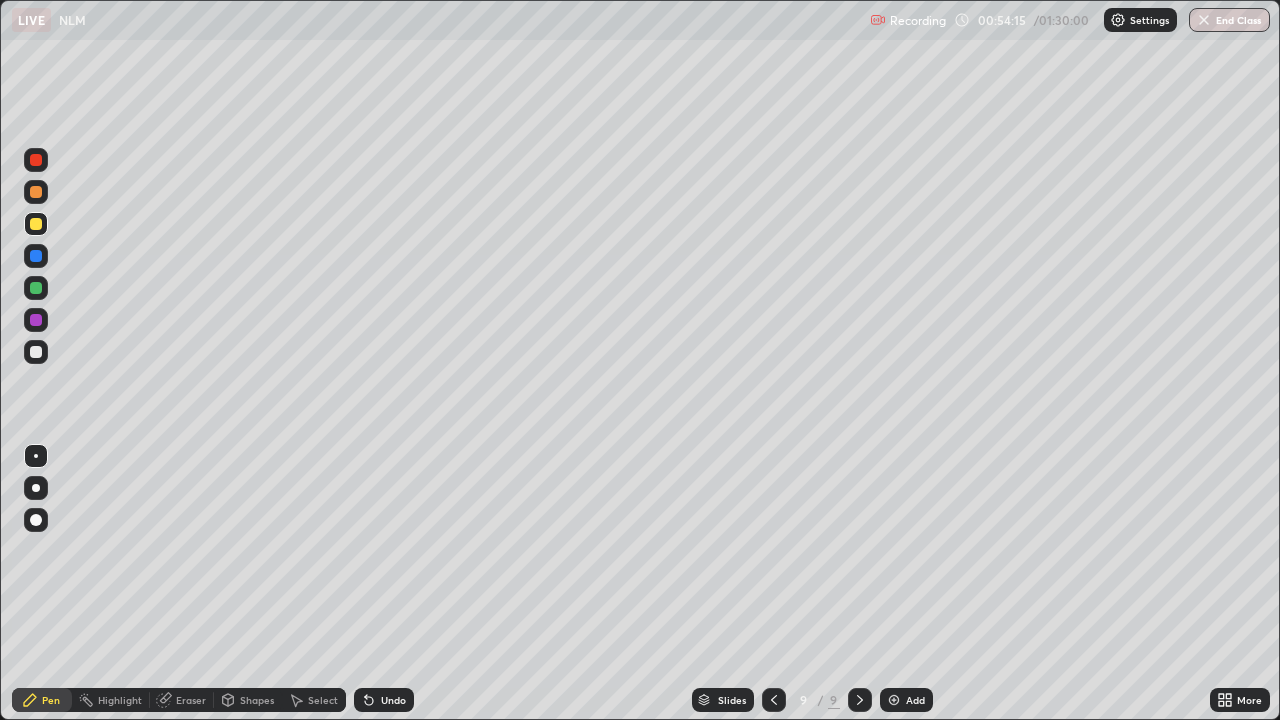 click on "Add" at bounding box center [906, 700] 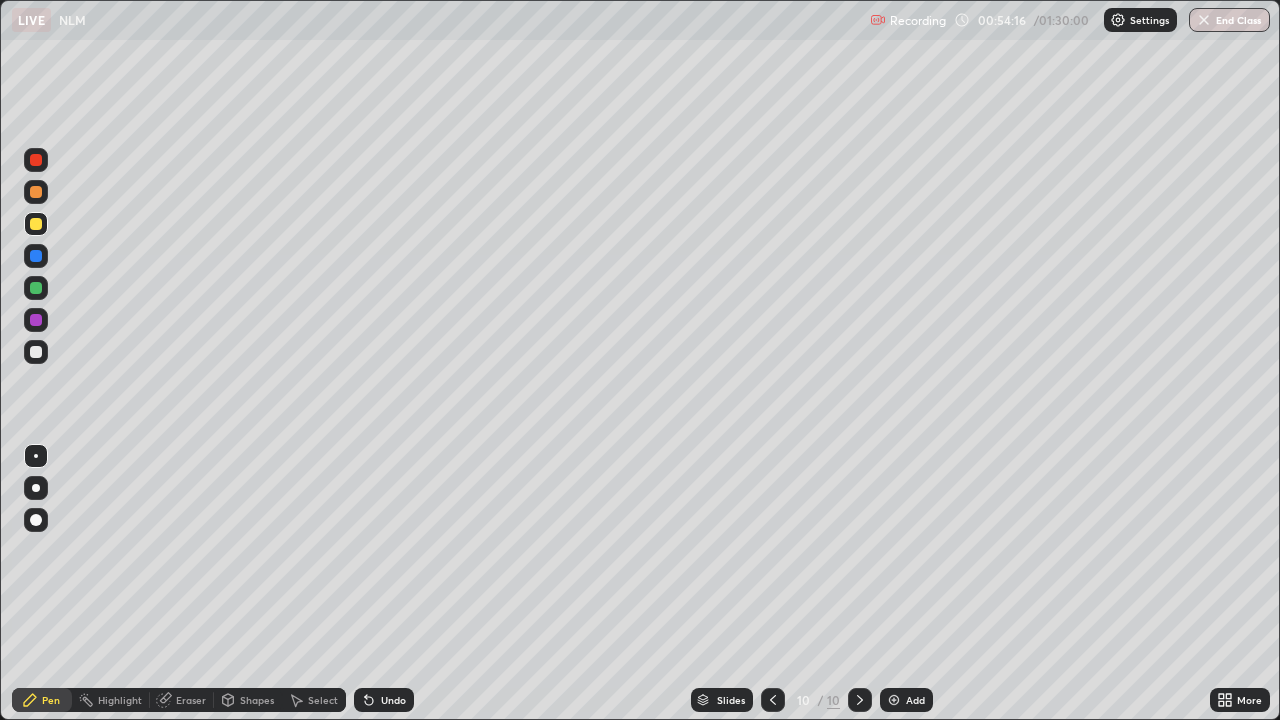 click on "Shapes" at bounding box center (257, 700) 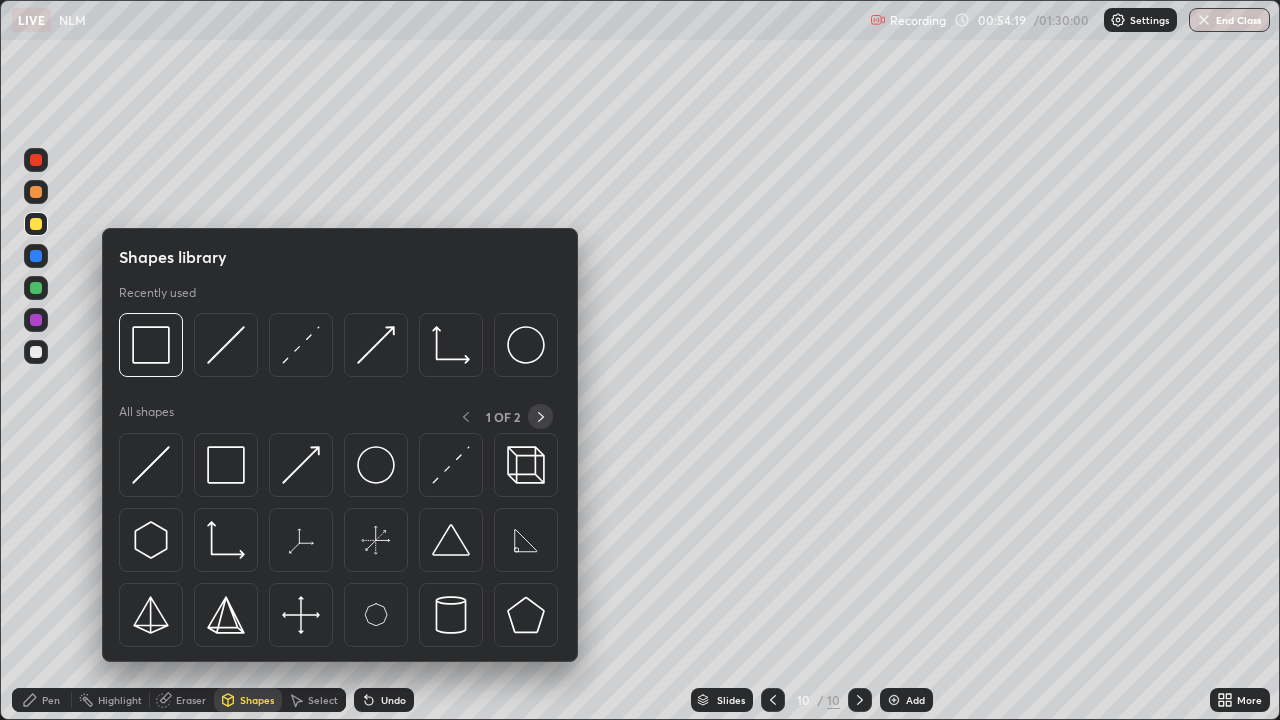 click at bounding box center (540, 416) 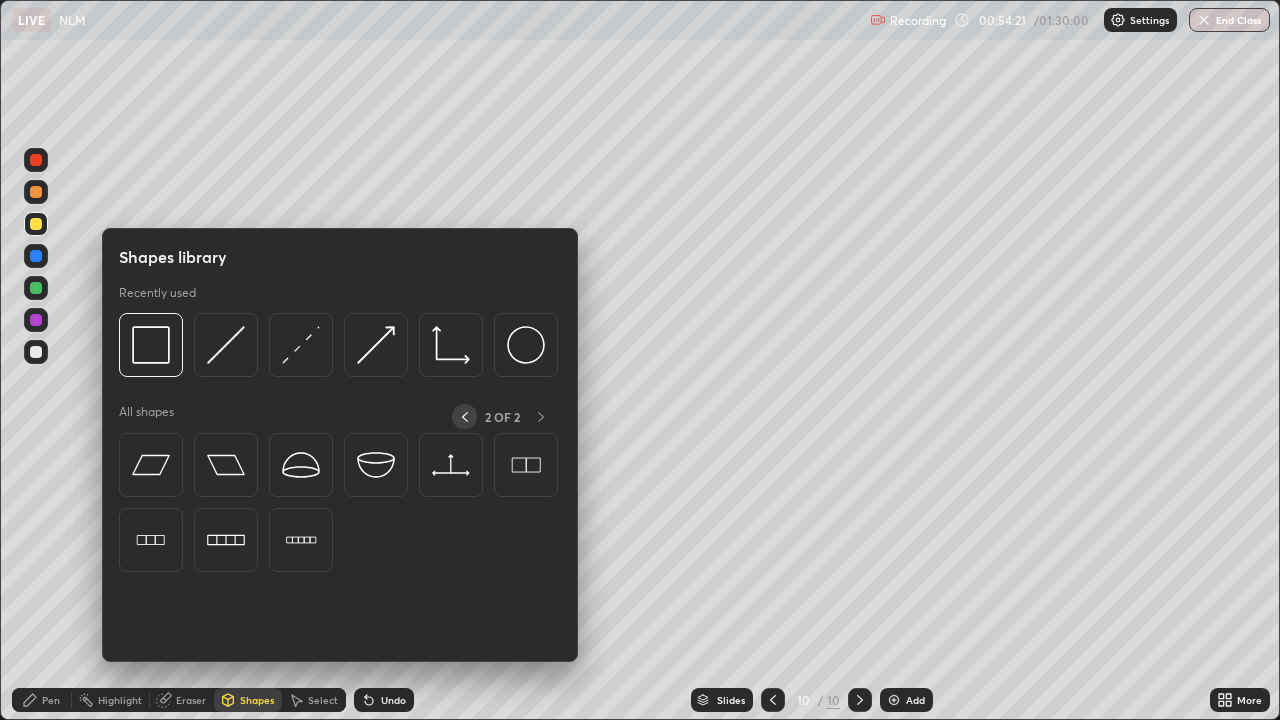 click 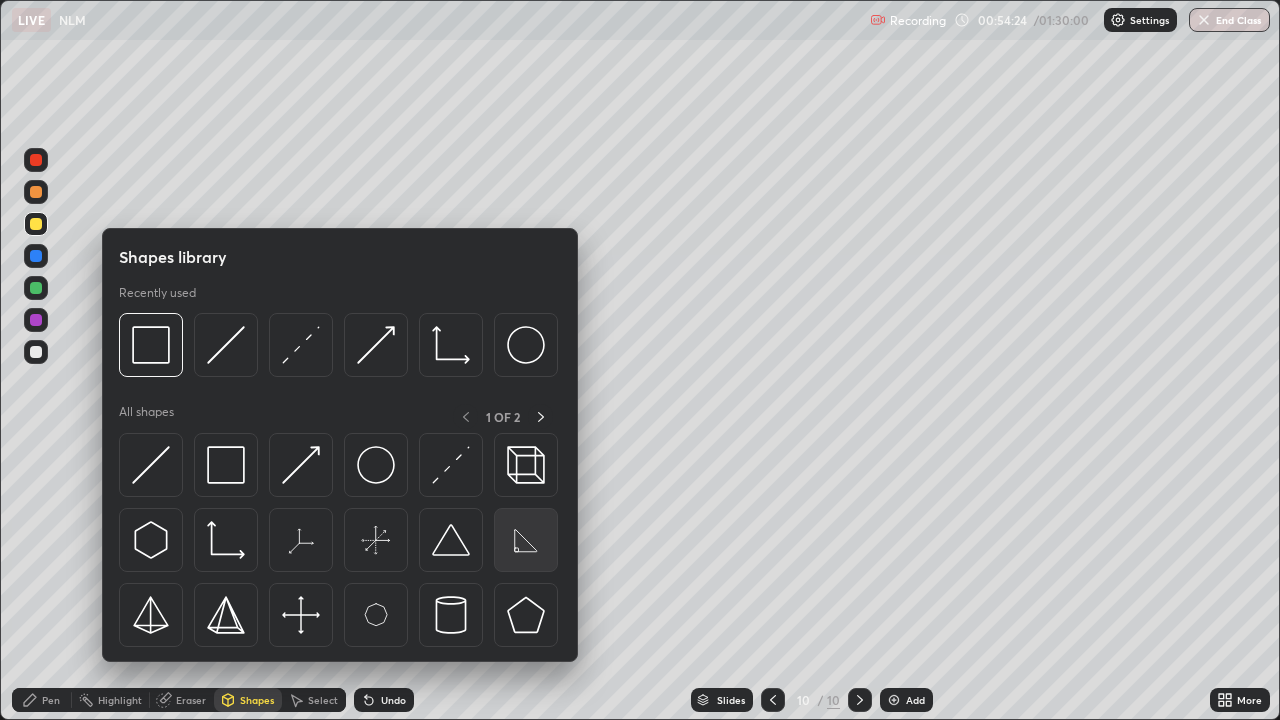 click at bounding box center [526, 540] 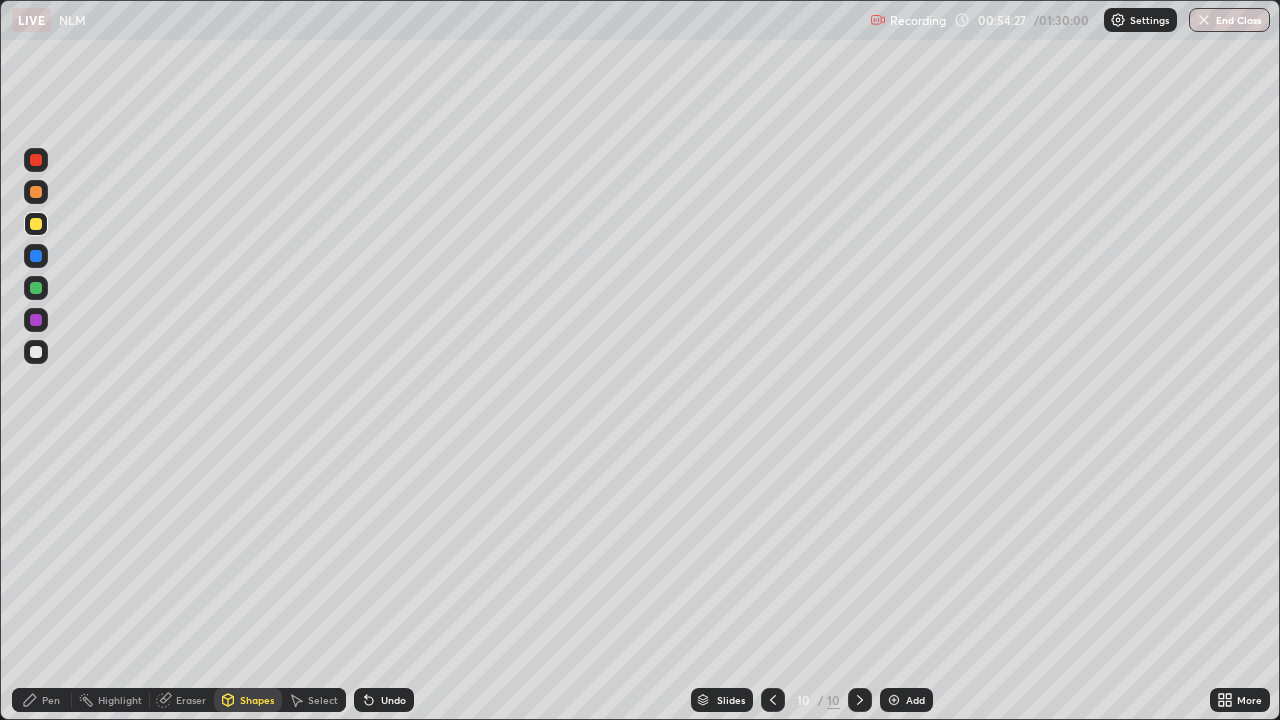 click at bounding box center (36, 352) 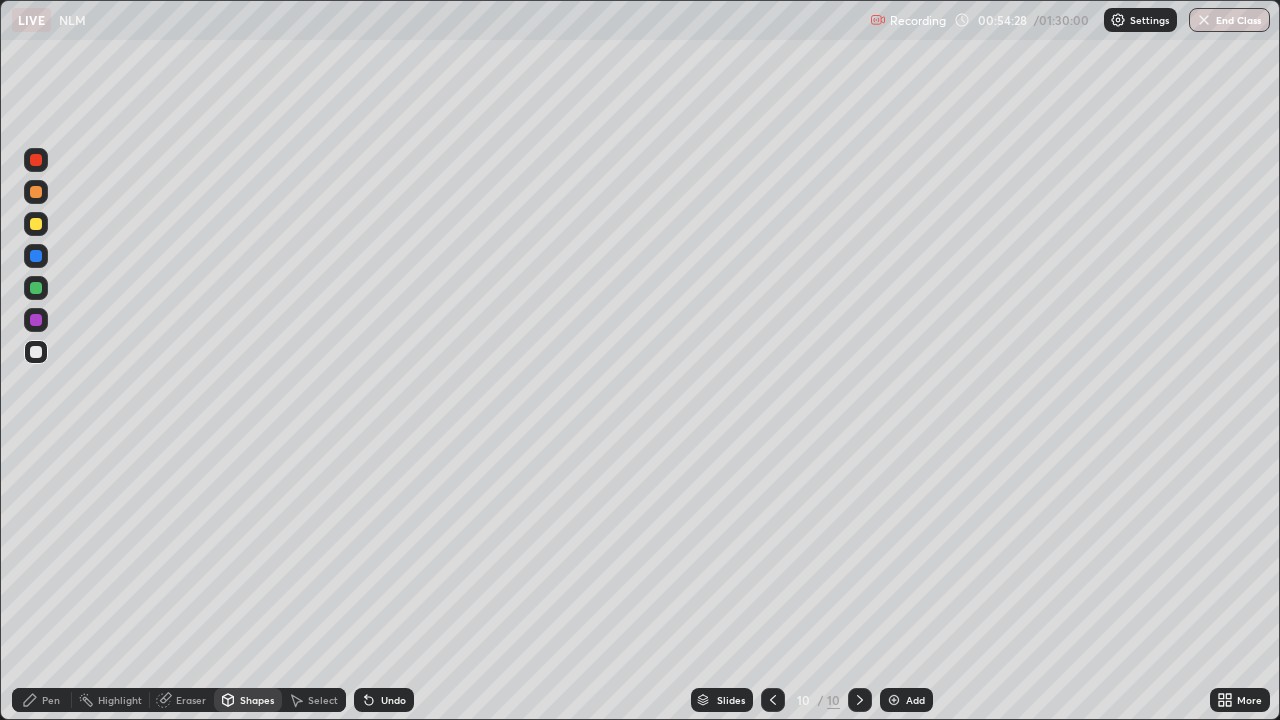 click on "Pen" at bounding box center [51, 700] 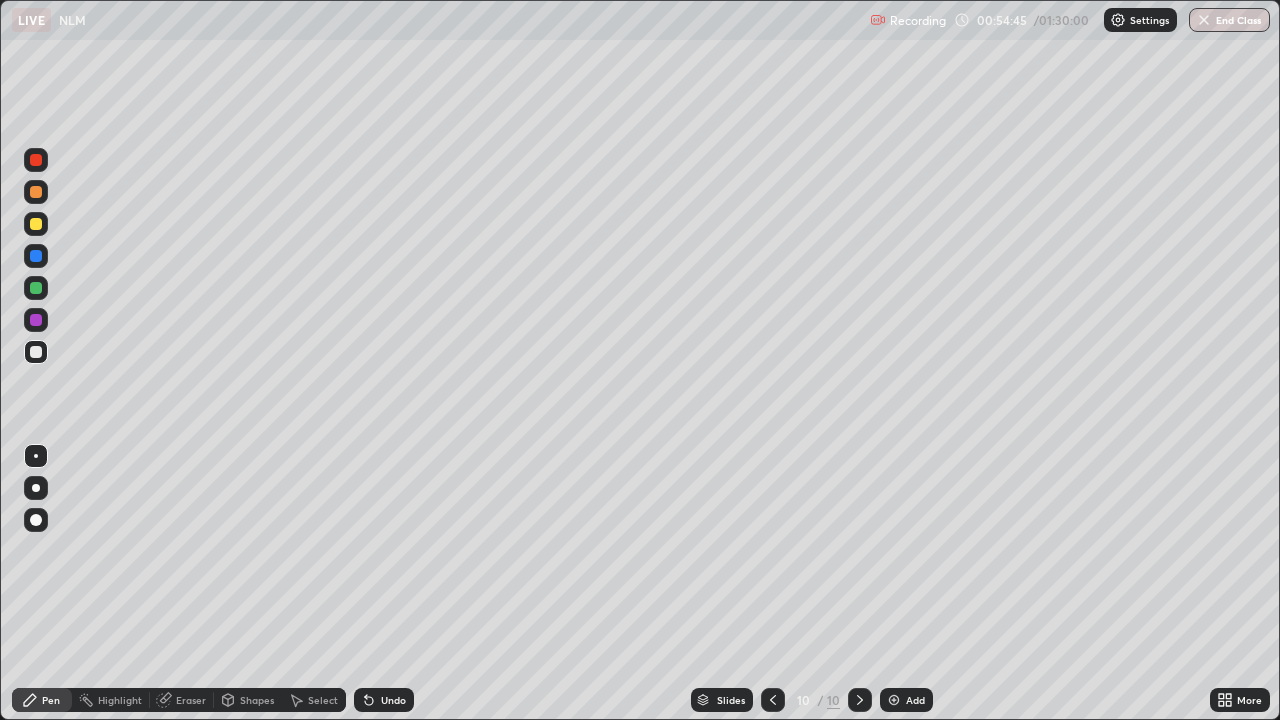 click on "Shapes" at bounding box center [248, 700] 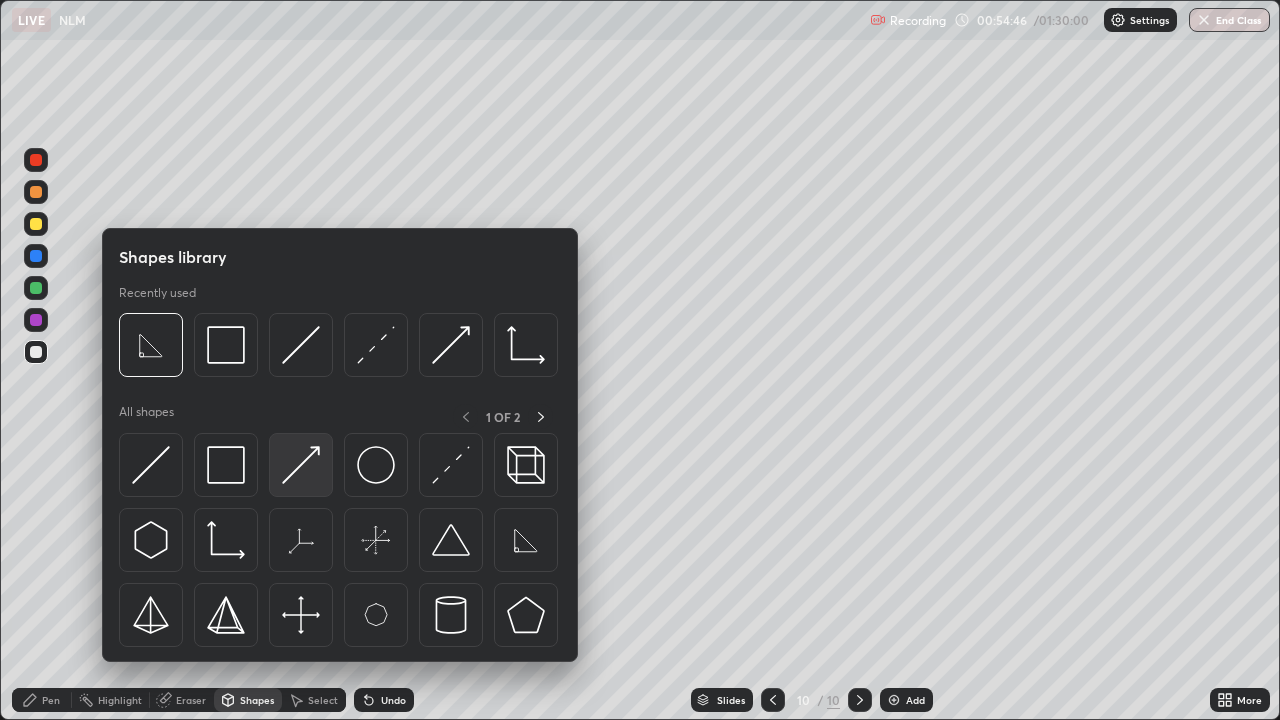 click at bounding box center (301, 465) 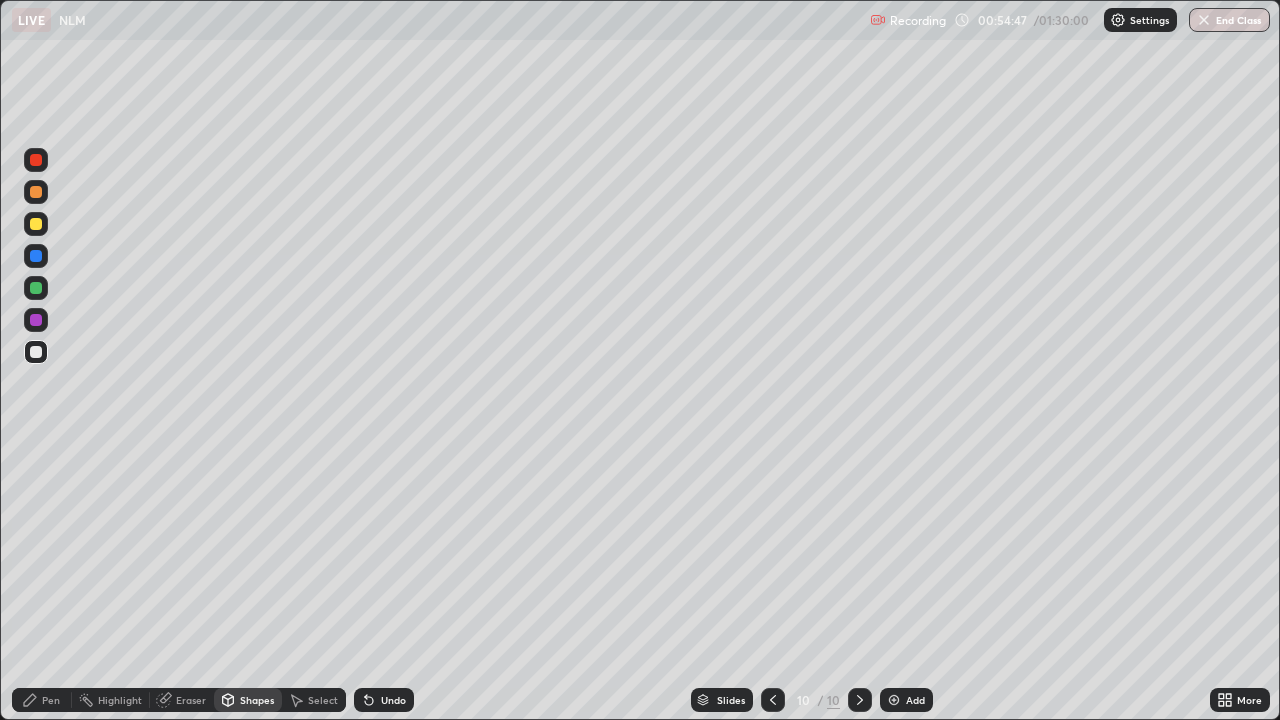 click at bounding box center [36, 352] 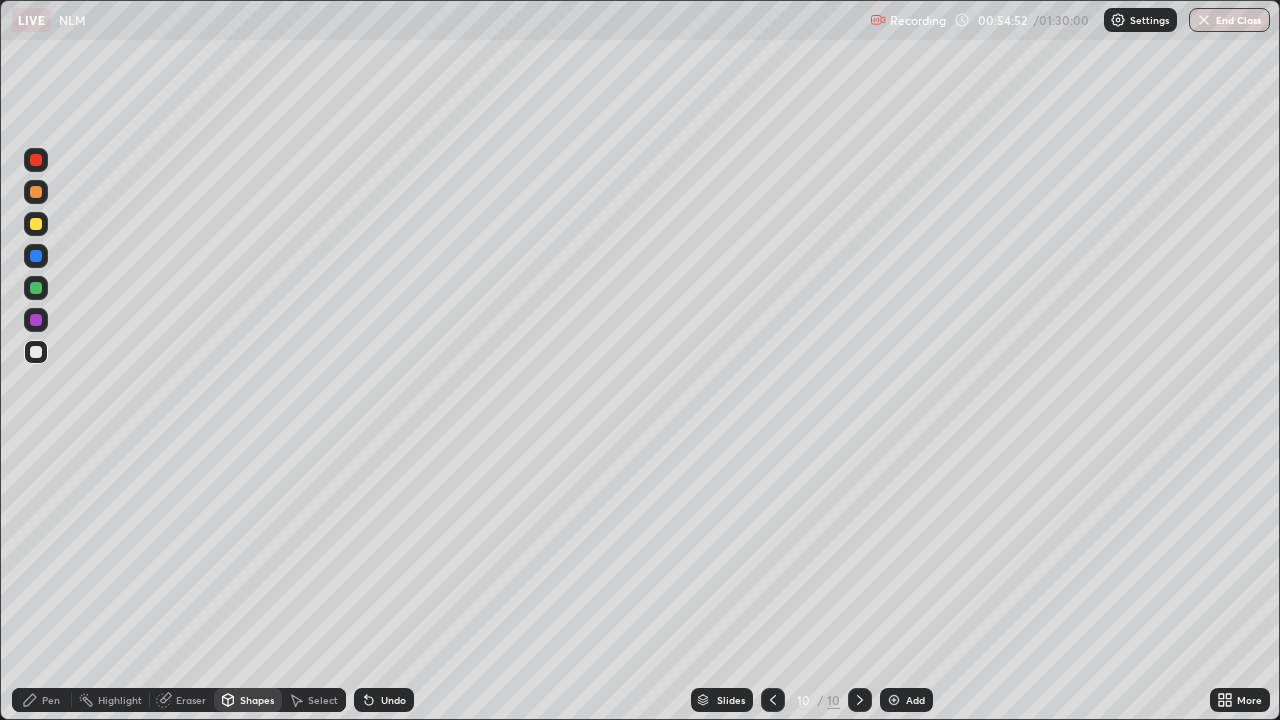 click on "Pen" at bounding box center (51, 700) 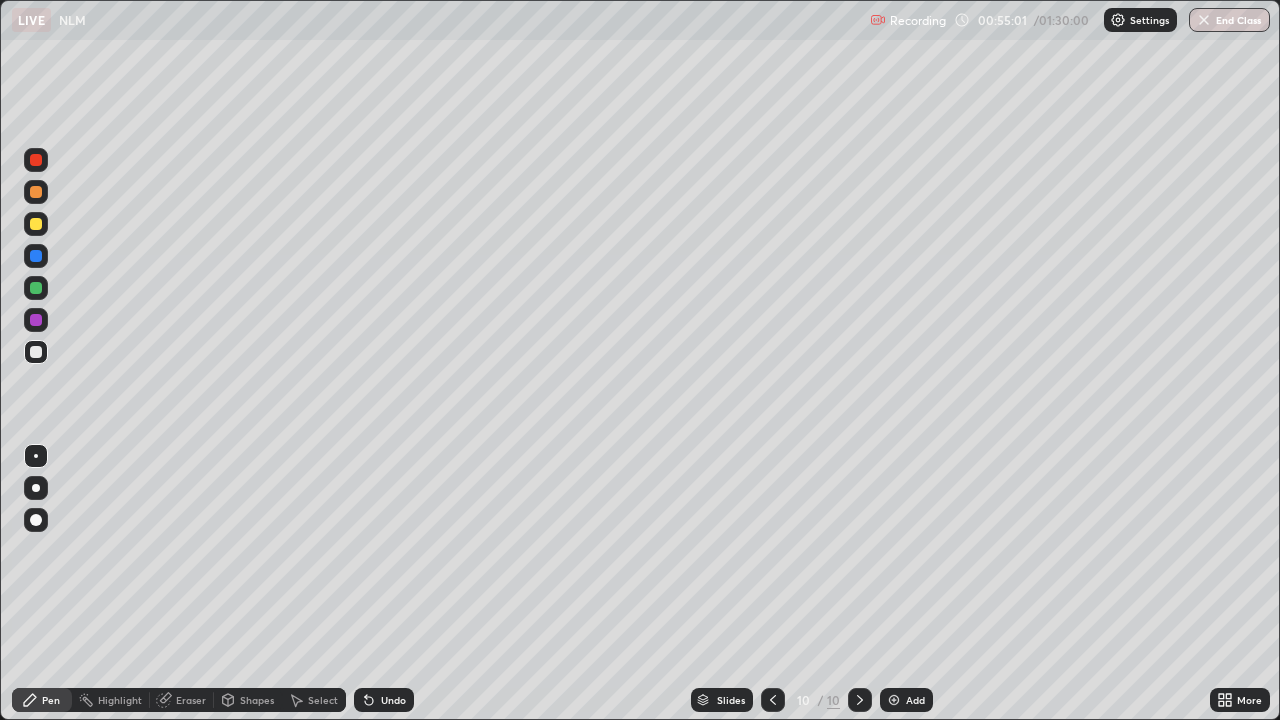 click on "Shapes" at bounding box center (257, 700) 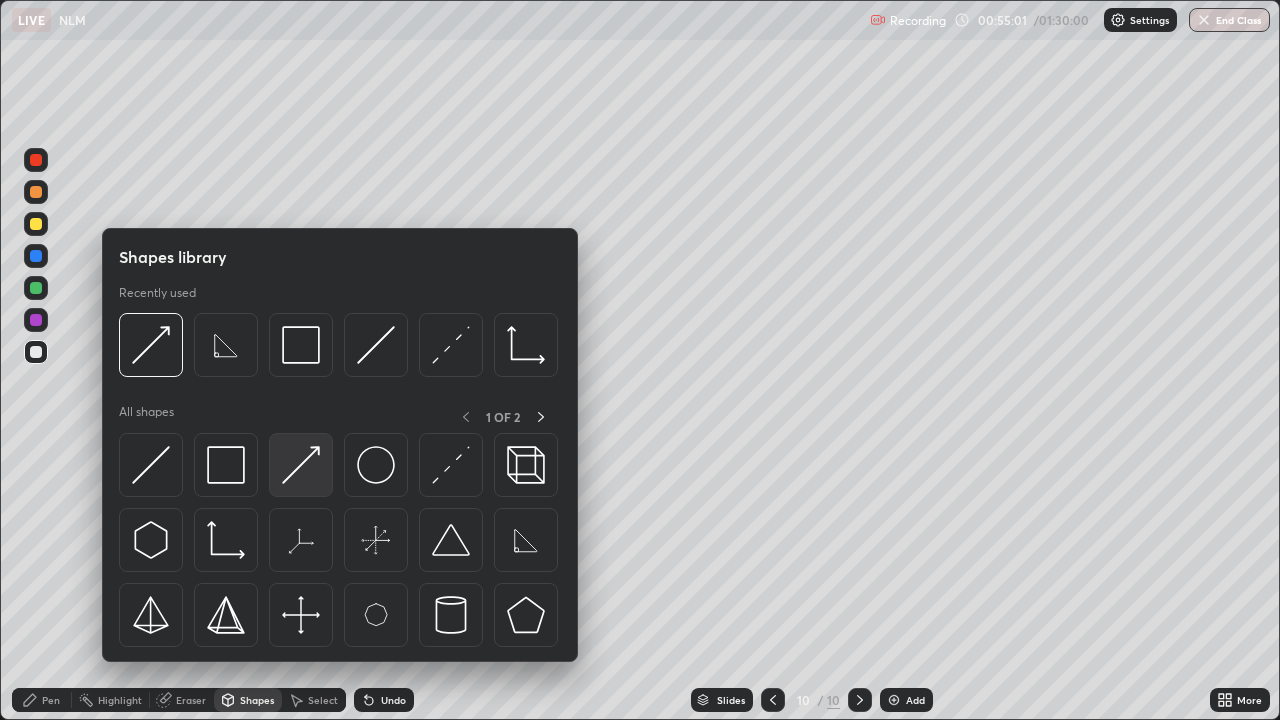 click at bounding box center [301, 465] 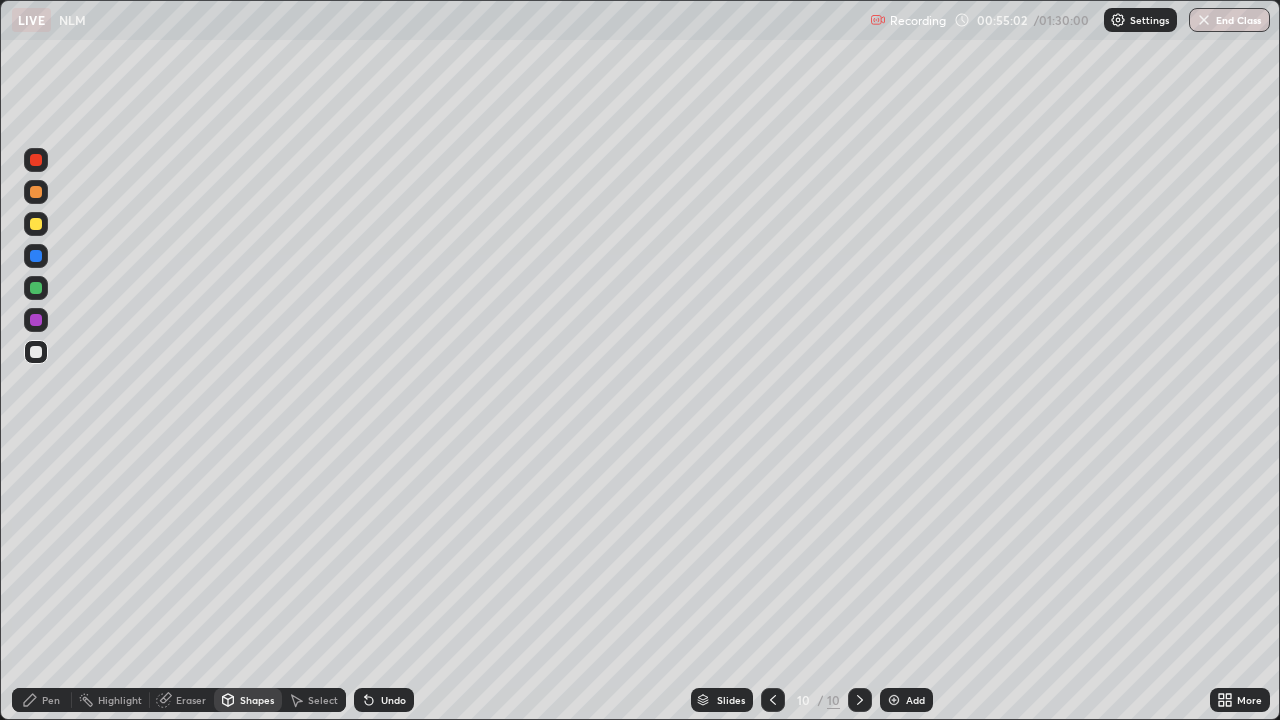 click at bounding box center [36, 224] 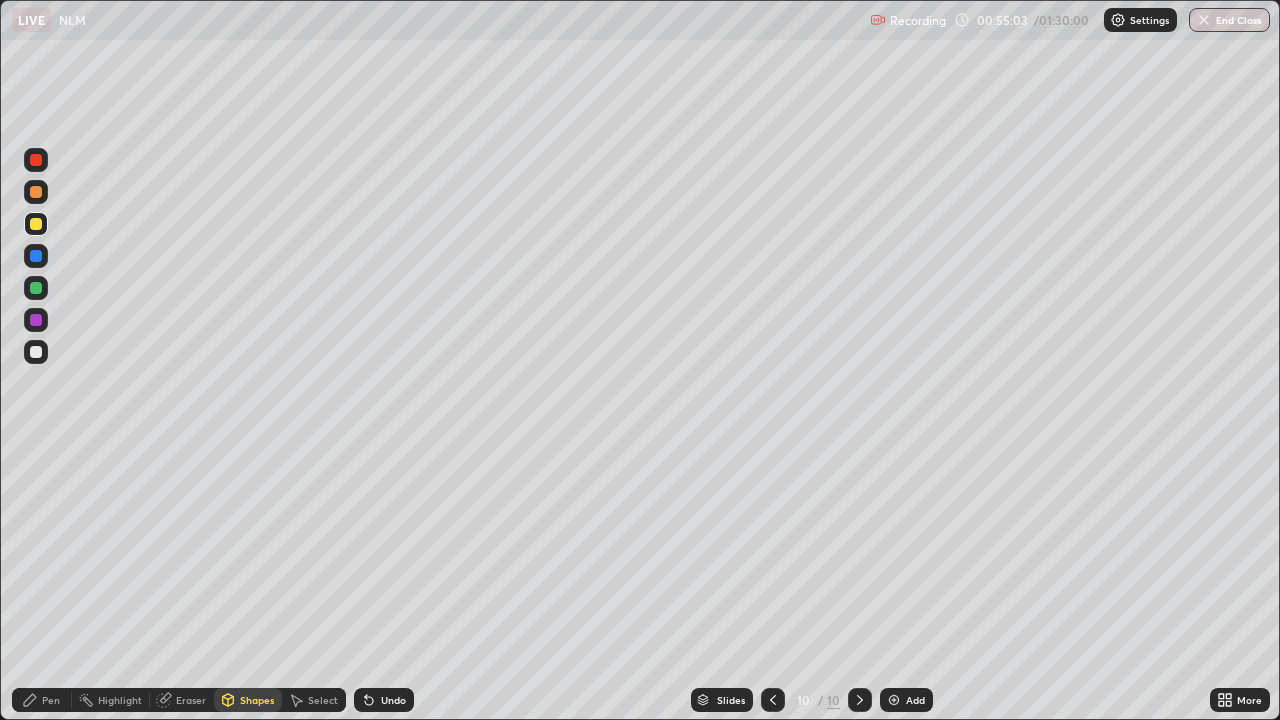 click at bounding box center (36, 192) 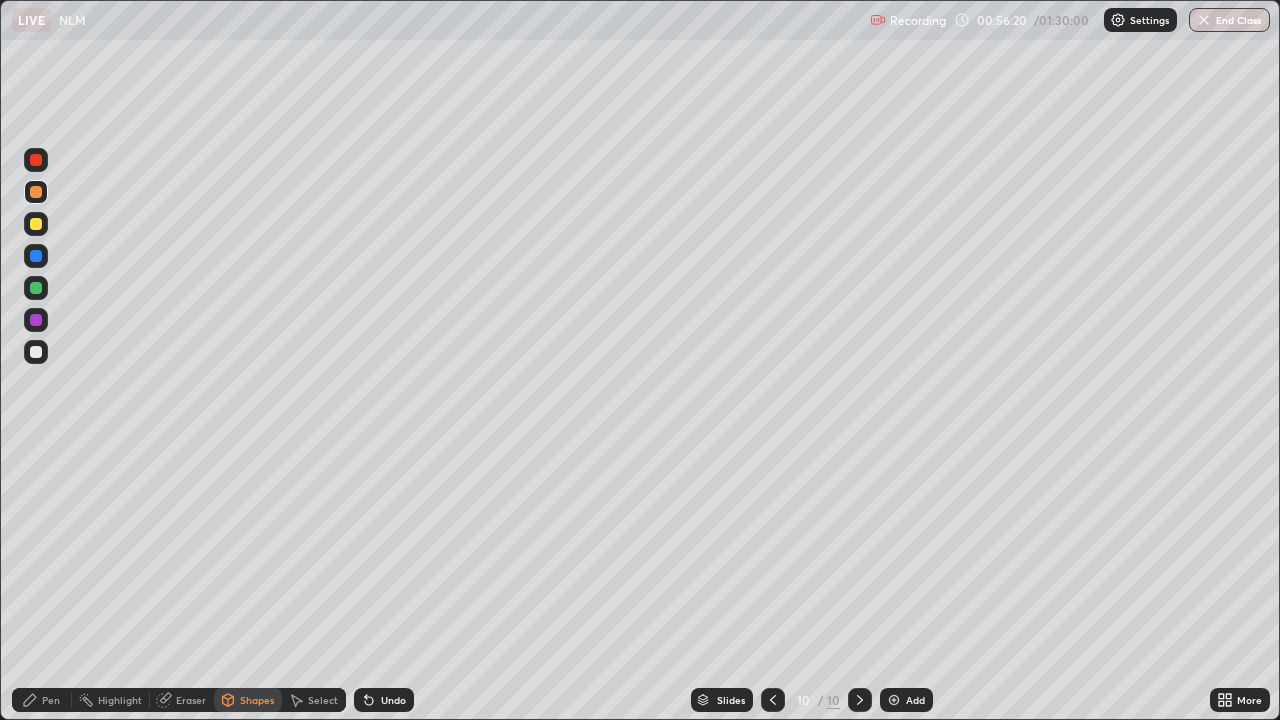 click at bounding box center [36, 352] 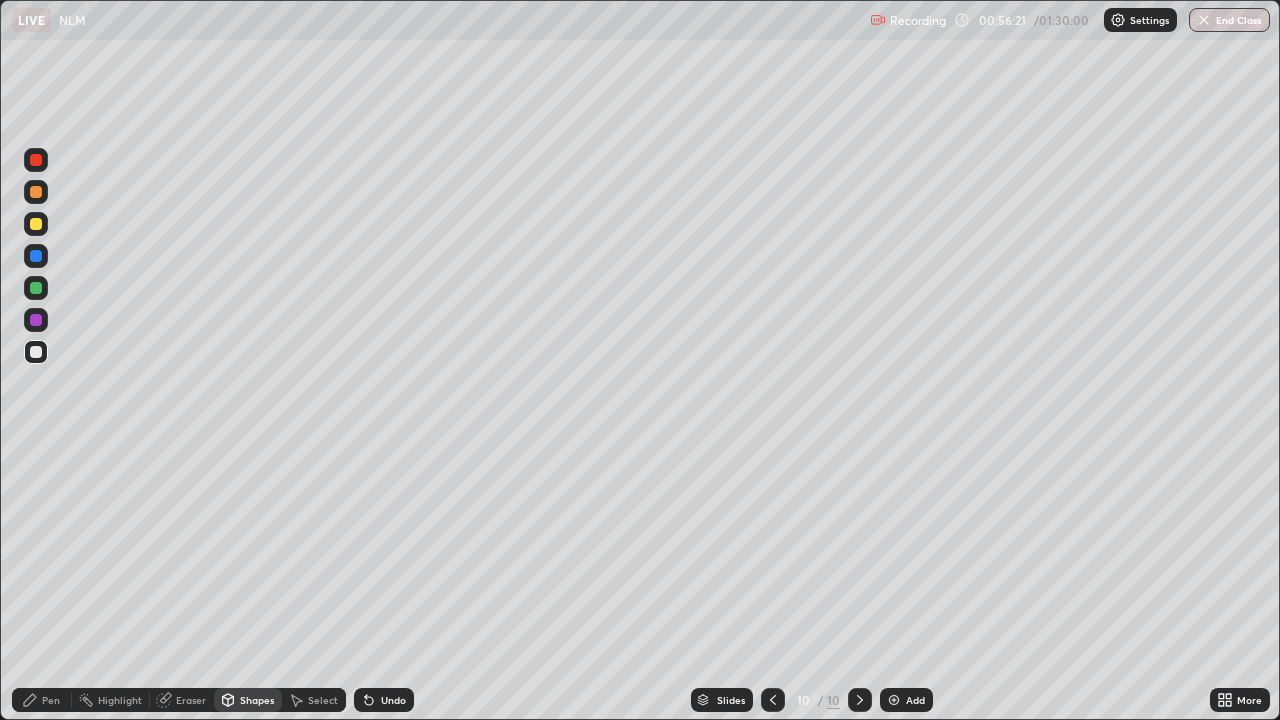 click on "Pen" at bounding box center [42, 700] 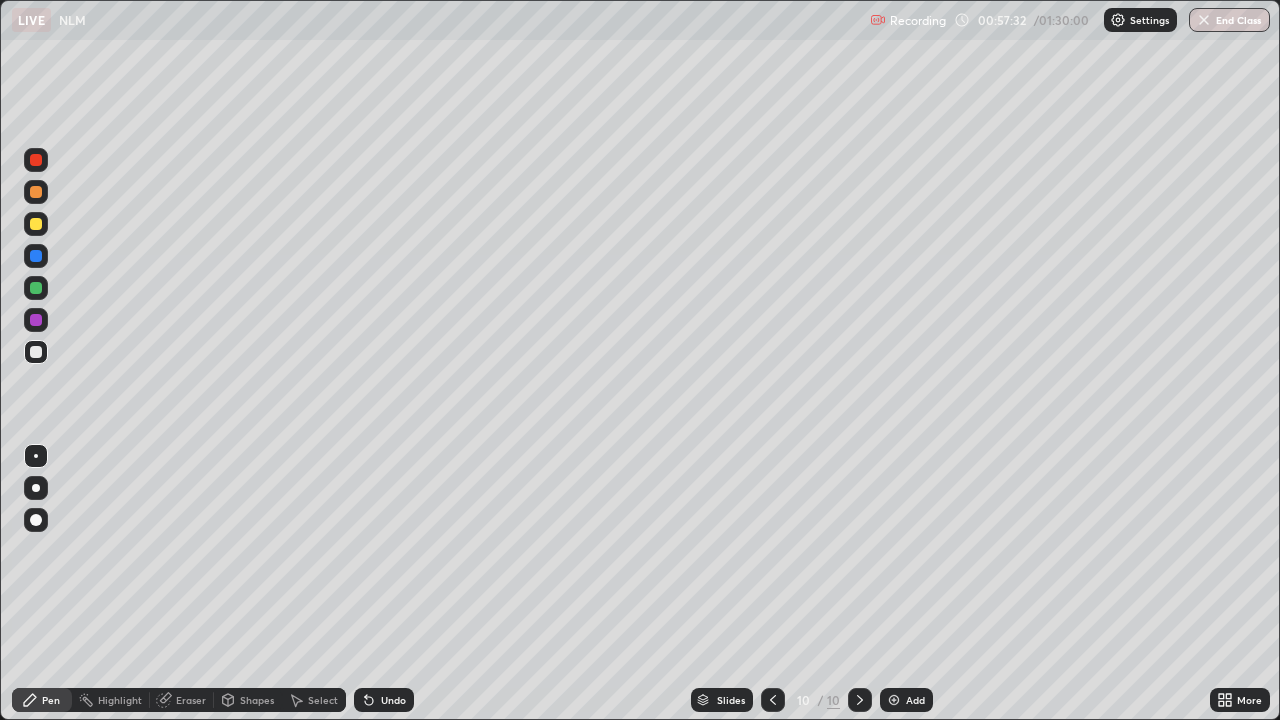 click on "Add" at bounding box center (906, 700) 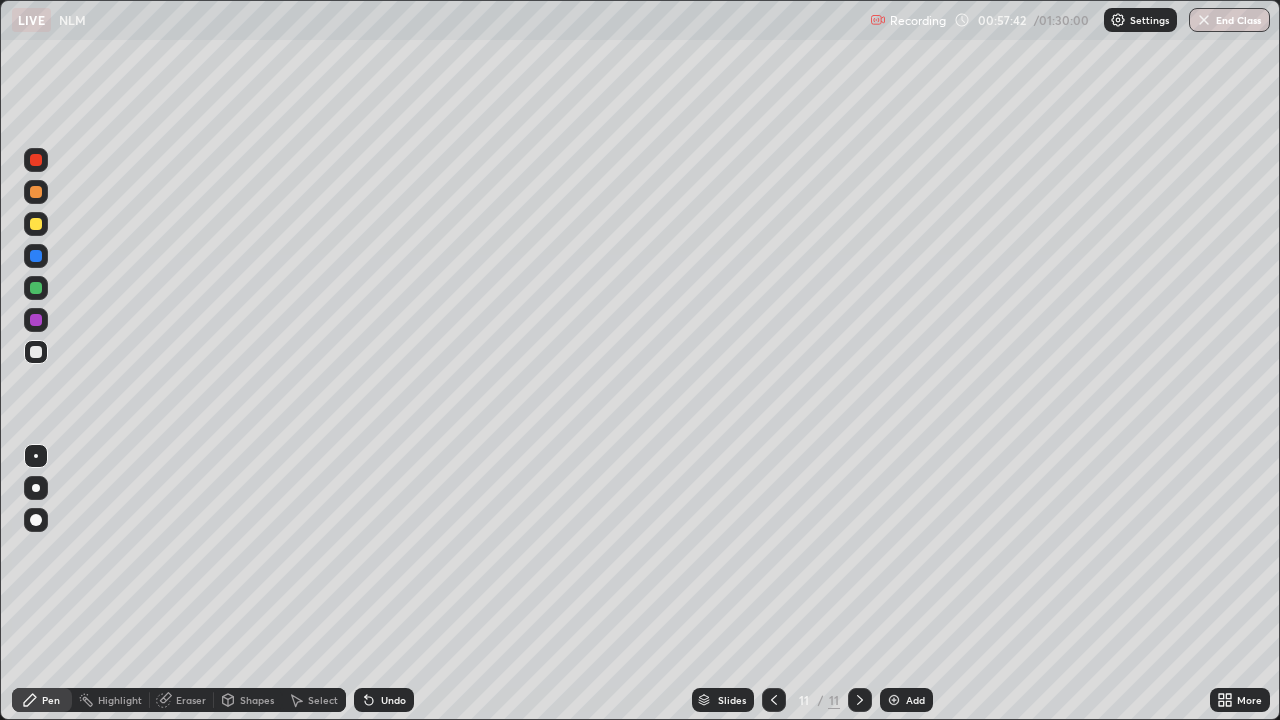 click at bounding box center [36, 224] 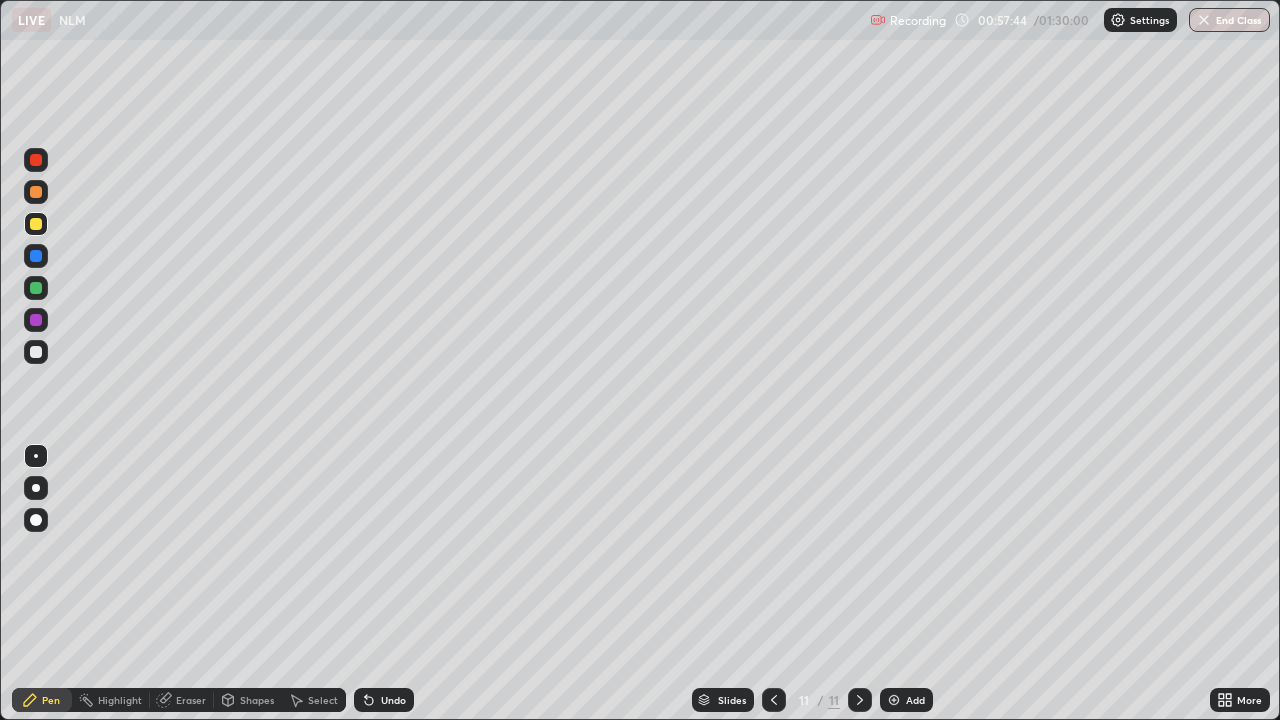 click 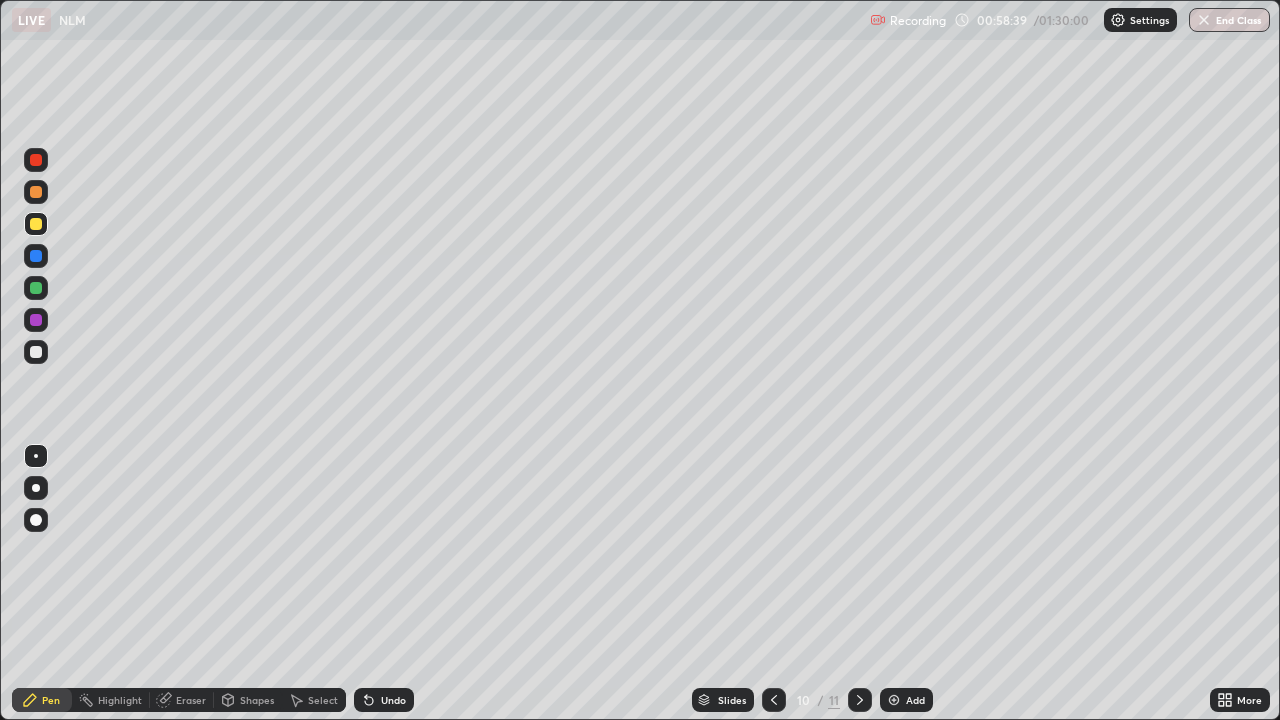 click at bounding box center [860, 700] 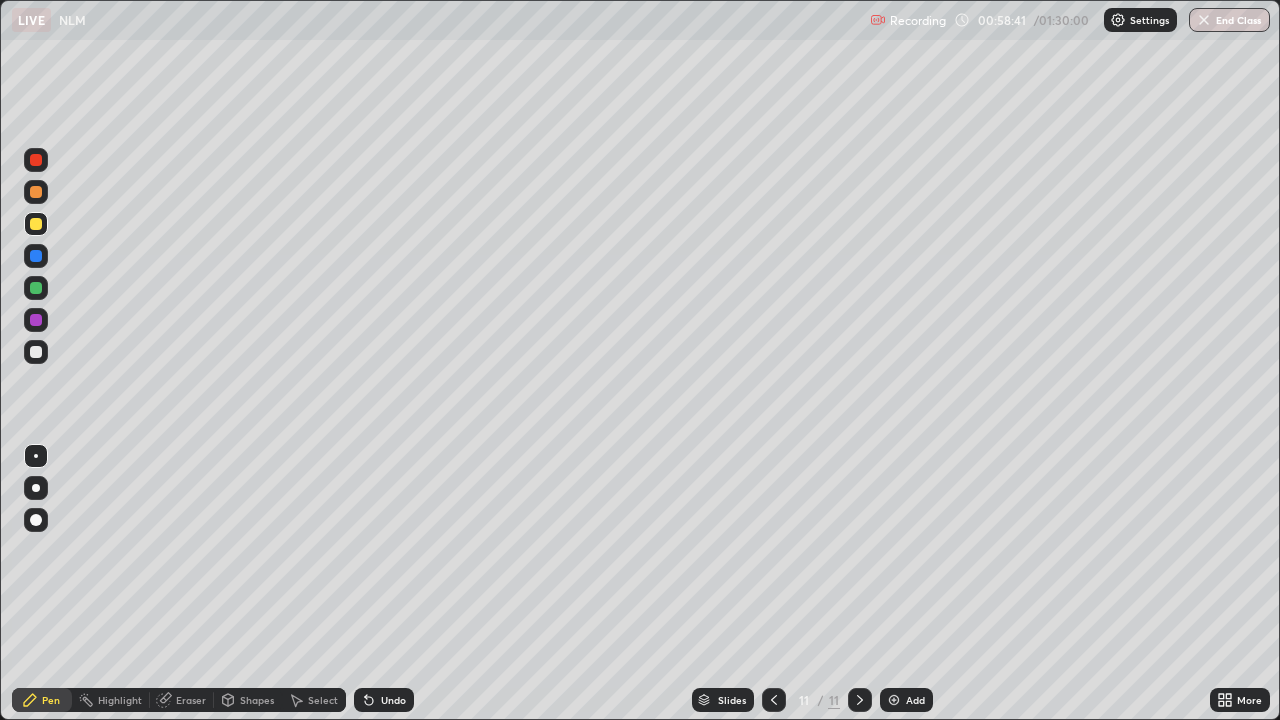 click on "Shapes" at bounding box center [257, 700] 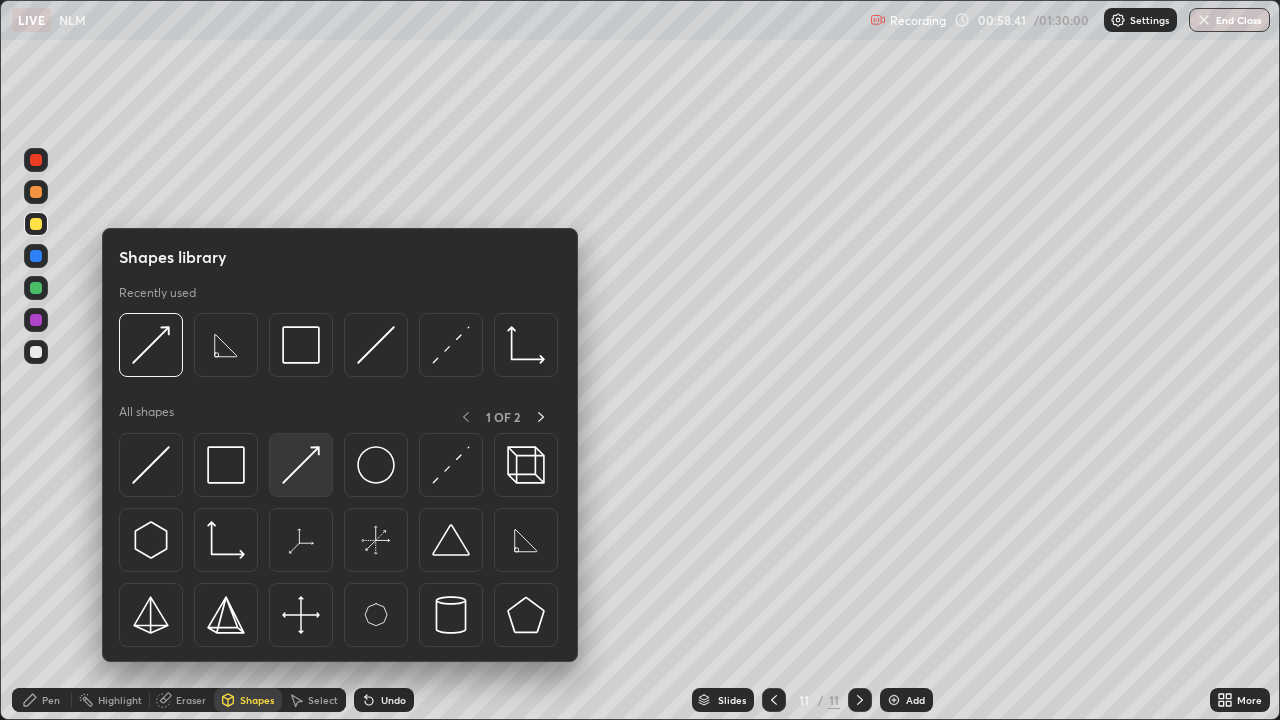 click at bounding box center [301, 465] 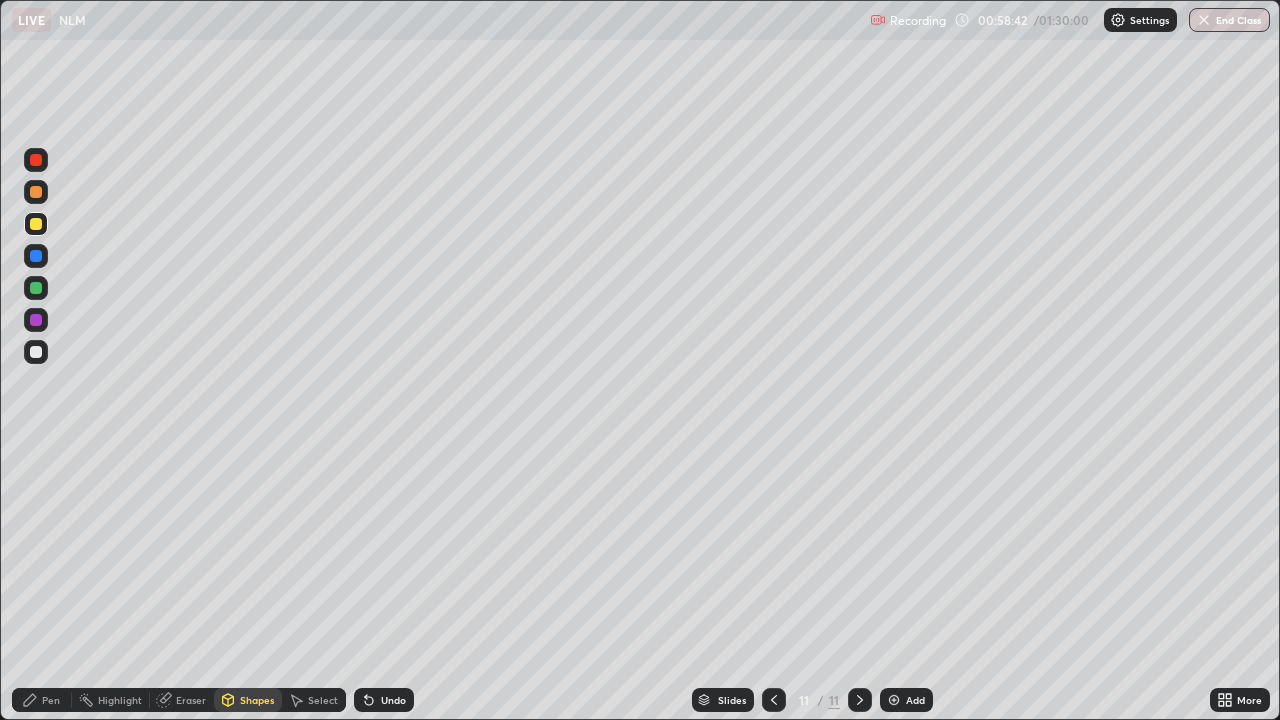 click at bounding box center (36, 352) 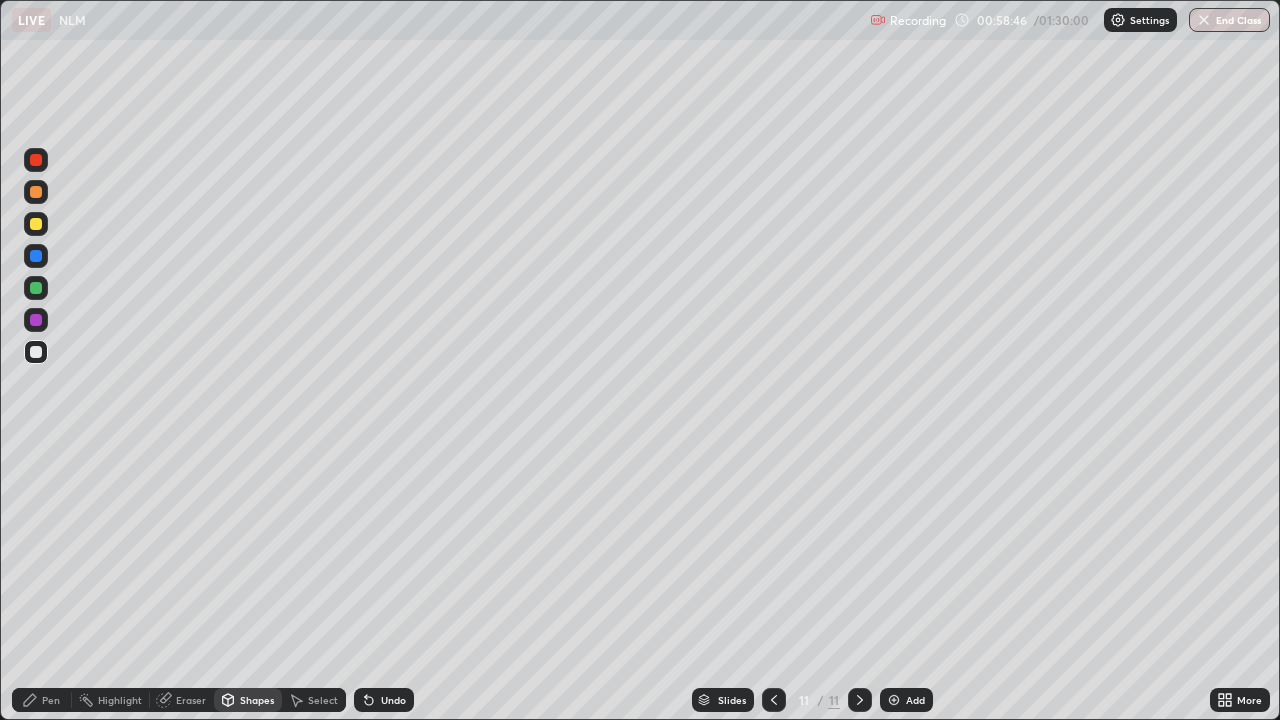 click on "Shapes" at bounding box center (257, 700) 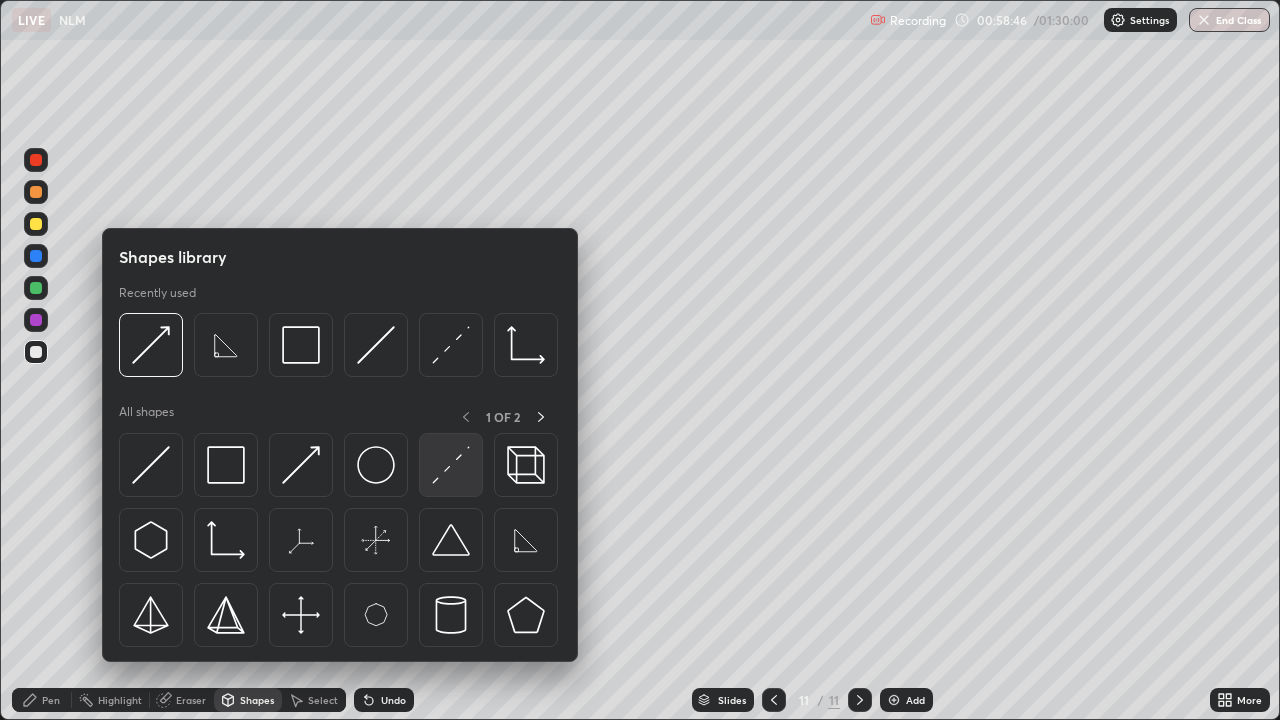 click at bounding box center [451, 465] 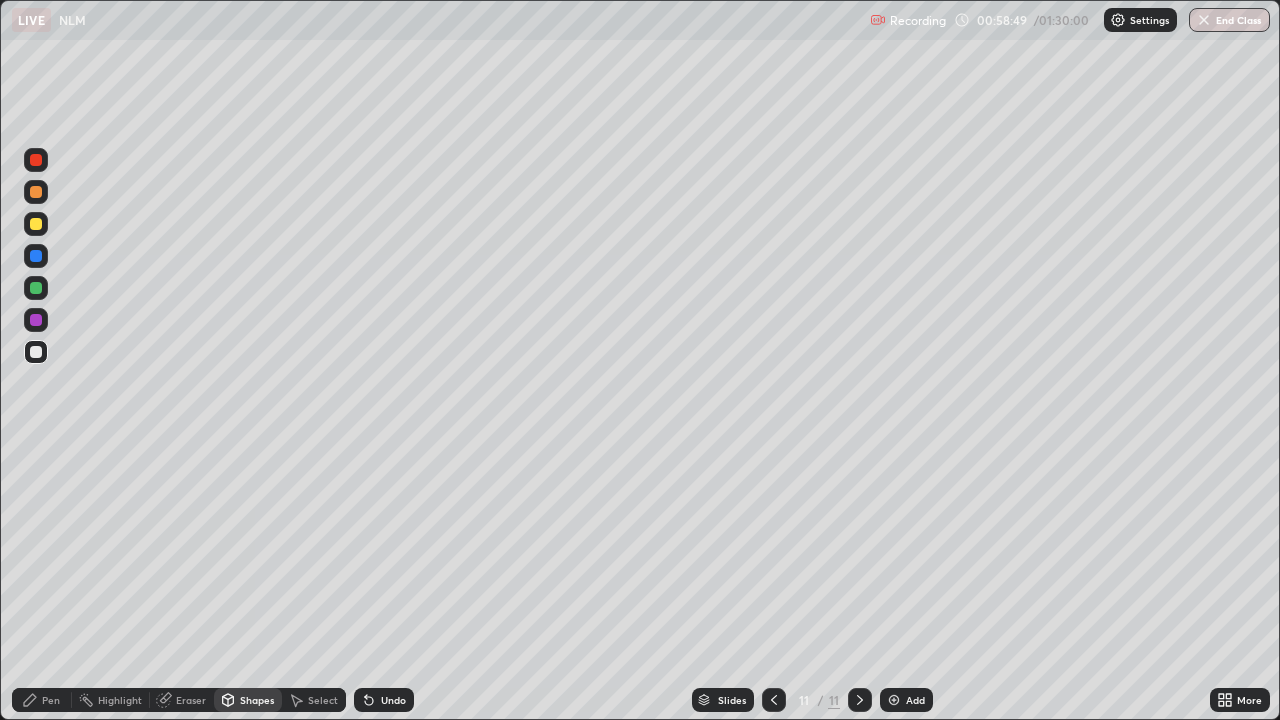 click on "Pen" at bounding box center (51, 700) 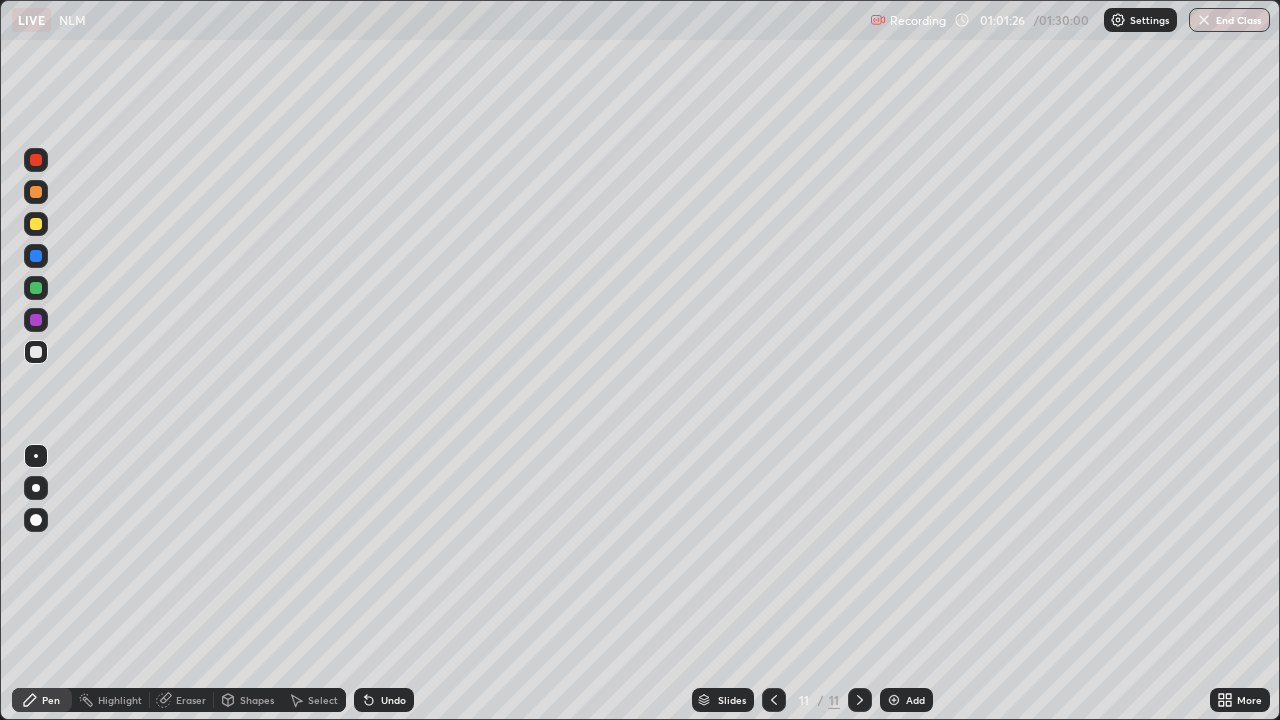 click at bounding box center [36, 224] 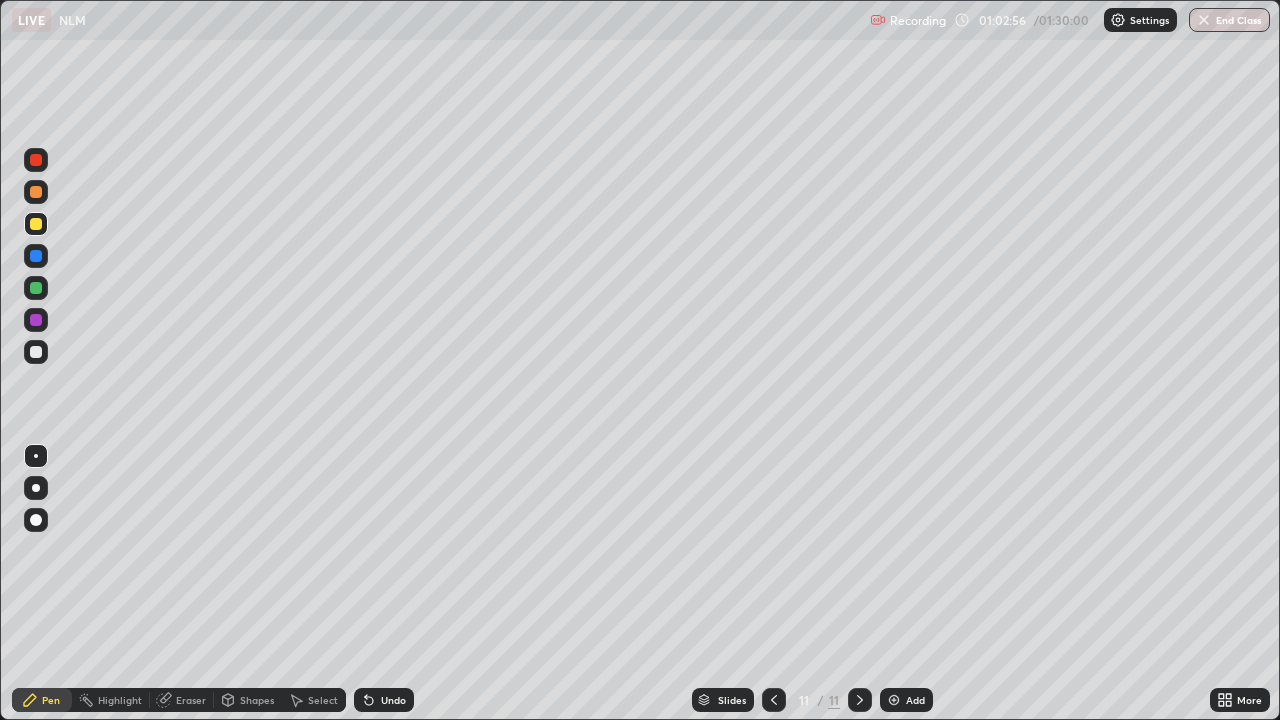 click at bounding box center [36, 352] 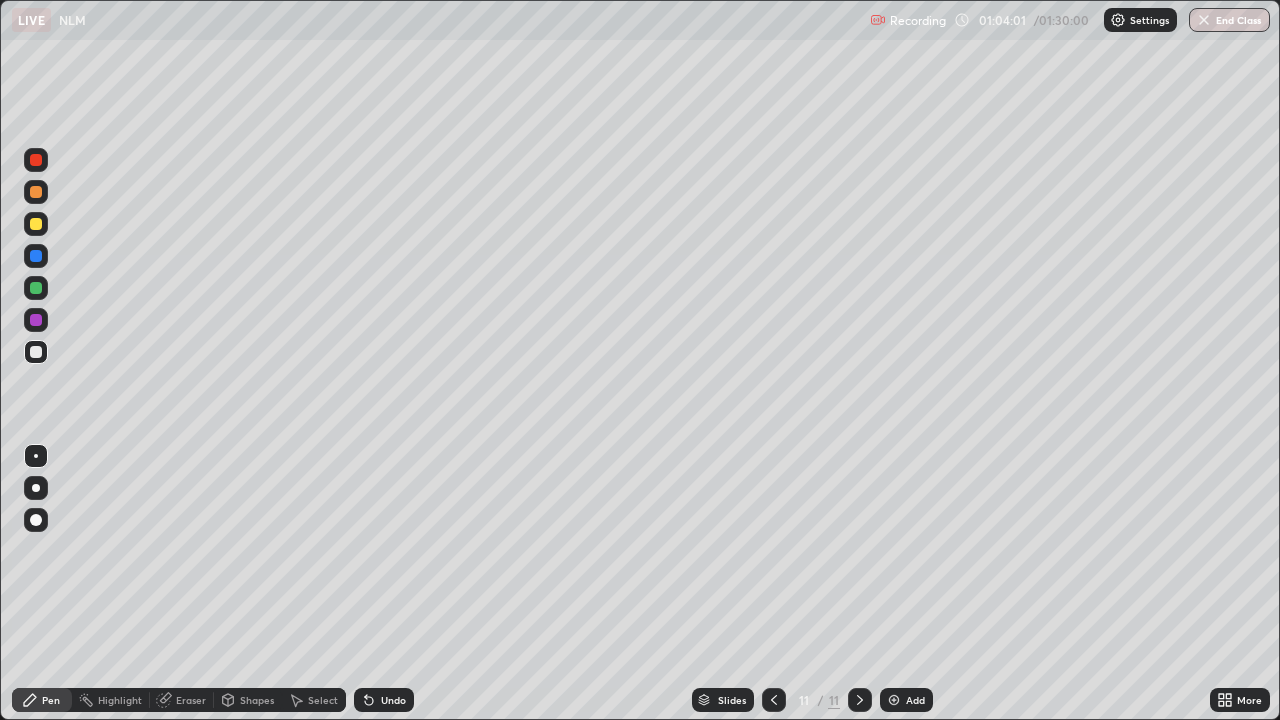 click at bounding box center (774, 700) 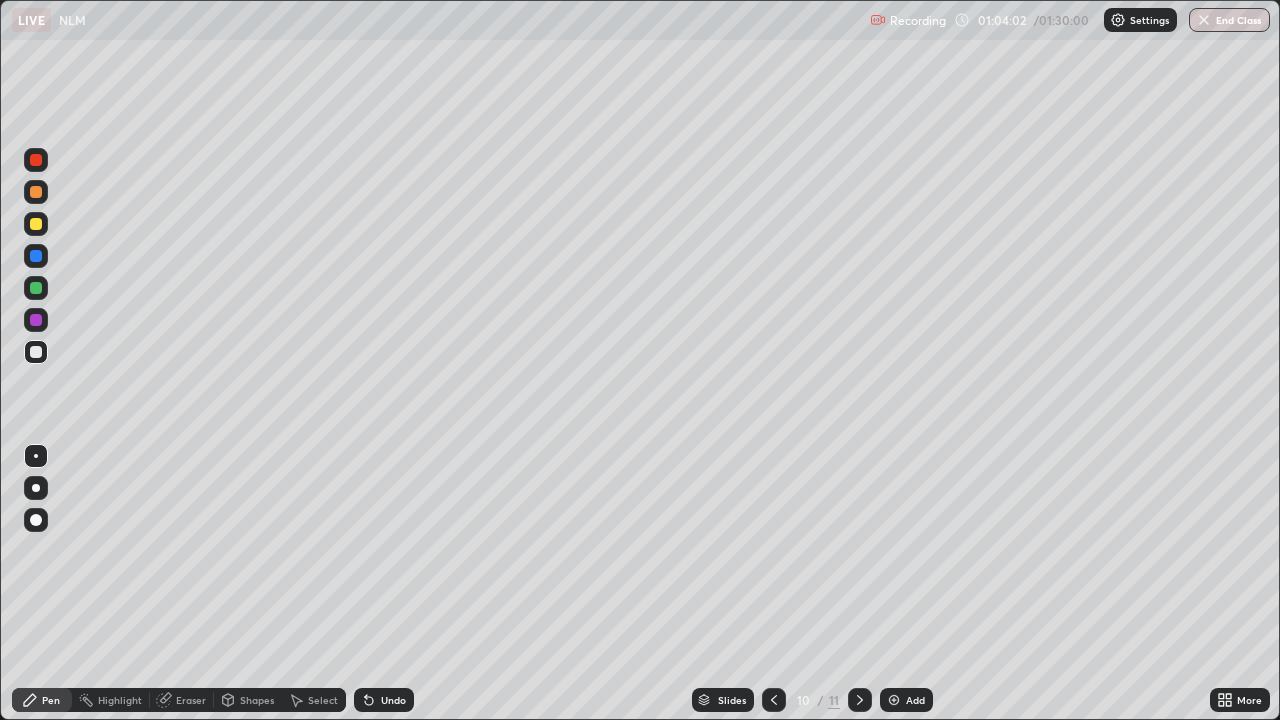 click 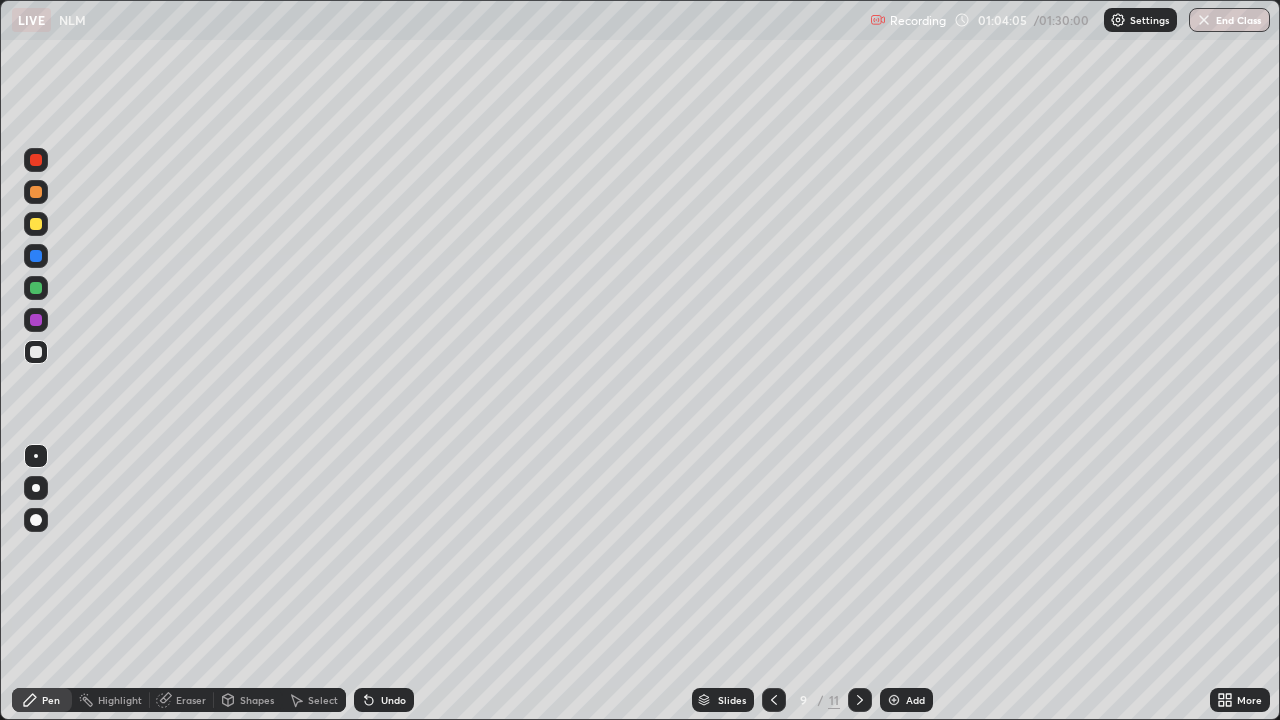 click 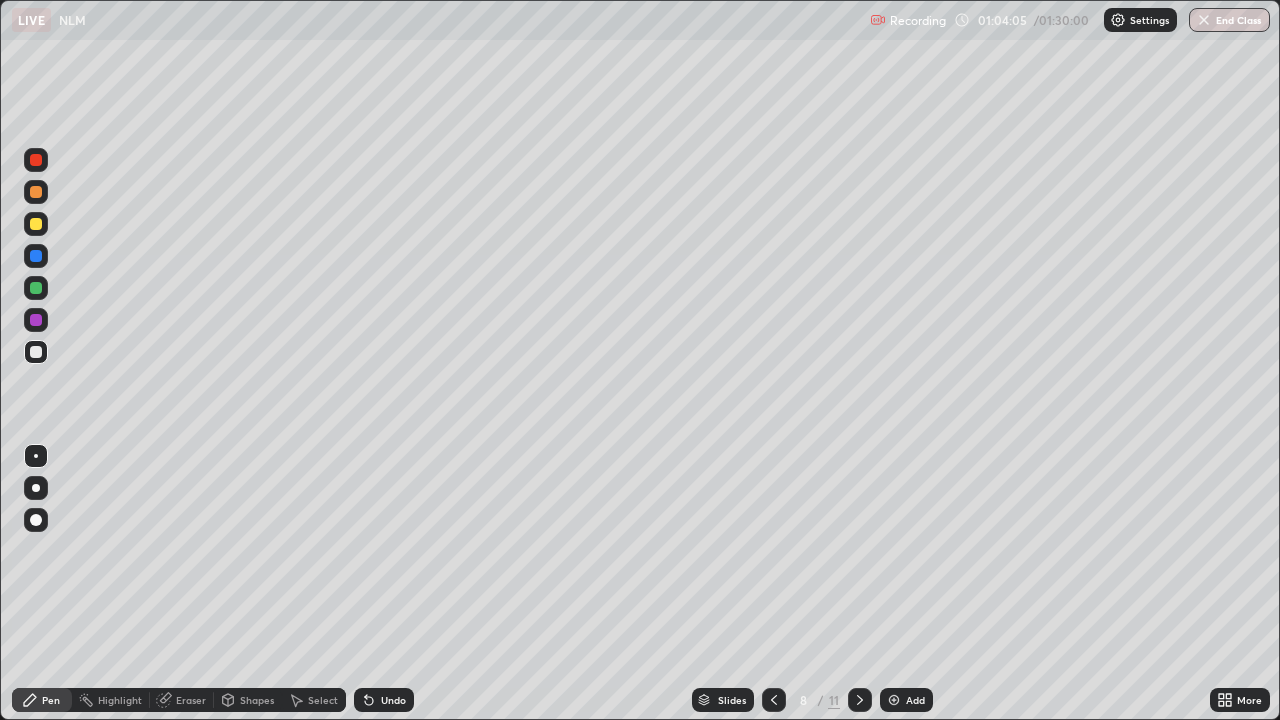 click 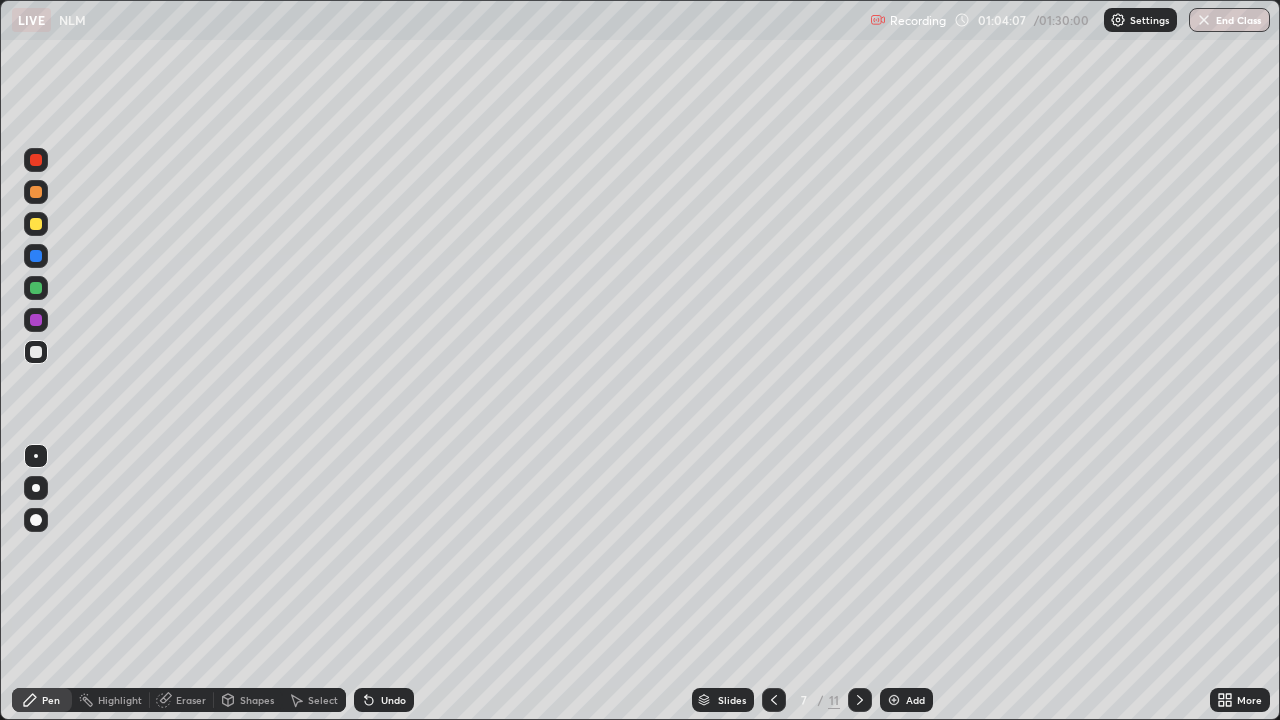 click at bounding box center (774, 700) 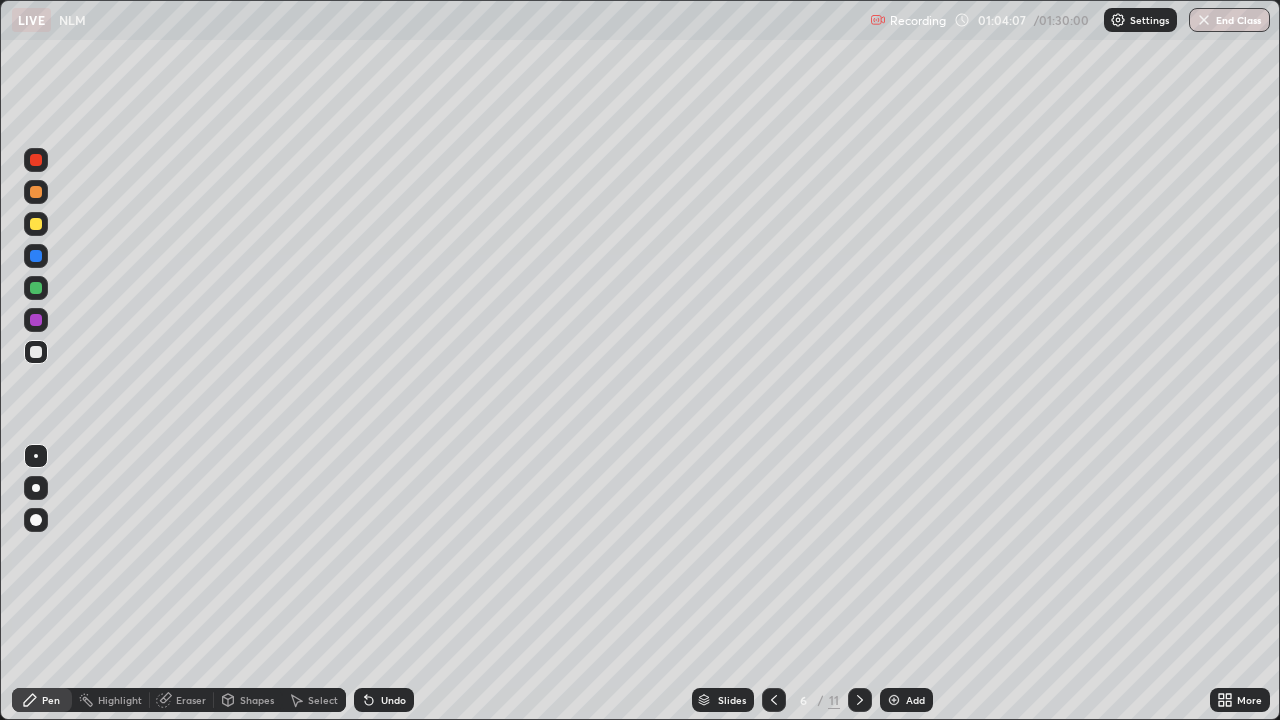 click 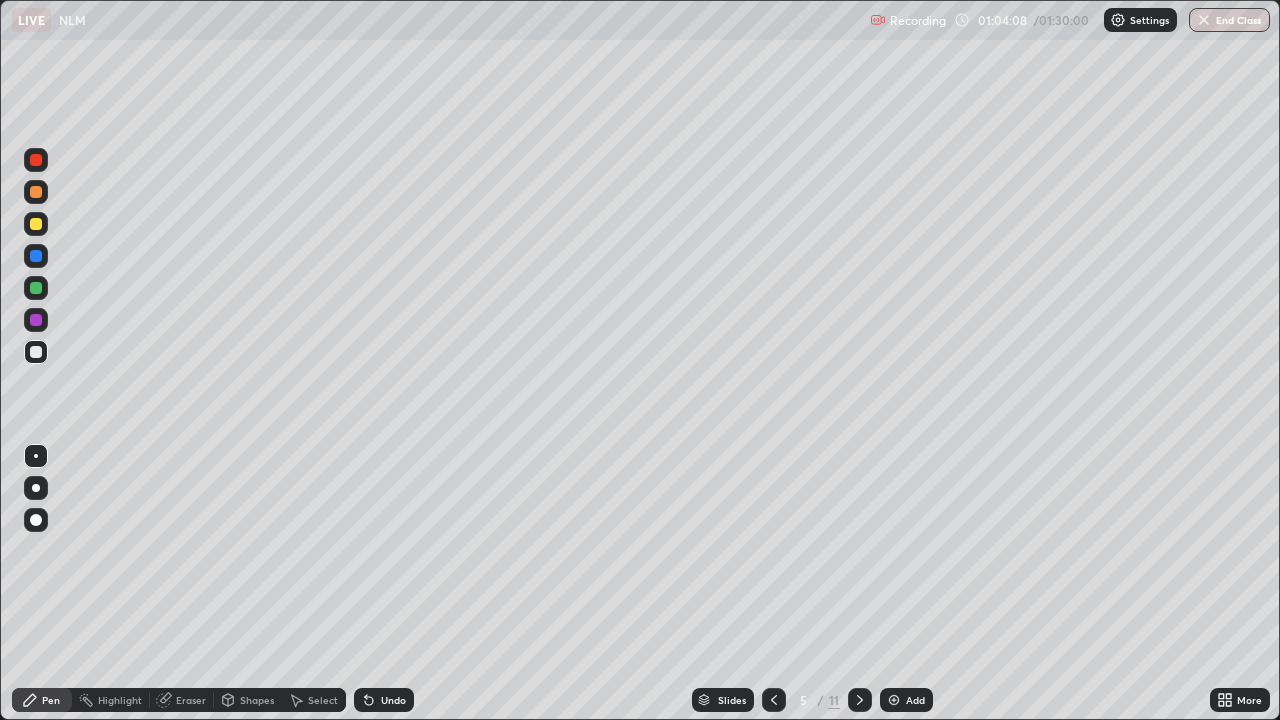 click 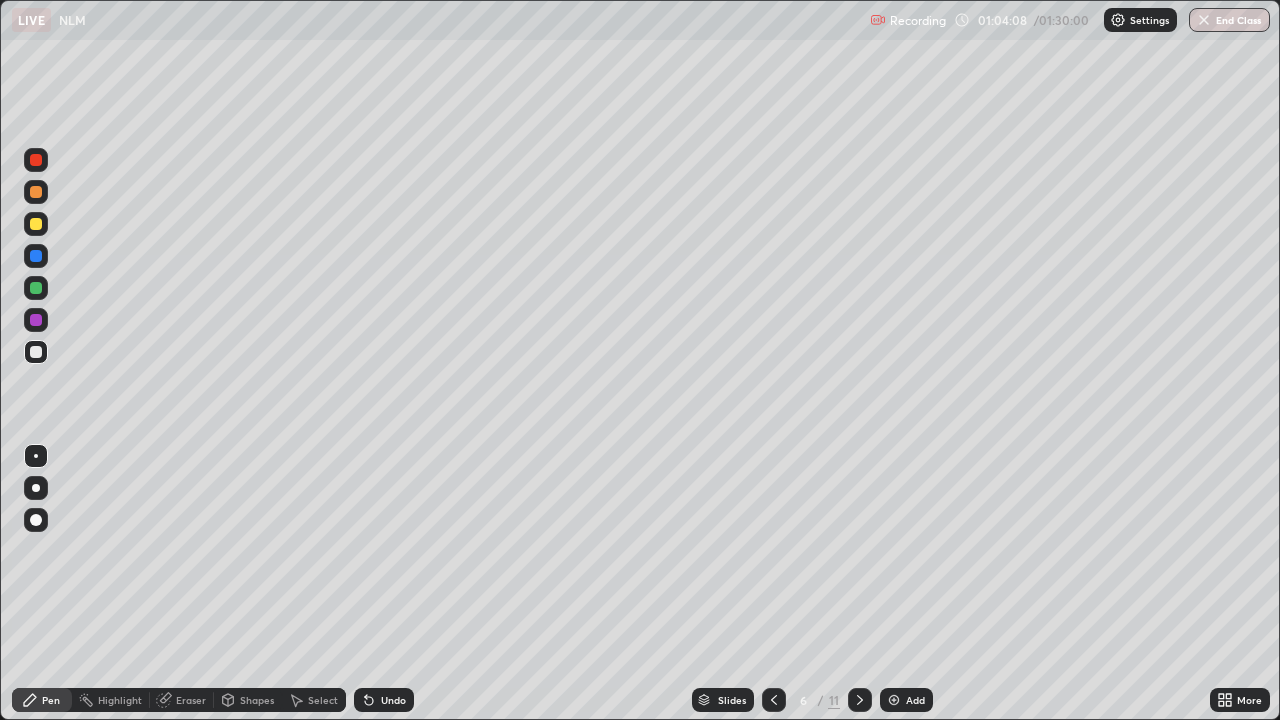 click at bounding box center (860, 700) 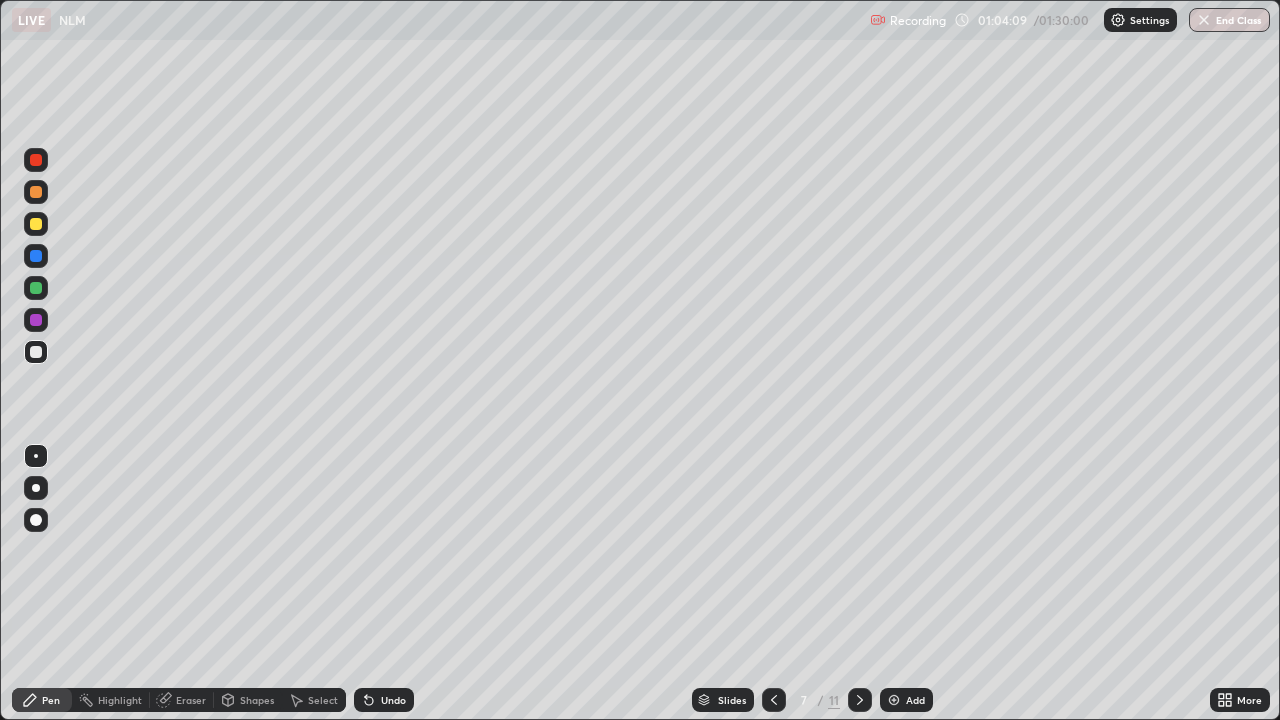 click 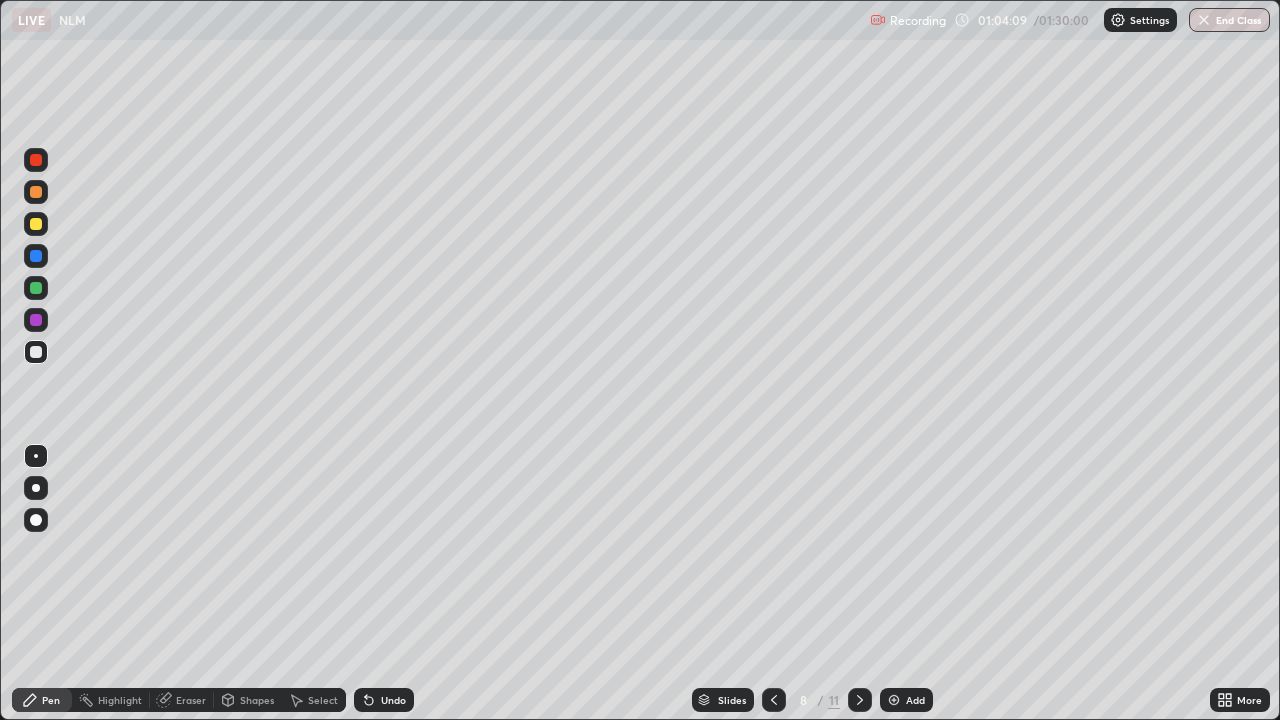 click 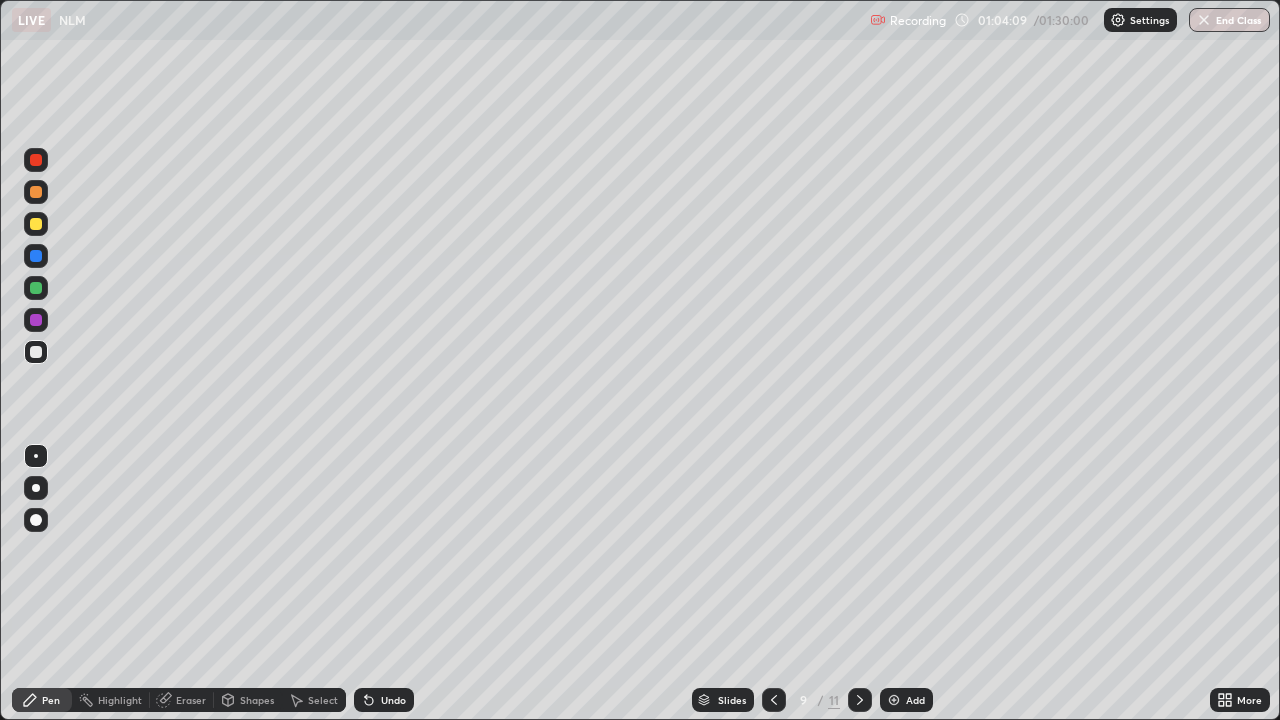 click 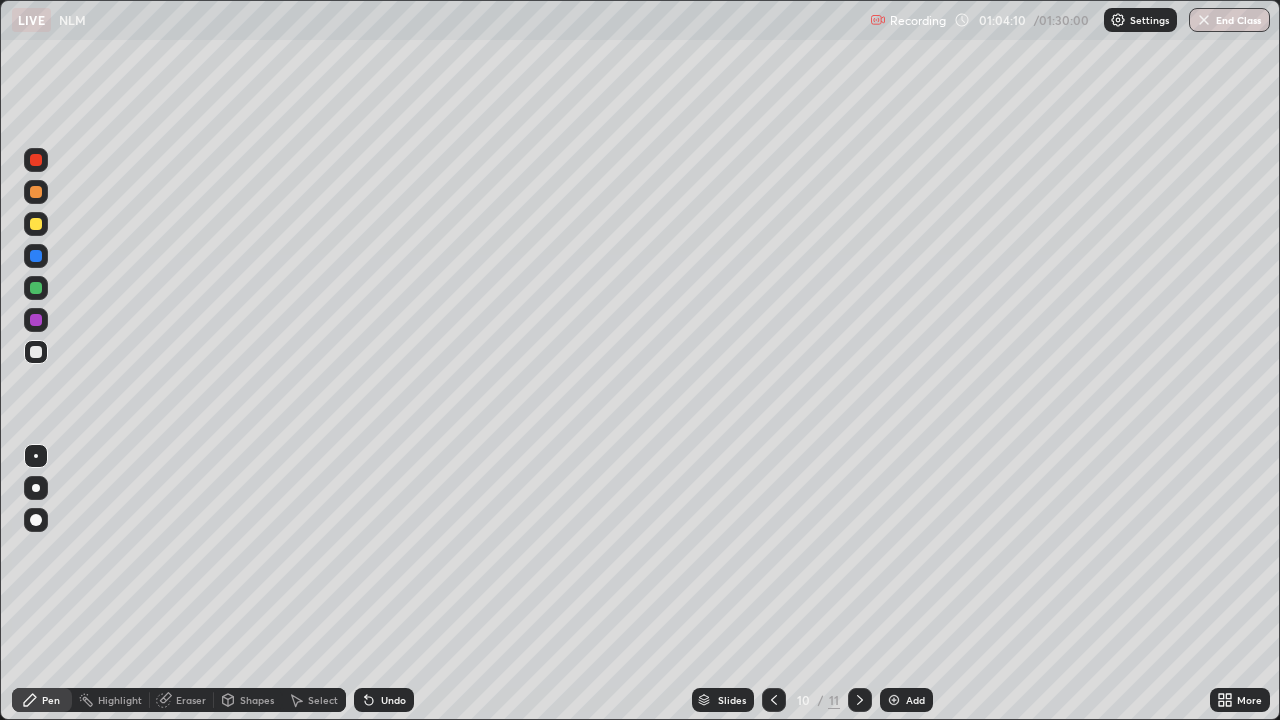 click at bounding box center (774, 700) 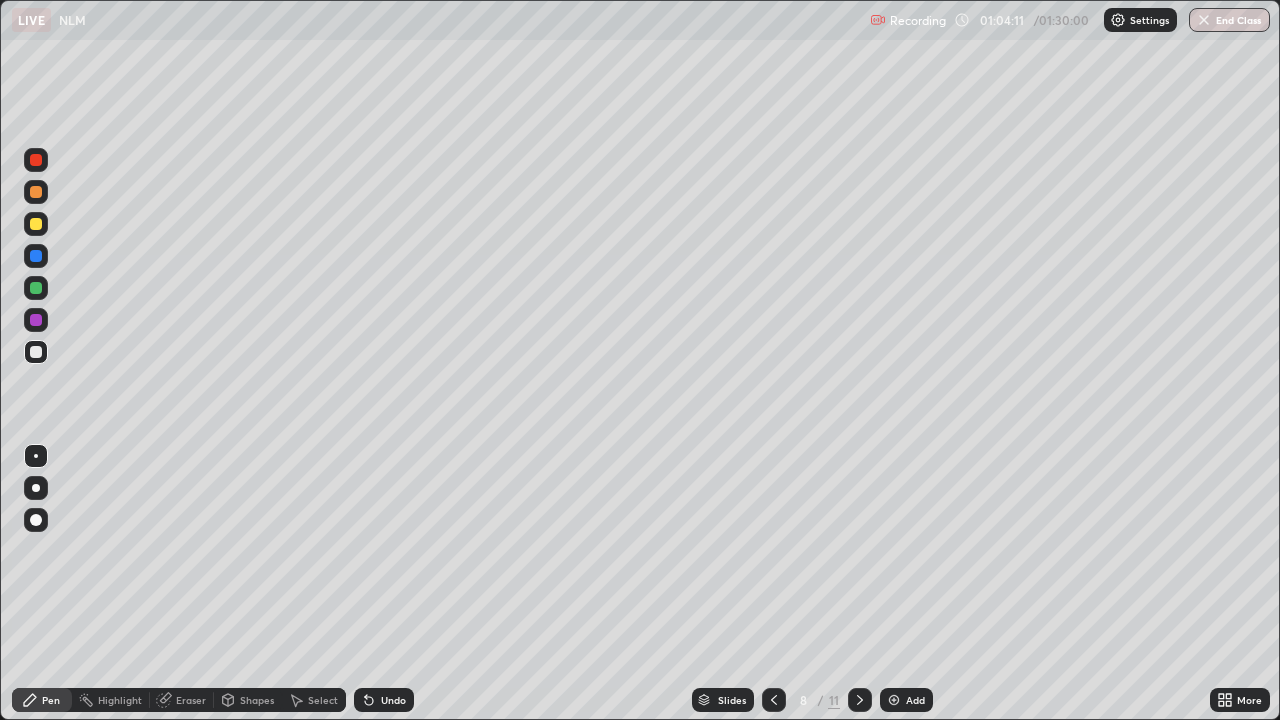 click at bounding box center (774, 700) 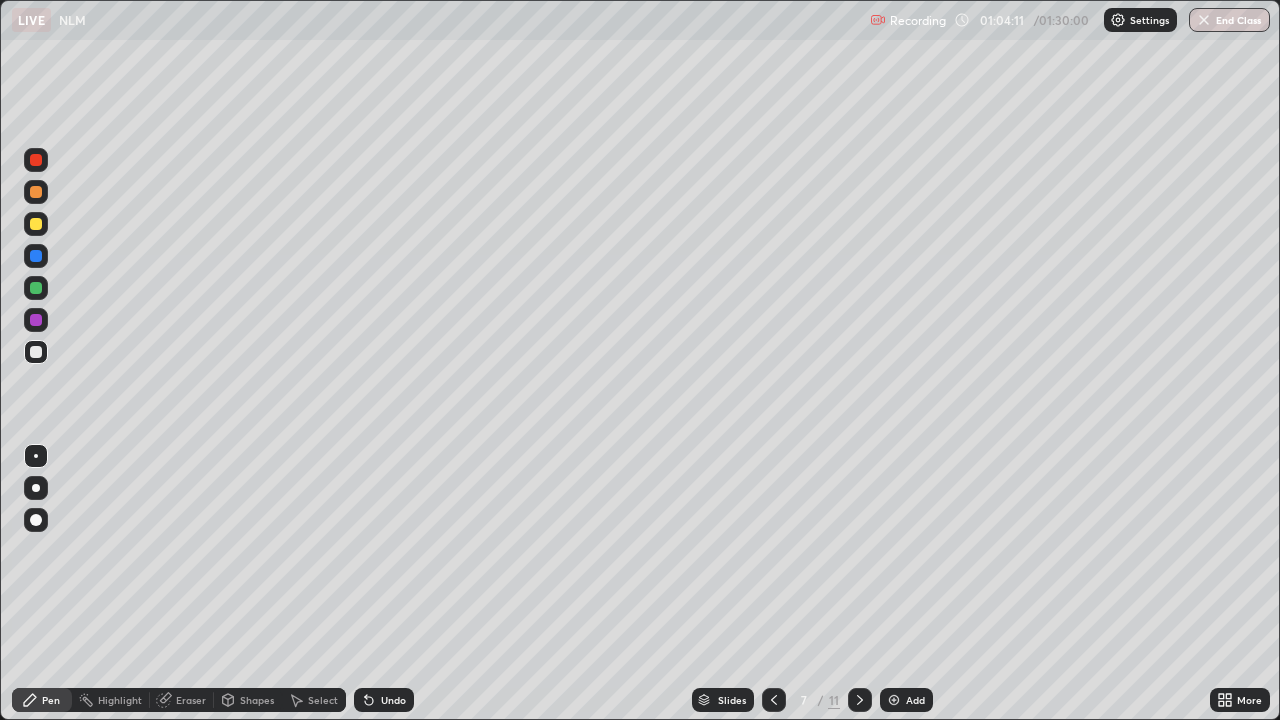 click 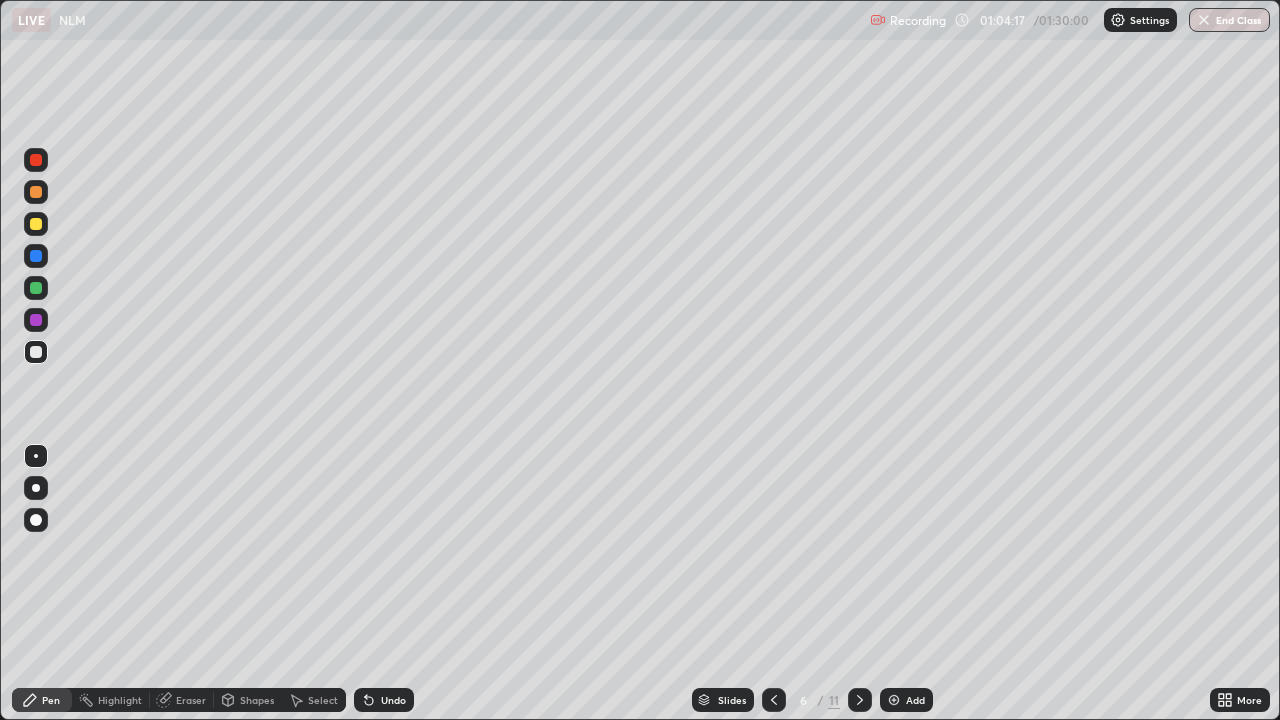 click at bounding box center [860, 700] 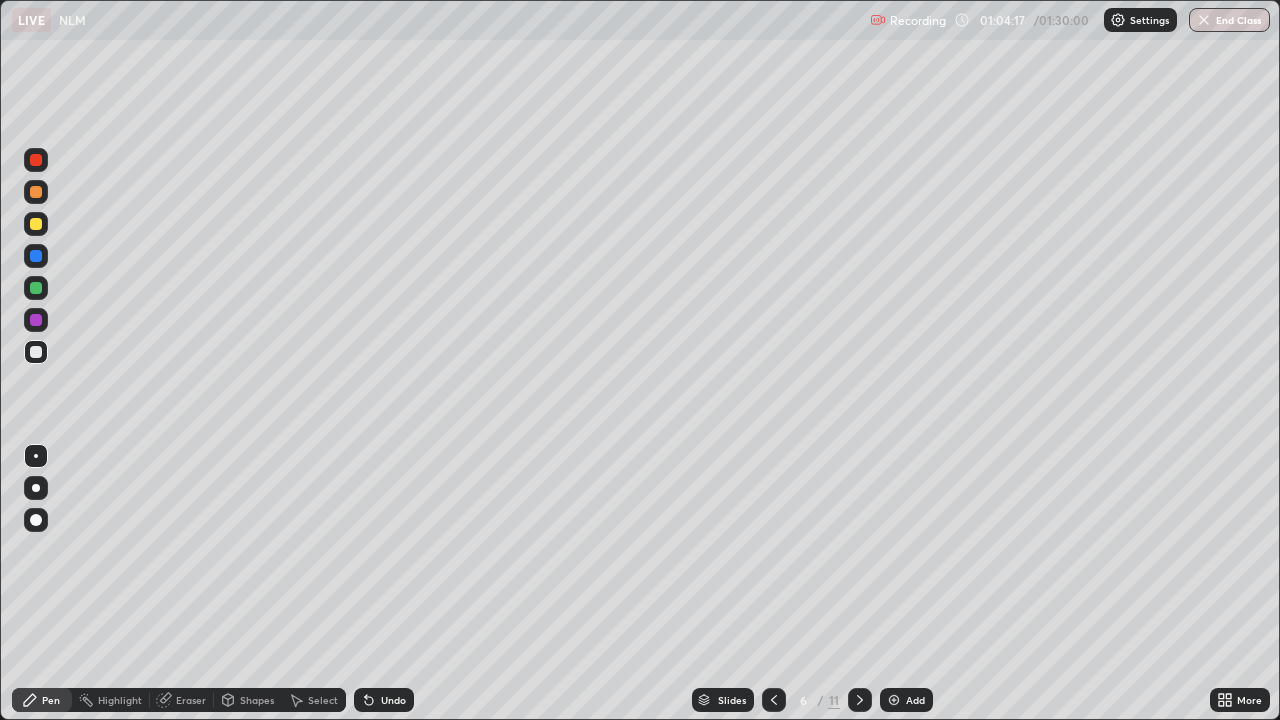 click at bounding box center [860, 700] 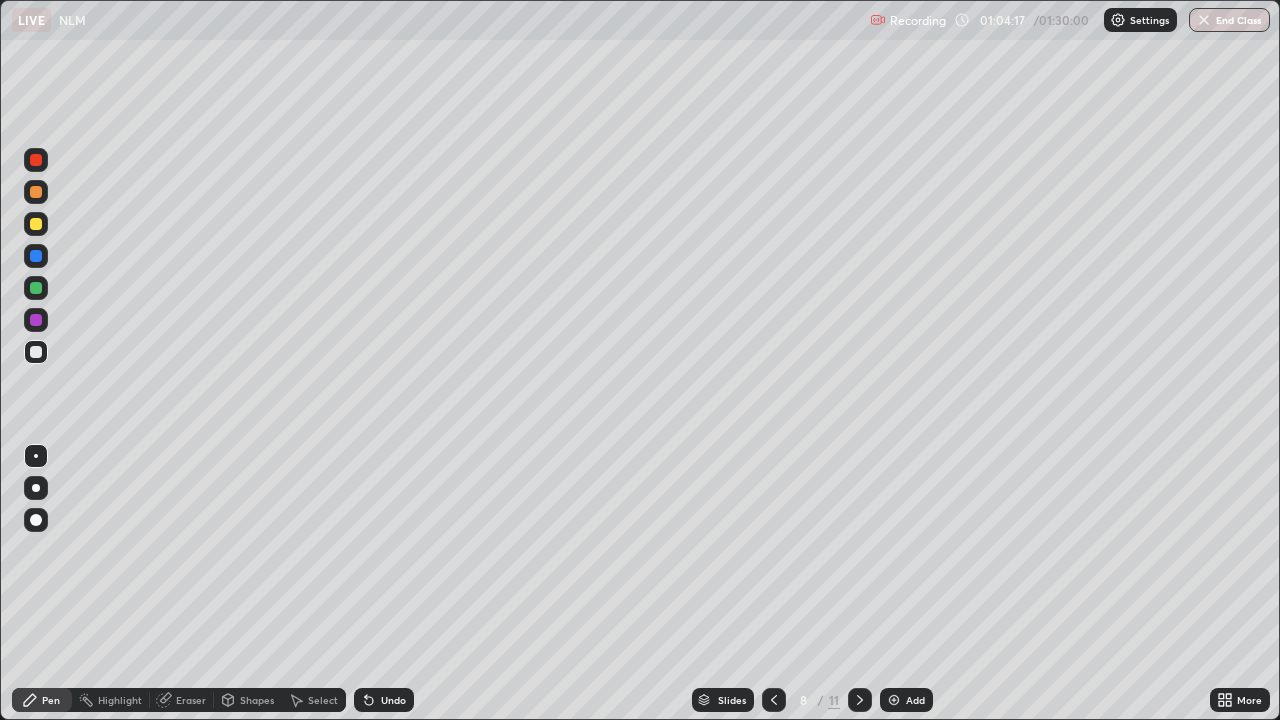 click 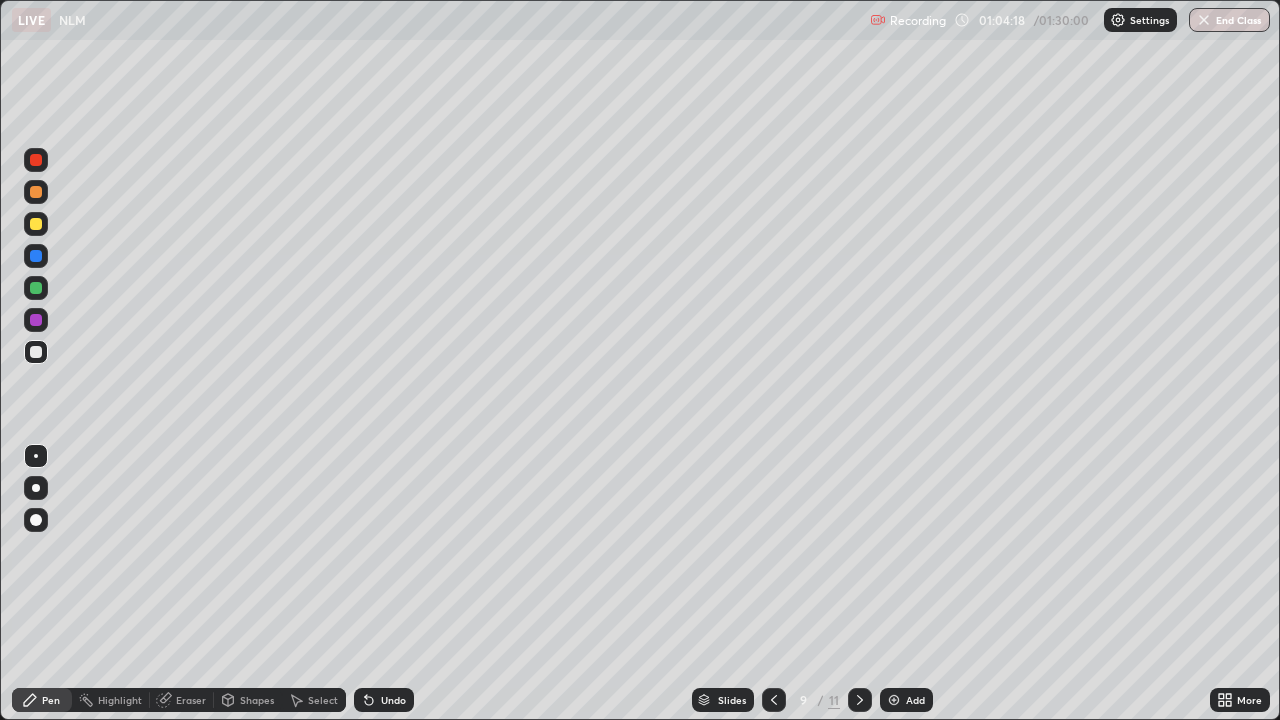 click at bounding box center [860, 700] 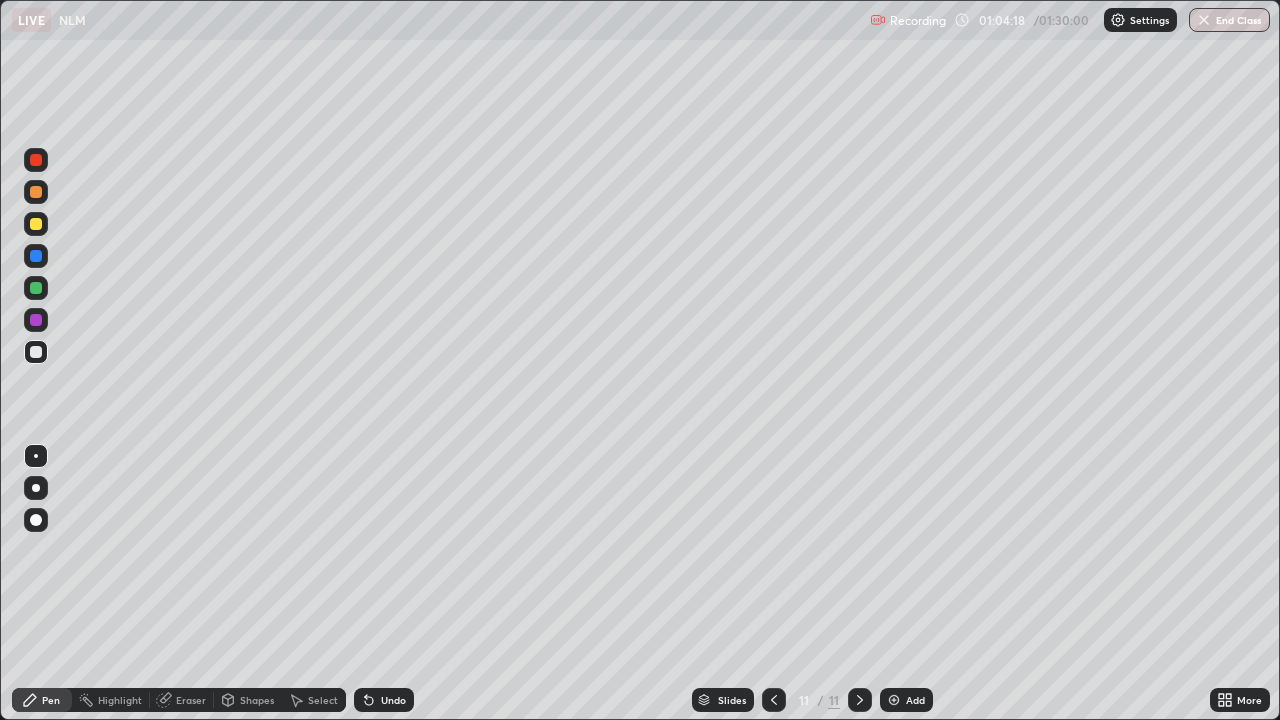 click 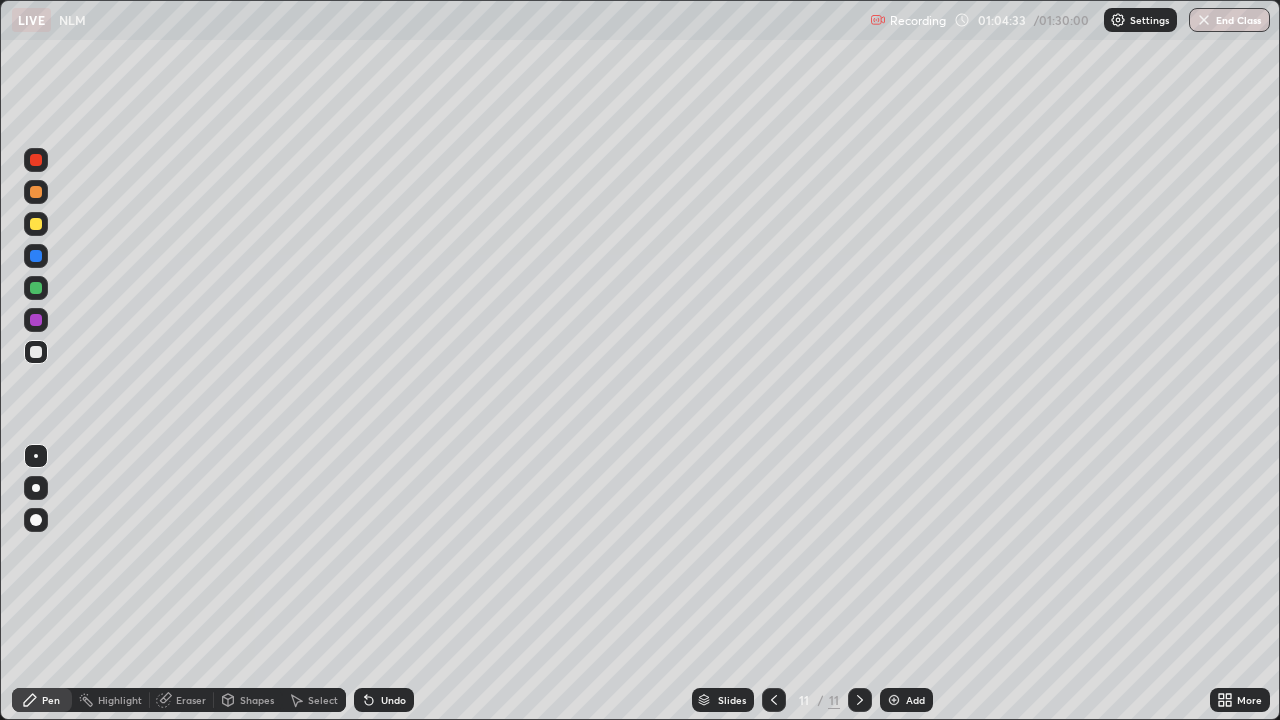click on "Add" at bounding box center (906, 700) 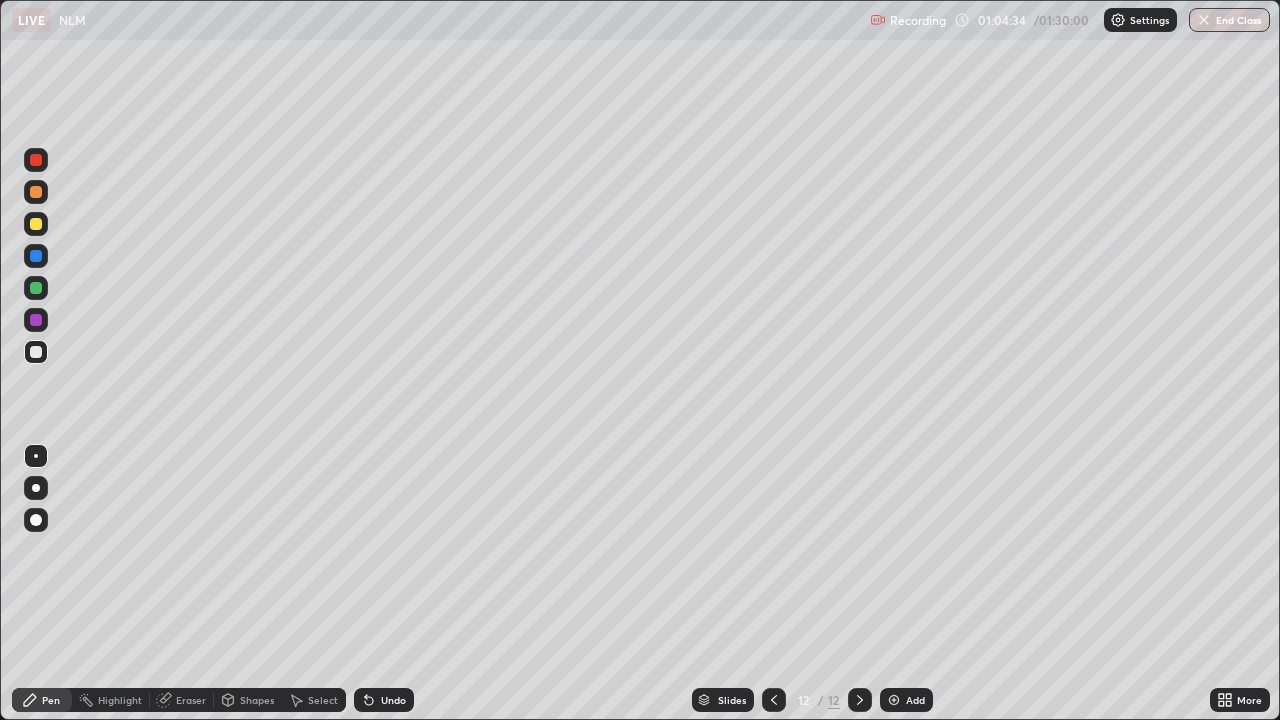 click at bounding box center (36, 352) 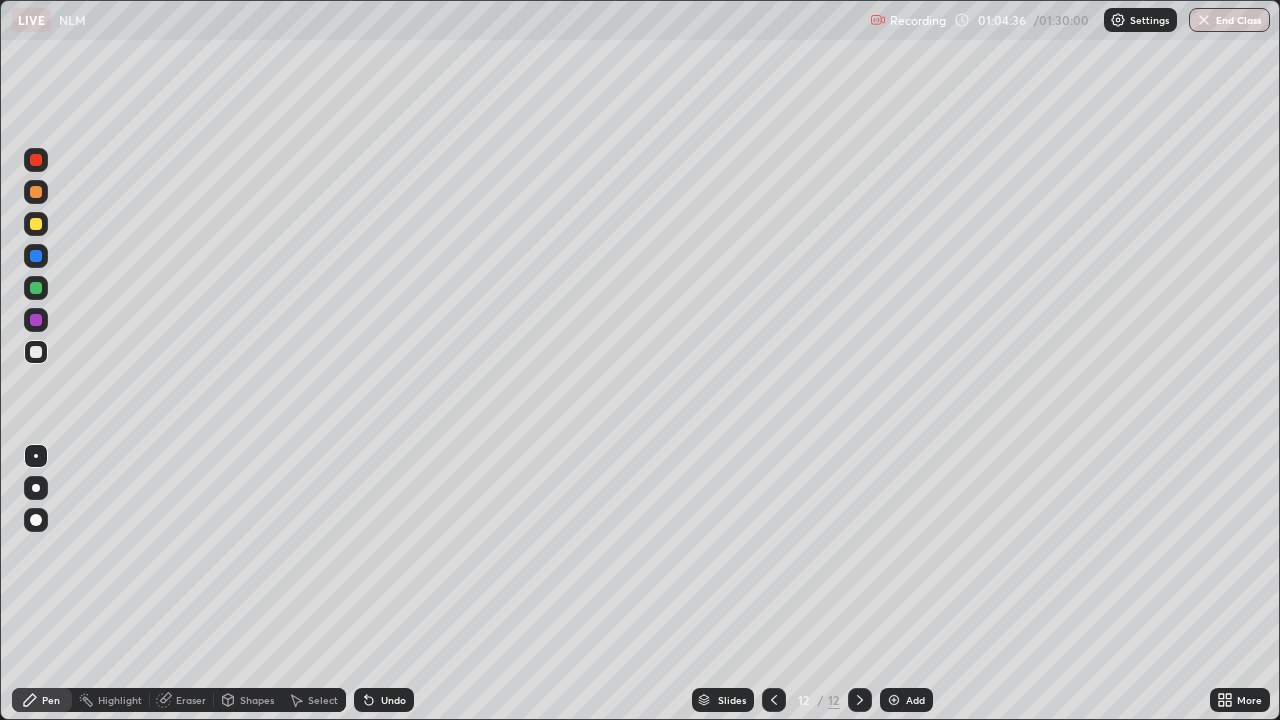 click 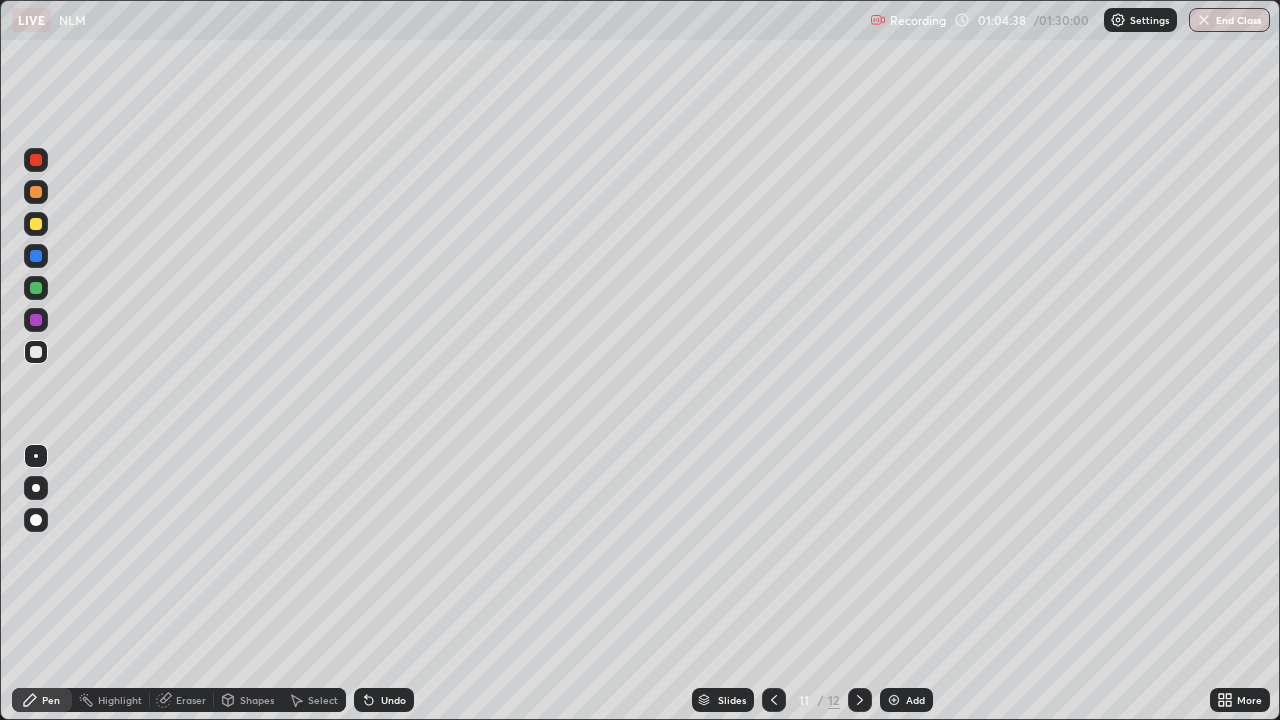 click 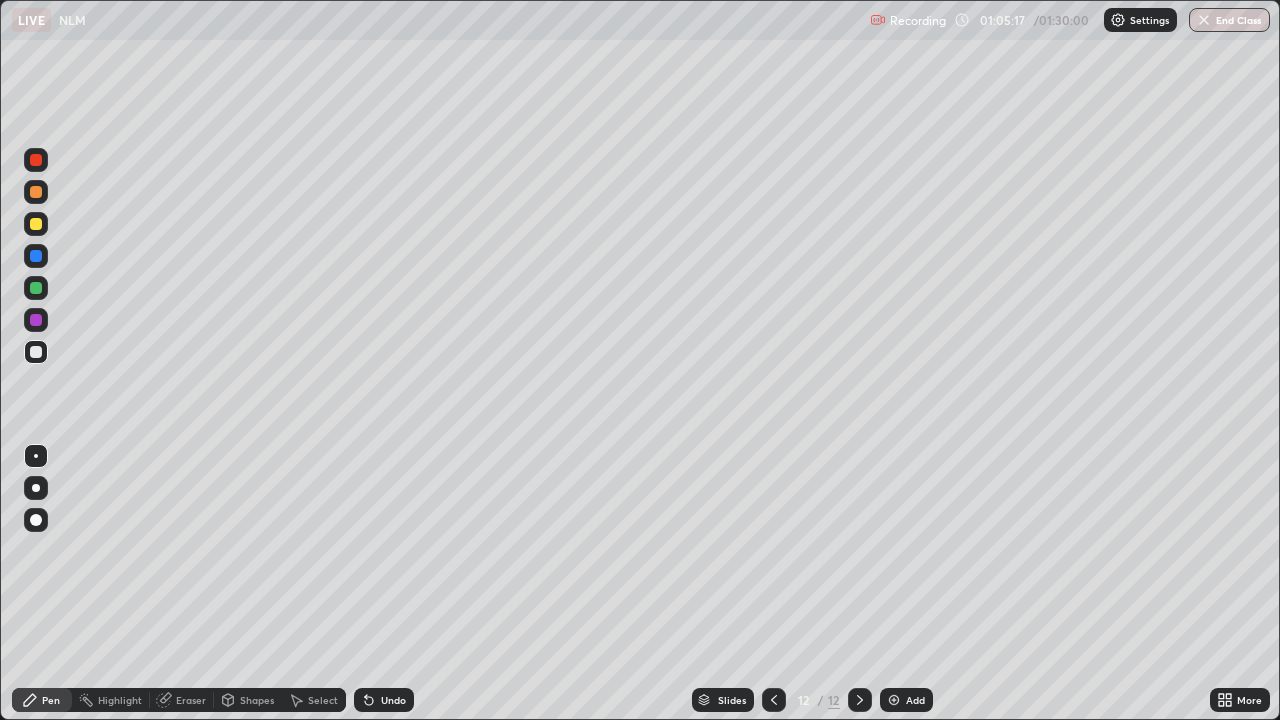 click 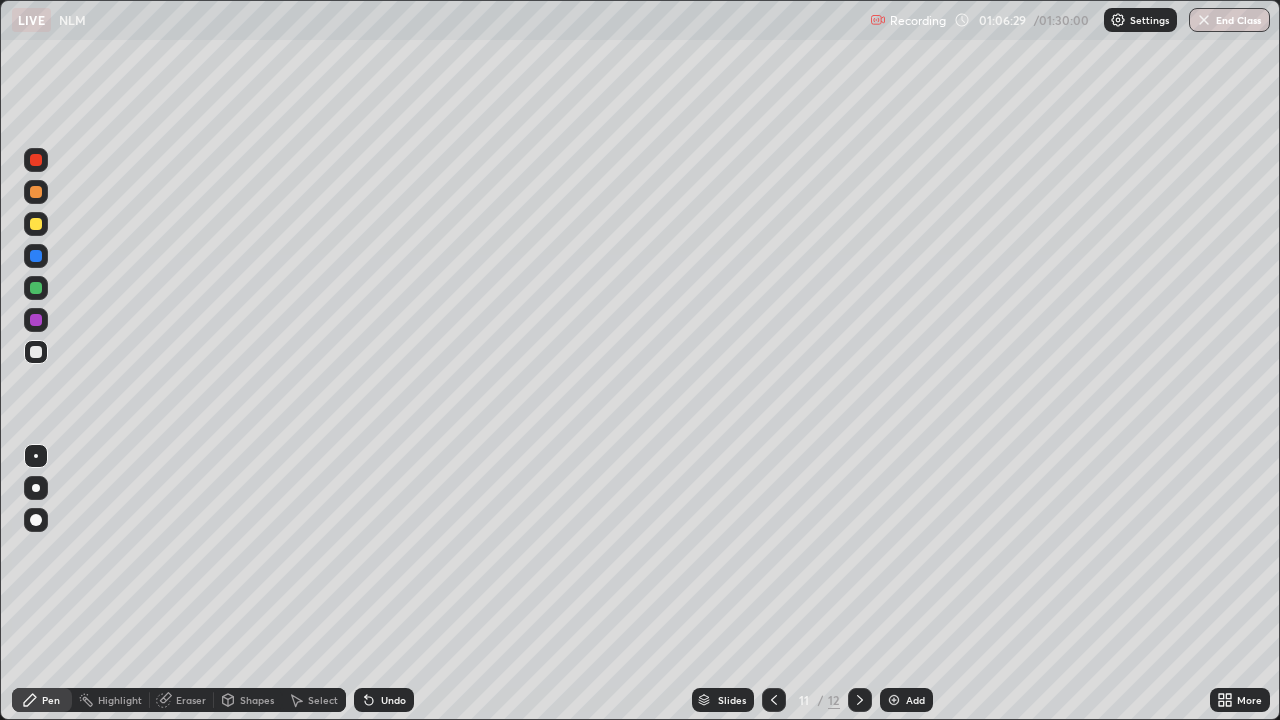 click 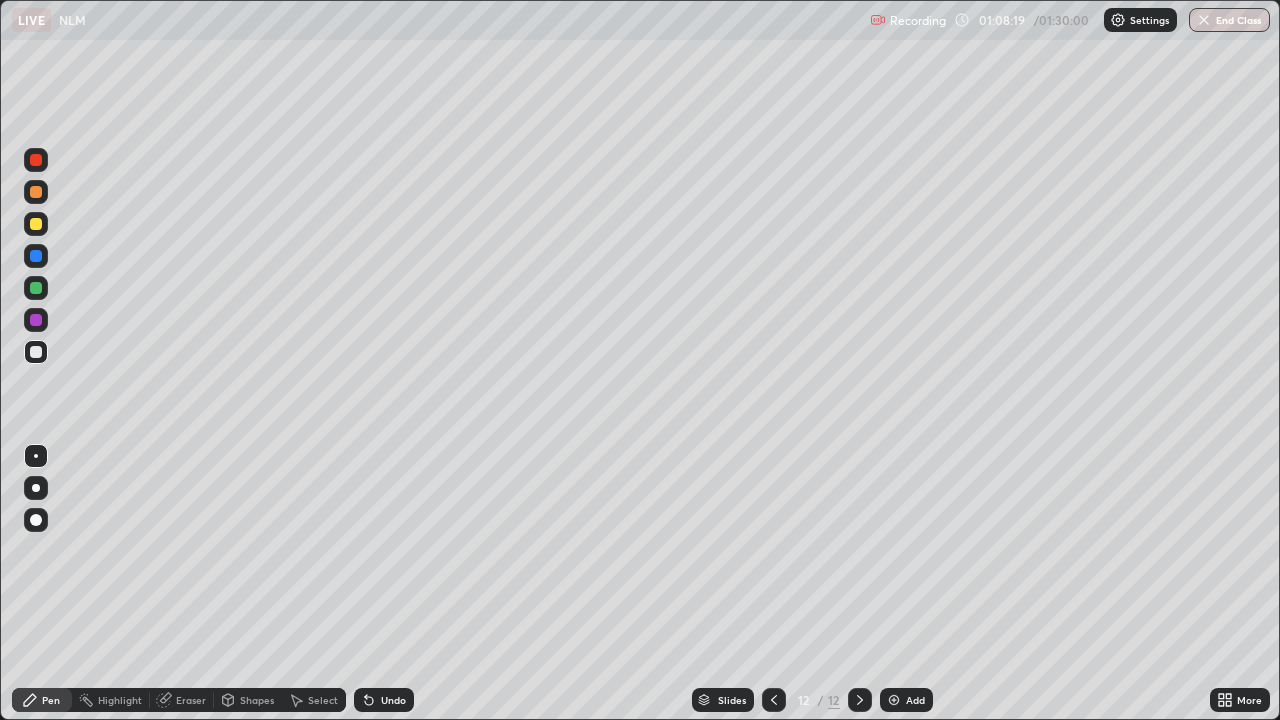 click at bounding box center (36, 224) 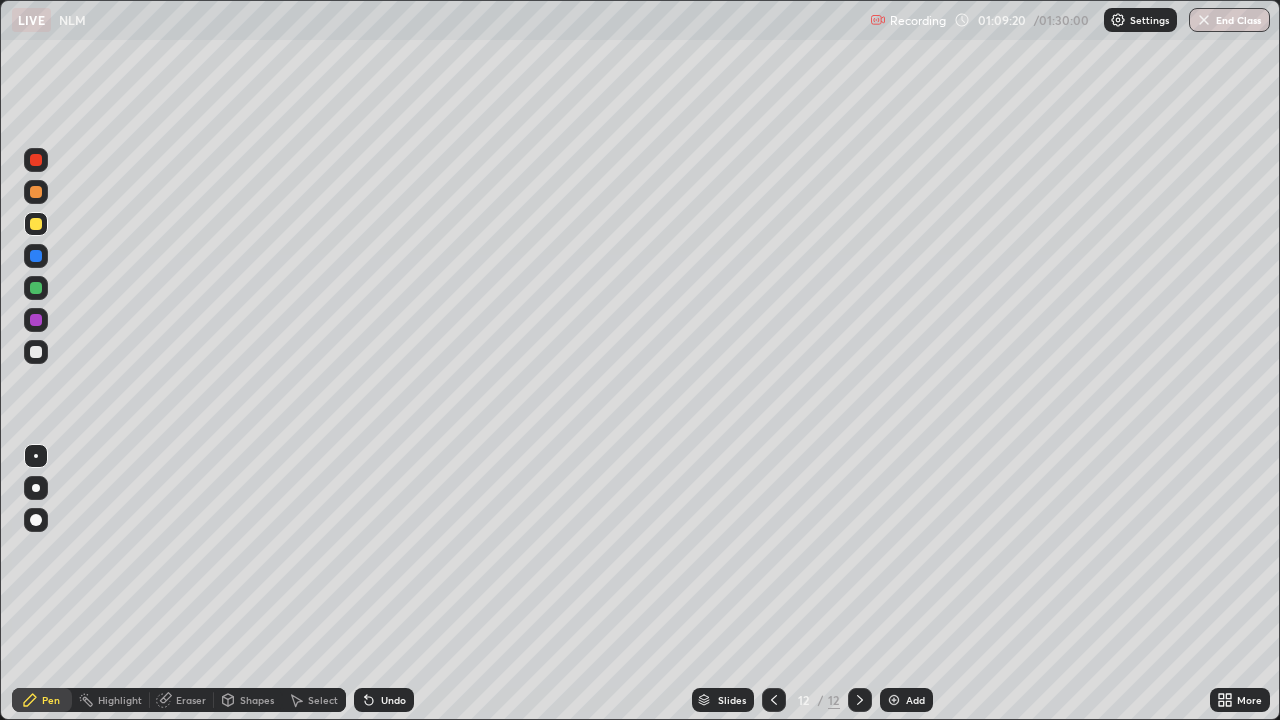click on "Undo" at bounding box center [384, 700] 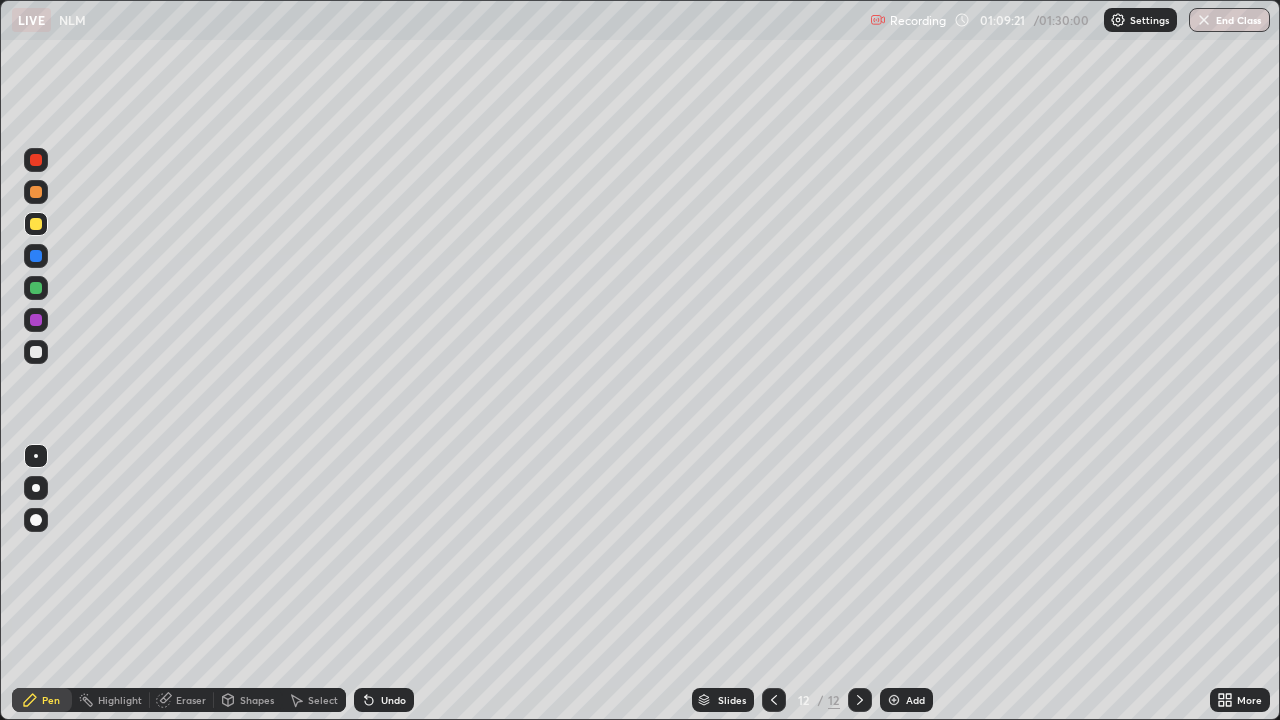 click on "Undo" at bounding box center (384, 700) 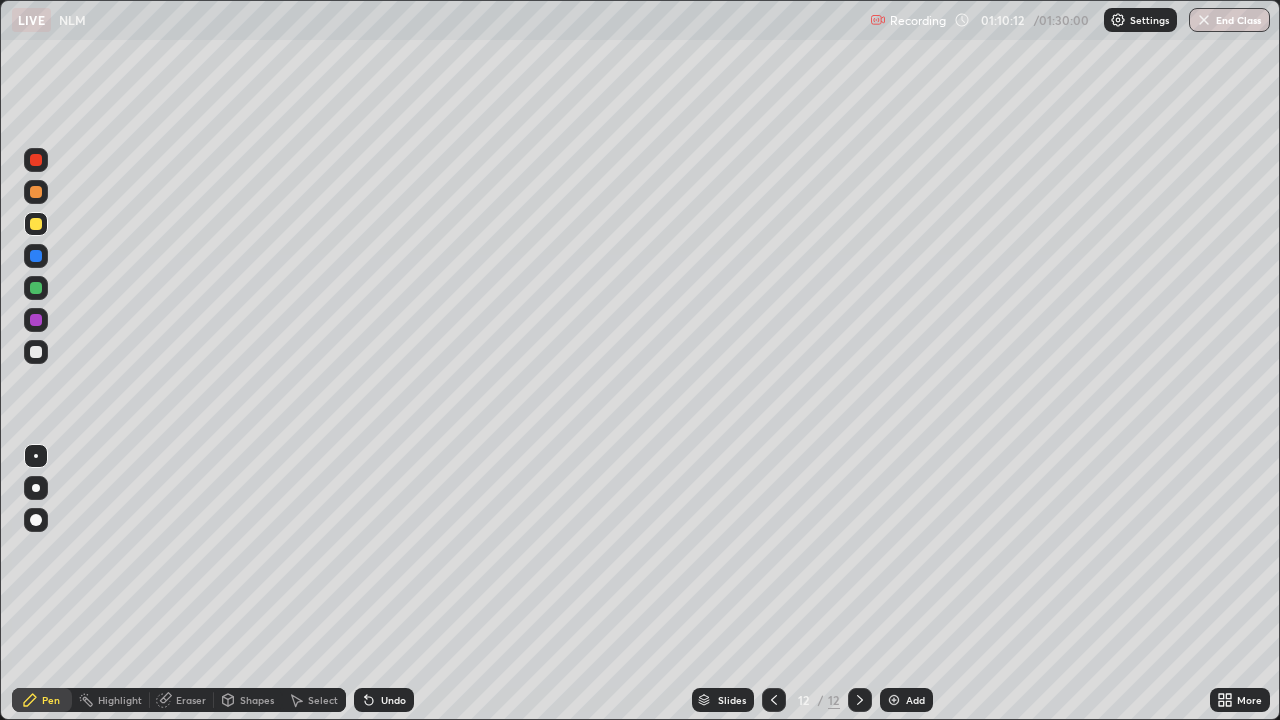 click on "Add" at bounding box center [906, 700] 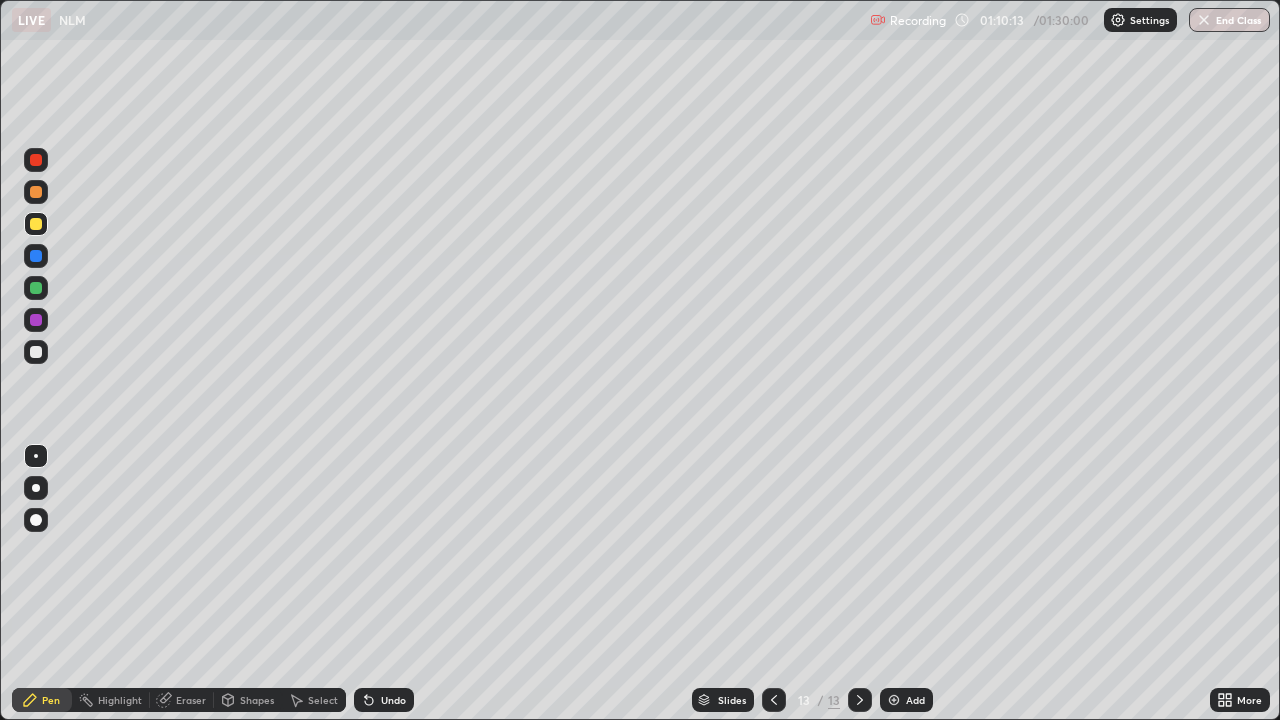 click at bounding box center (36, 352) 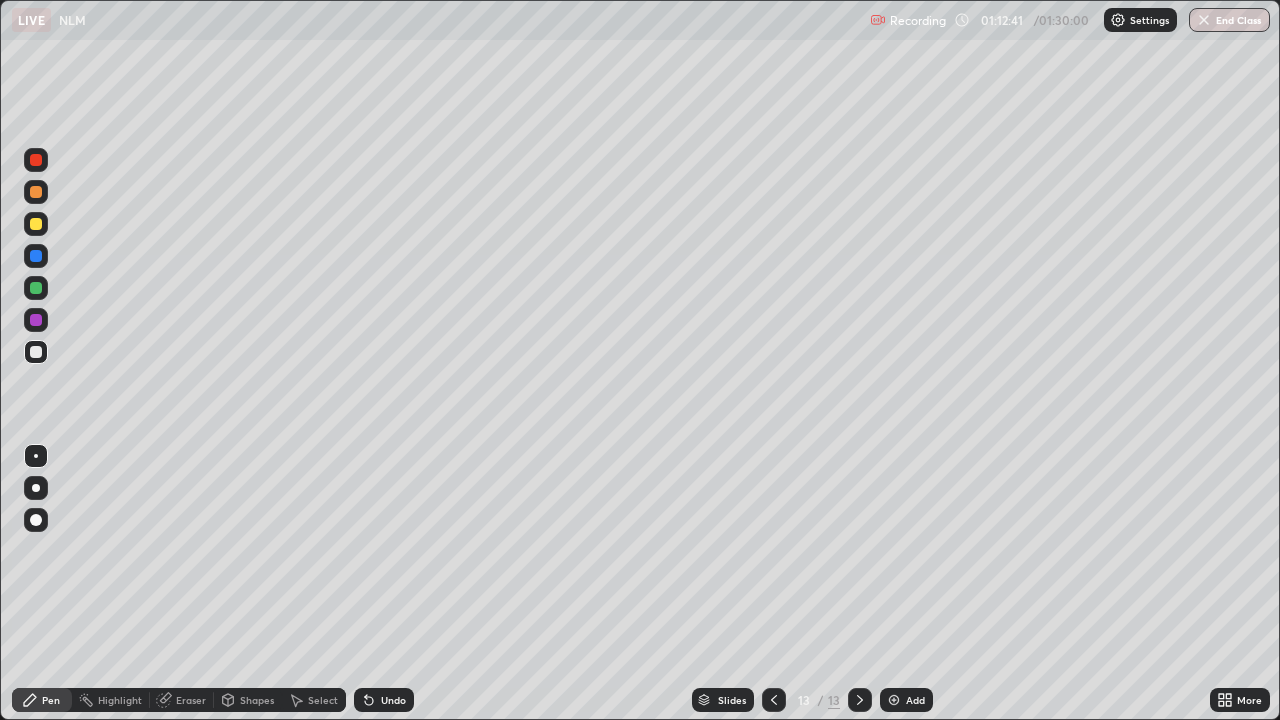 click at bounding box center (36, 224) 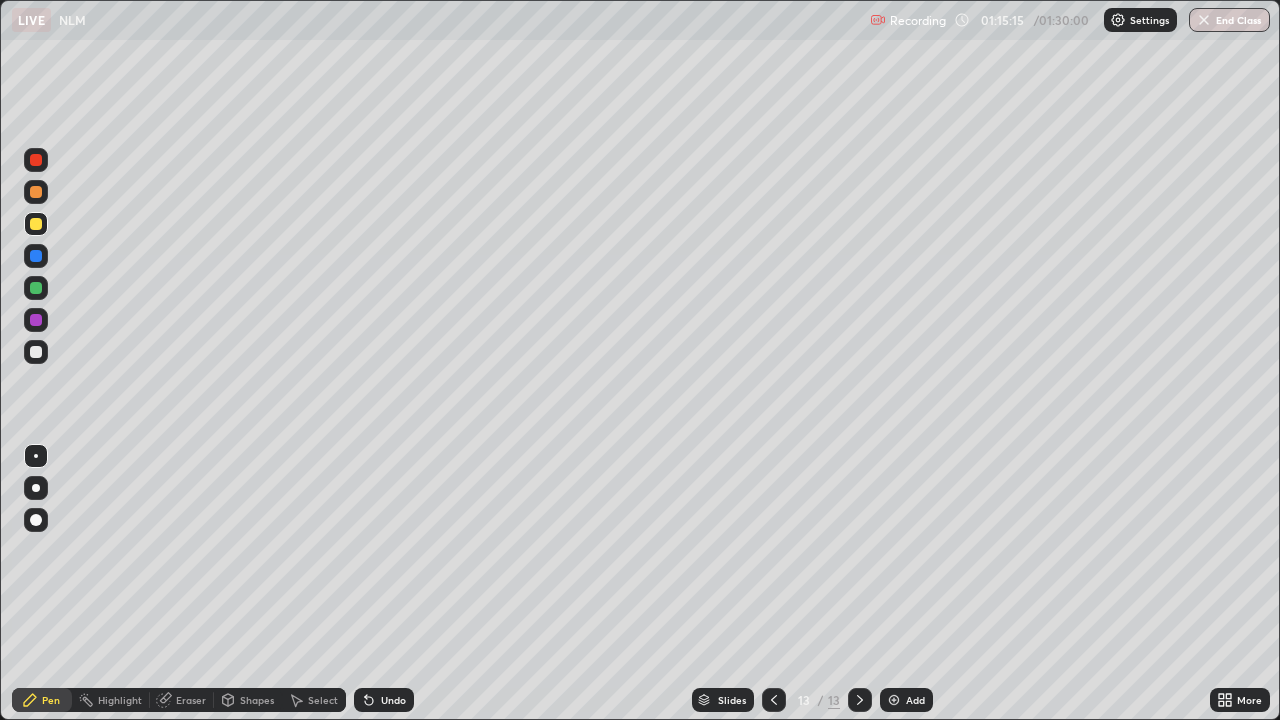 click at bounding box center (894, 700) 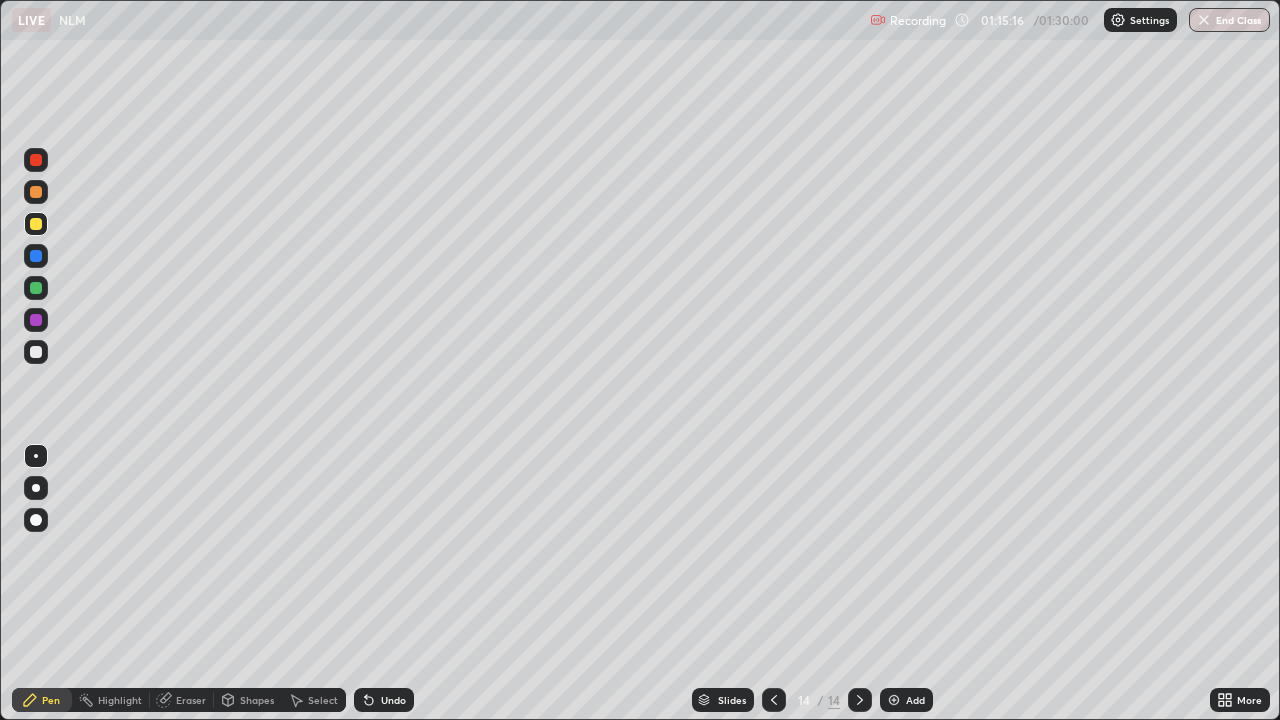 click on "Shapes" at bounding box center (248, 700) 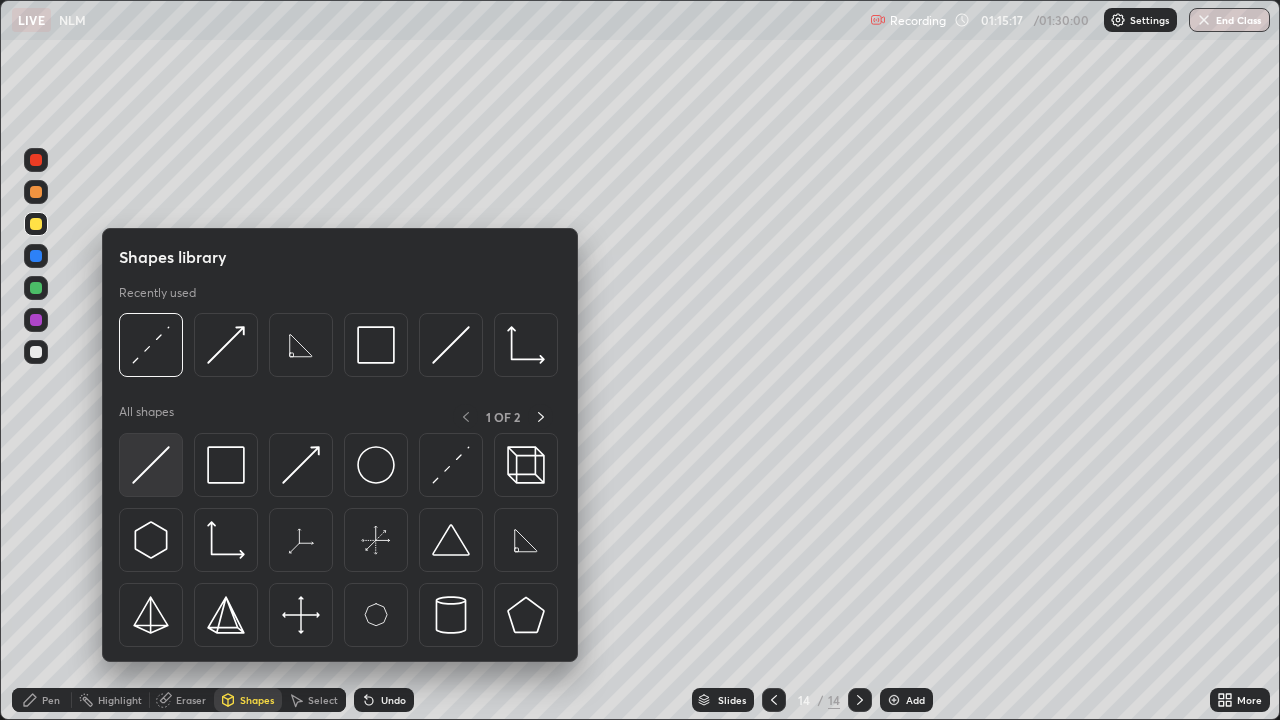 click at bounding box center (151, 465) 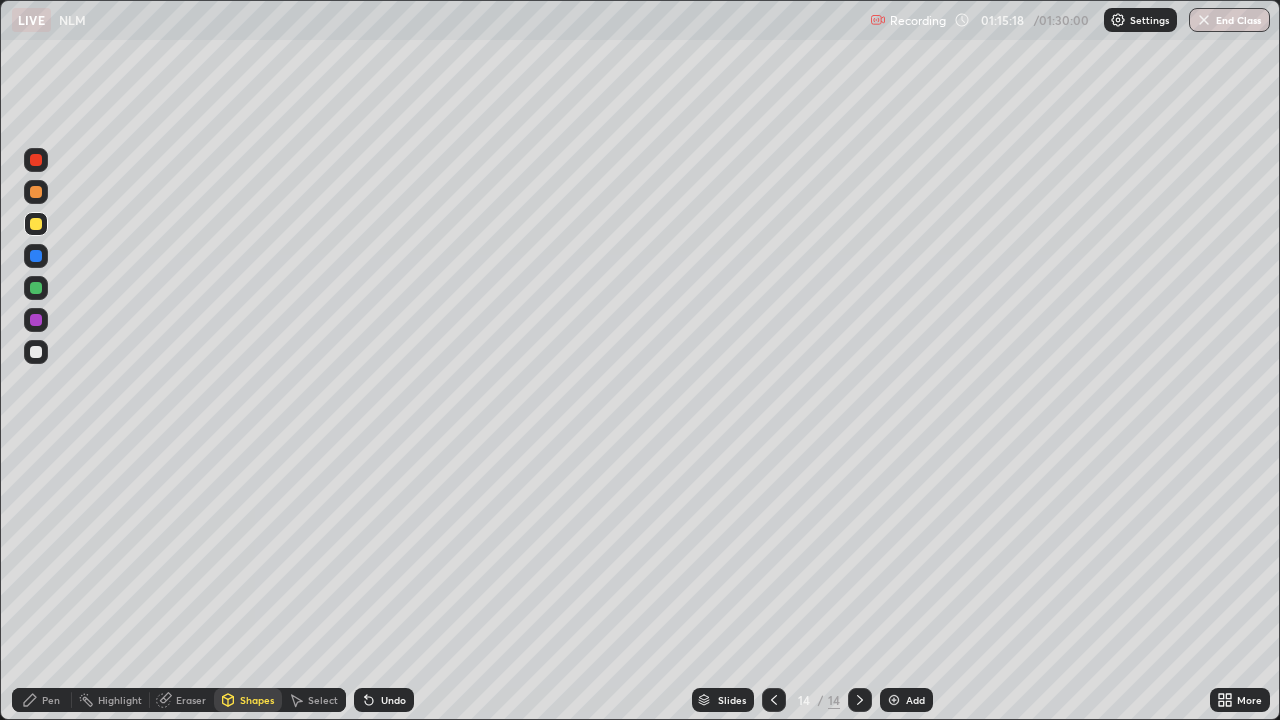 click at bounding box center [36, 352] 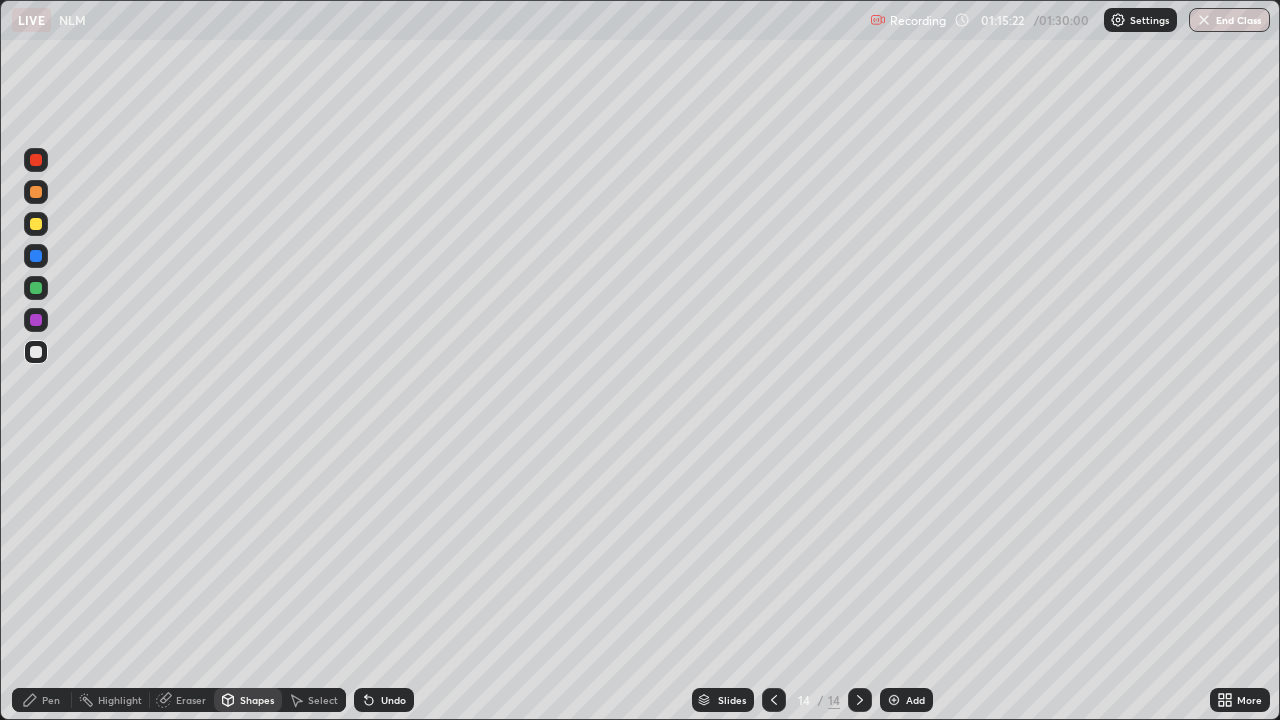click on "Shapes" at bounding box center [248, 700] 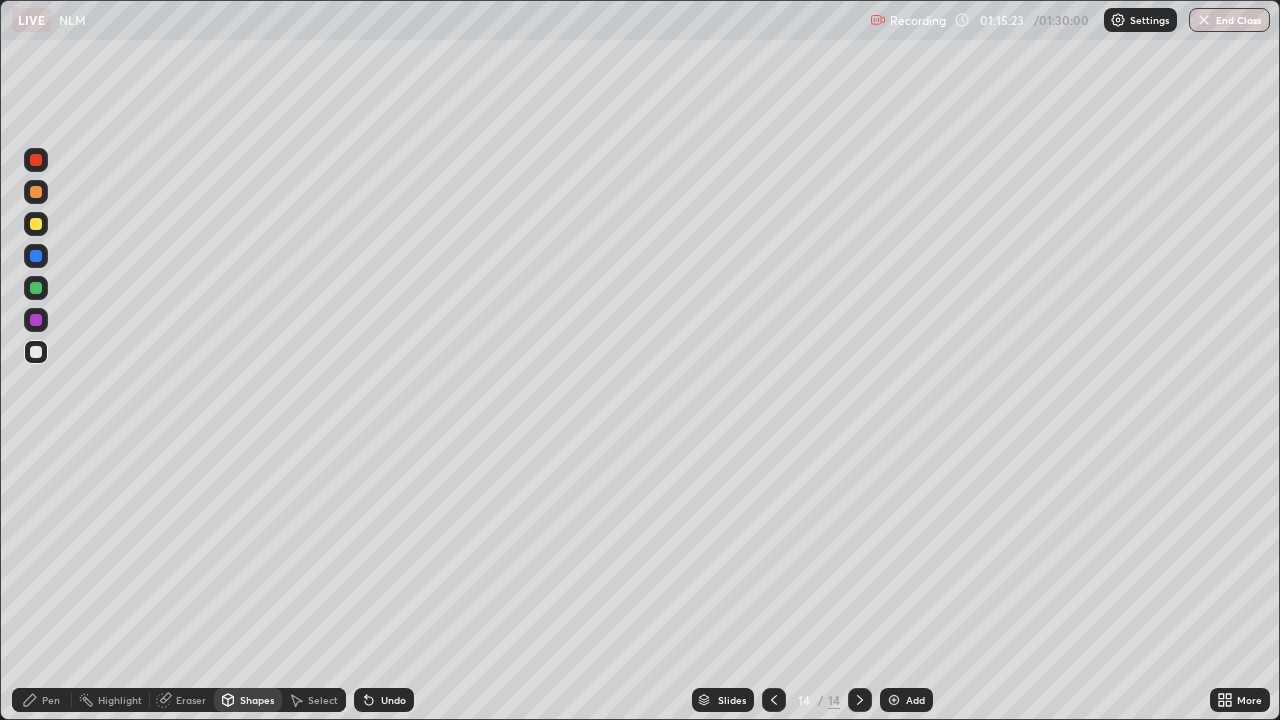 click on "Pen" at bounding box center [51, 700] 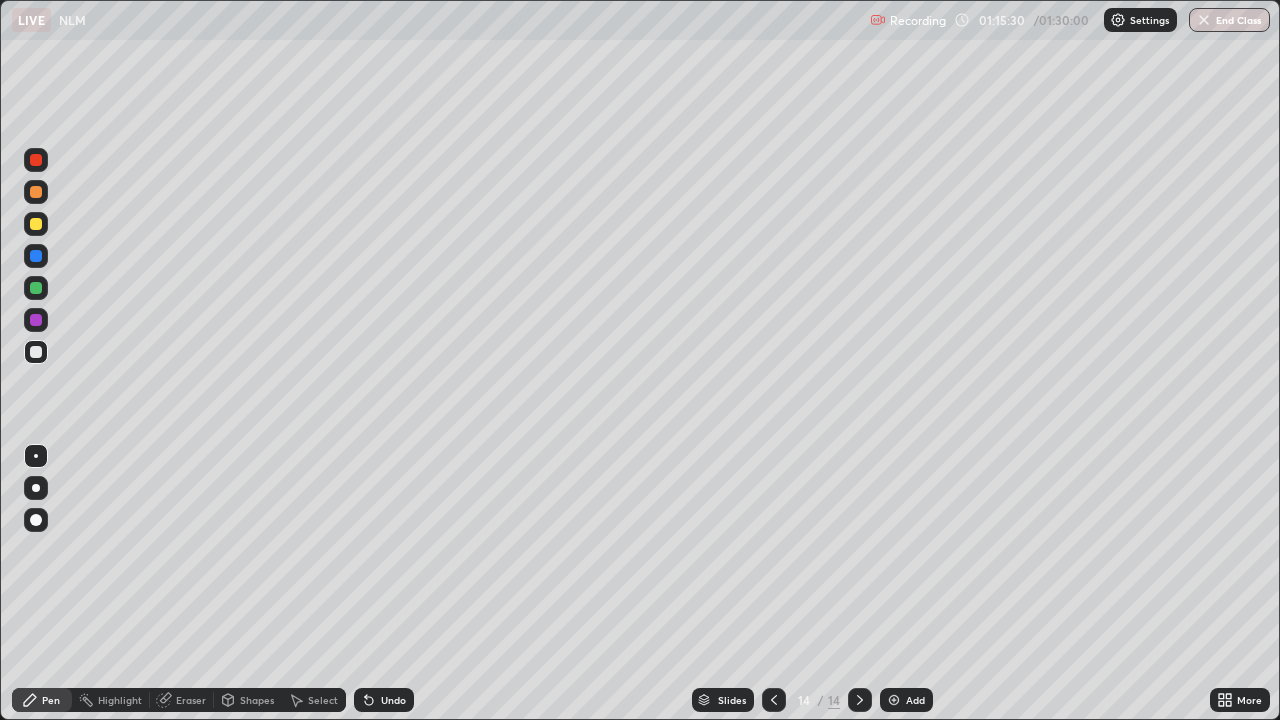 click on "Undo" at bounding box center (393, 700) 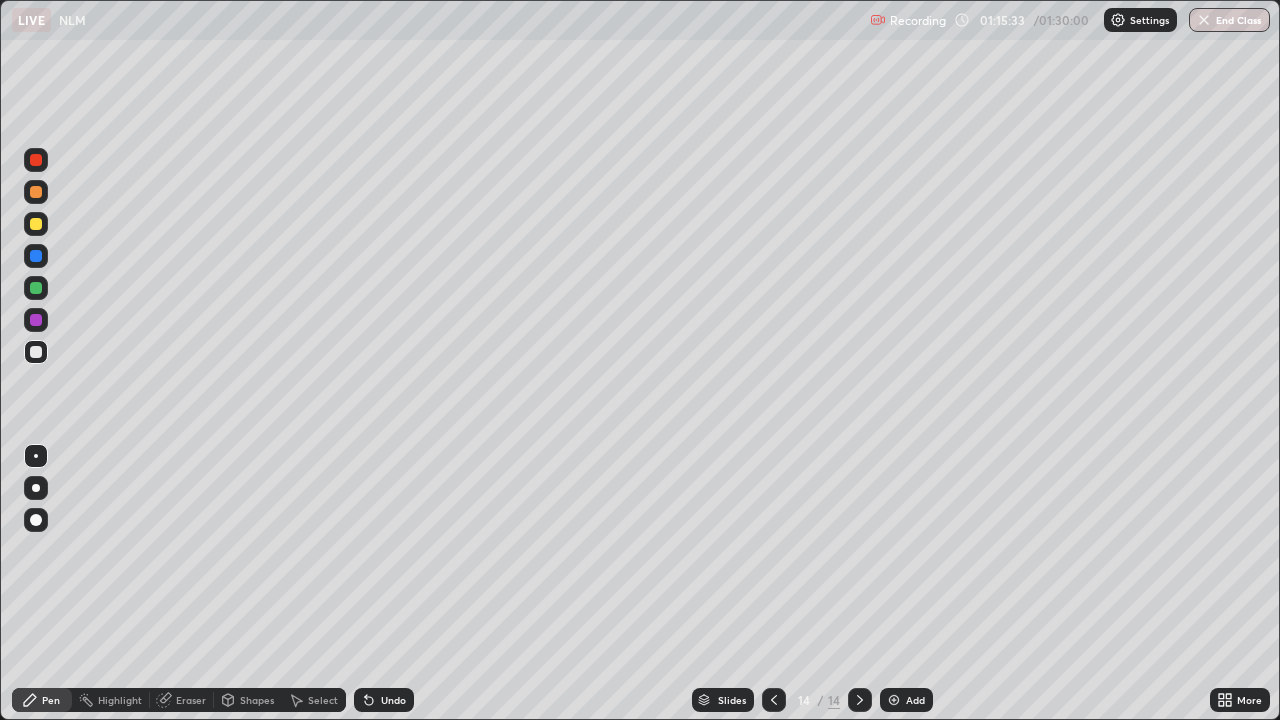 click on "Undo" at bounding box center [384, 700] 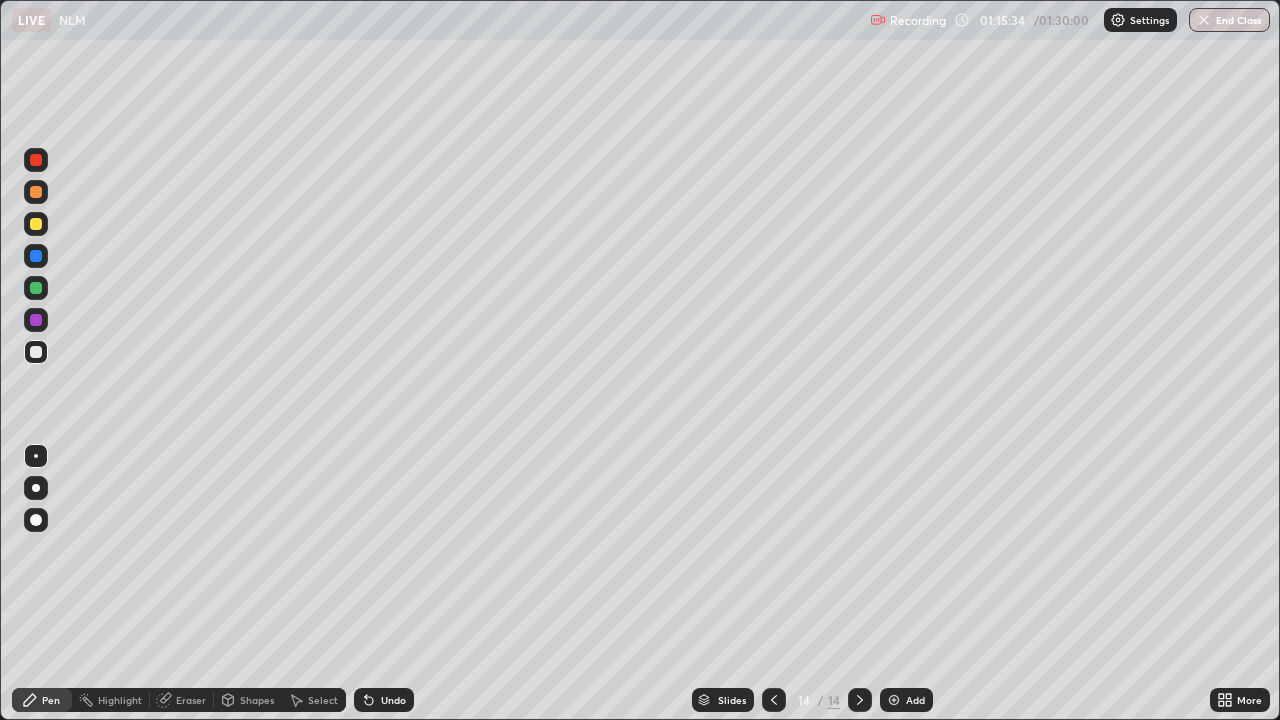 click on "Undo" at bounding box center [384, 700] 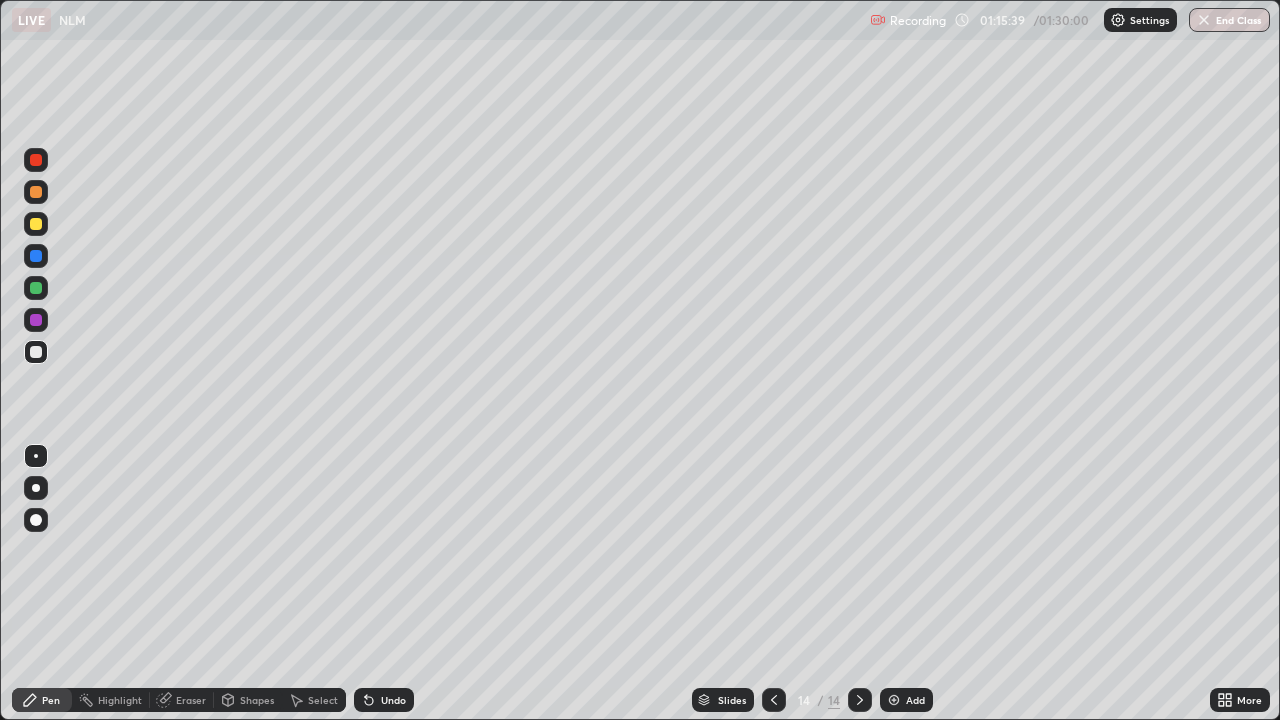 click on "Shapes" at bounding box center [248, 700] 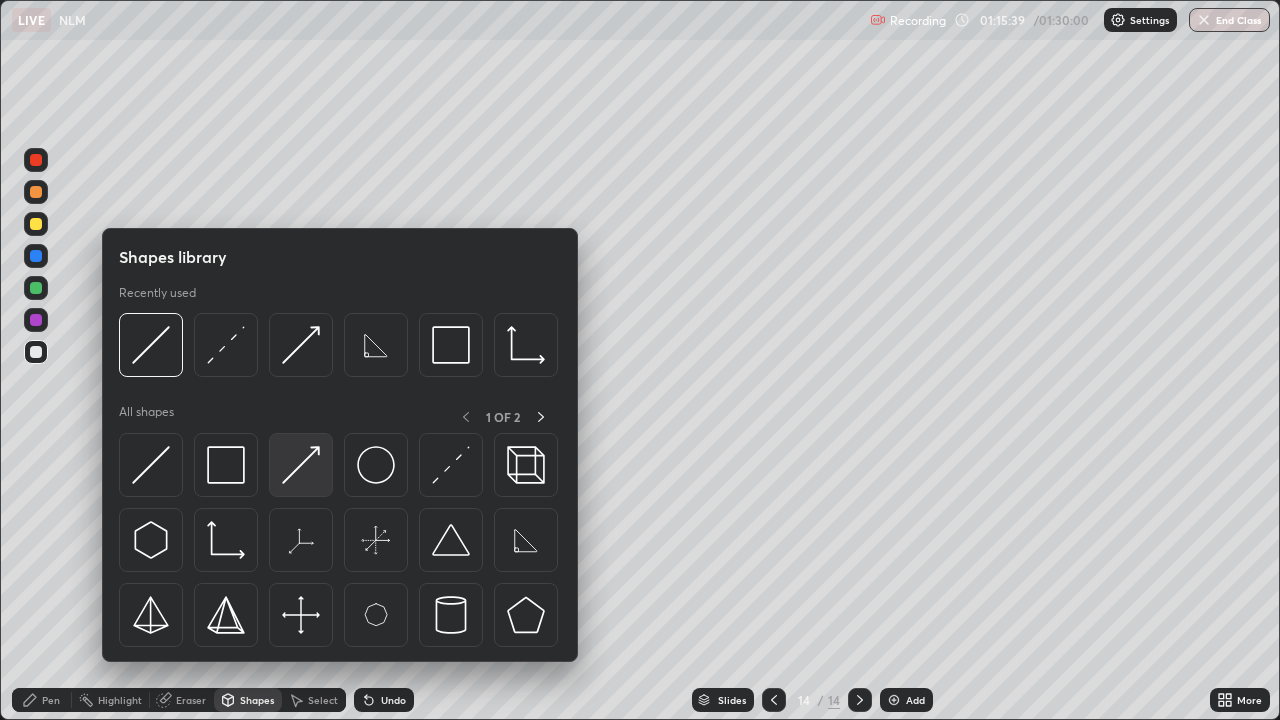 click at bounding box center [301, 465] 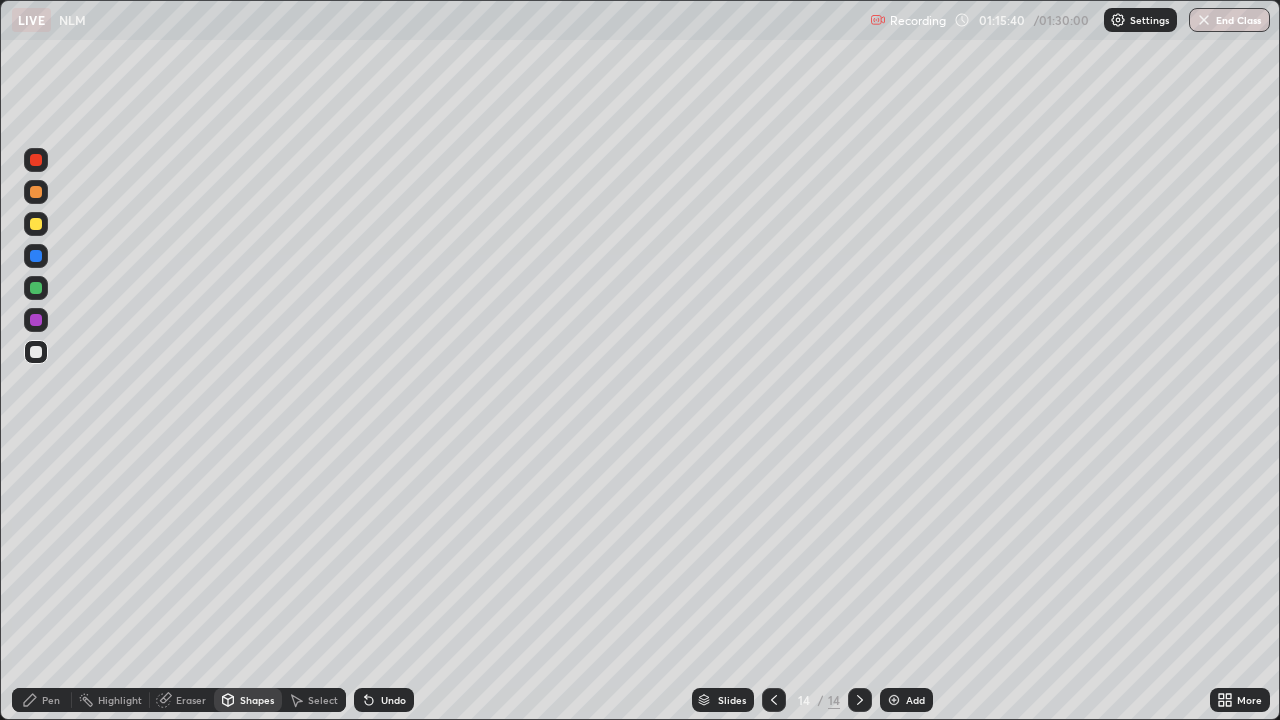 click at bounding box center [36, 224] 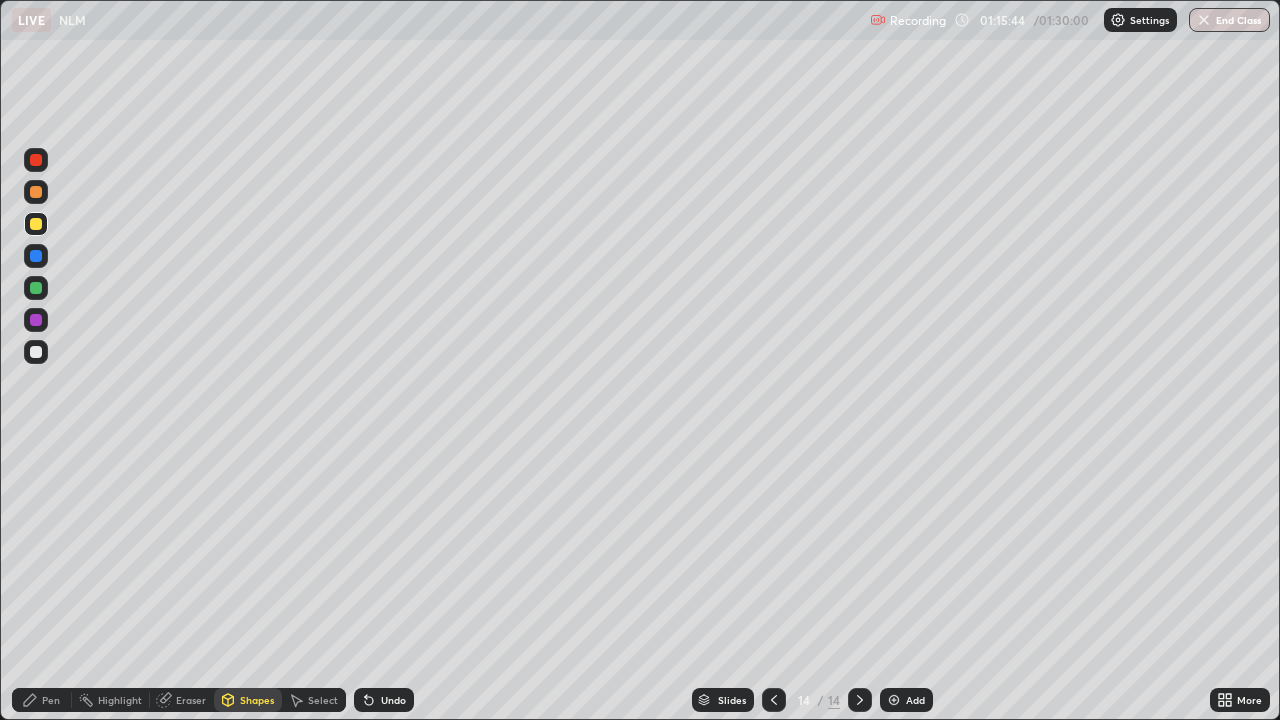 click 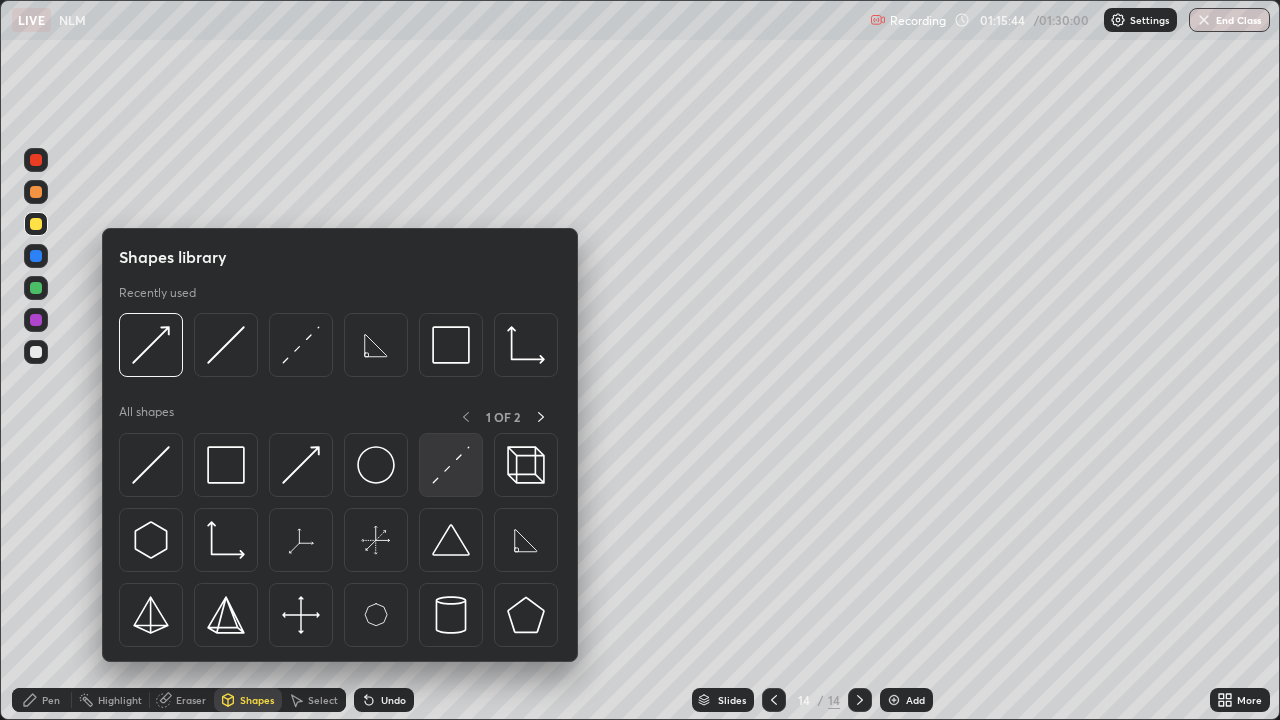click at bounding box center [451, 465] 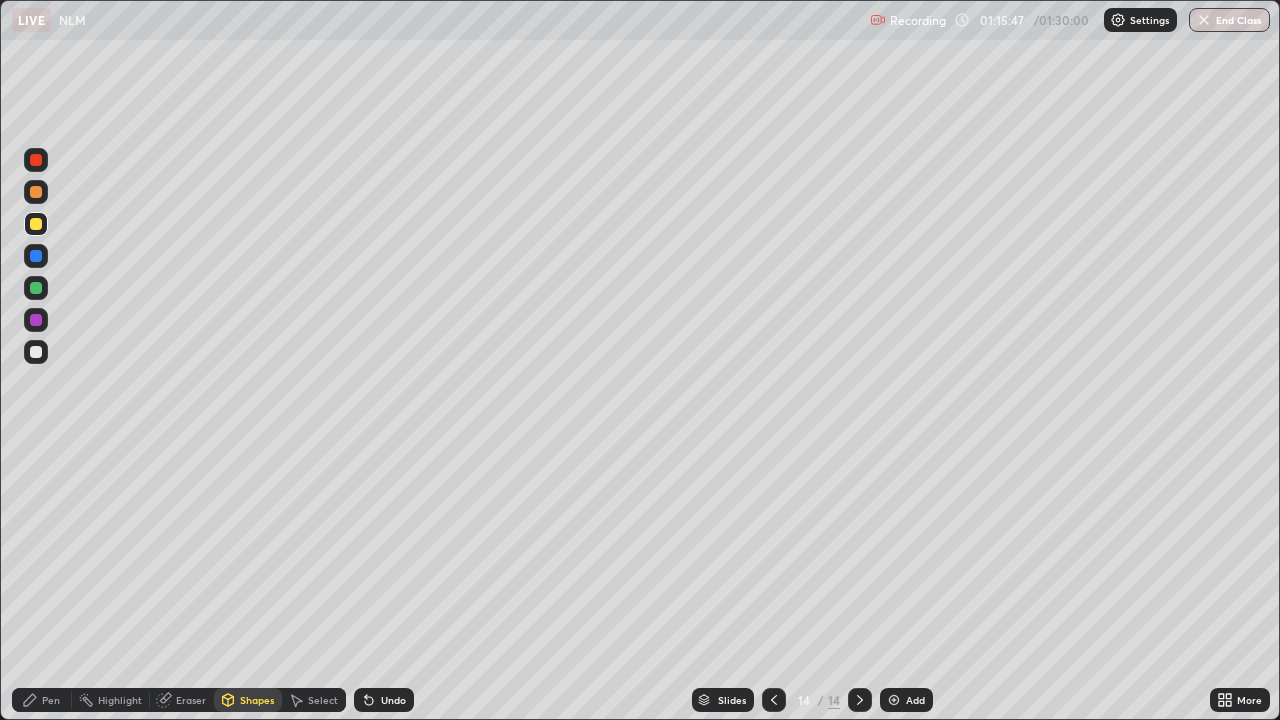 click at bounding box center [36, 352] 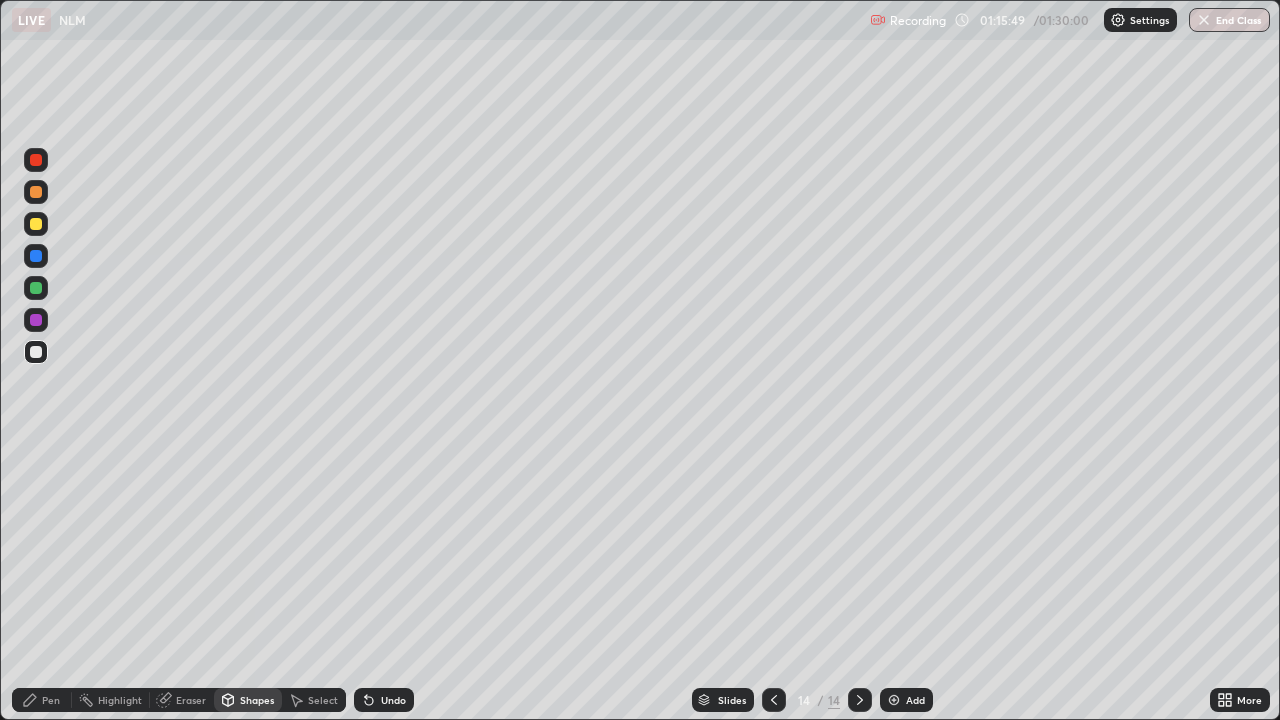 click on "Undo" at bounding box center (393, 700) 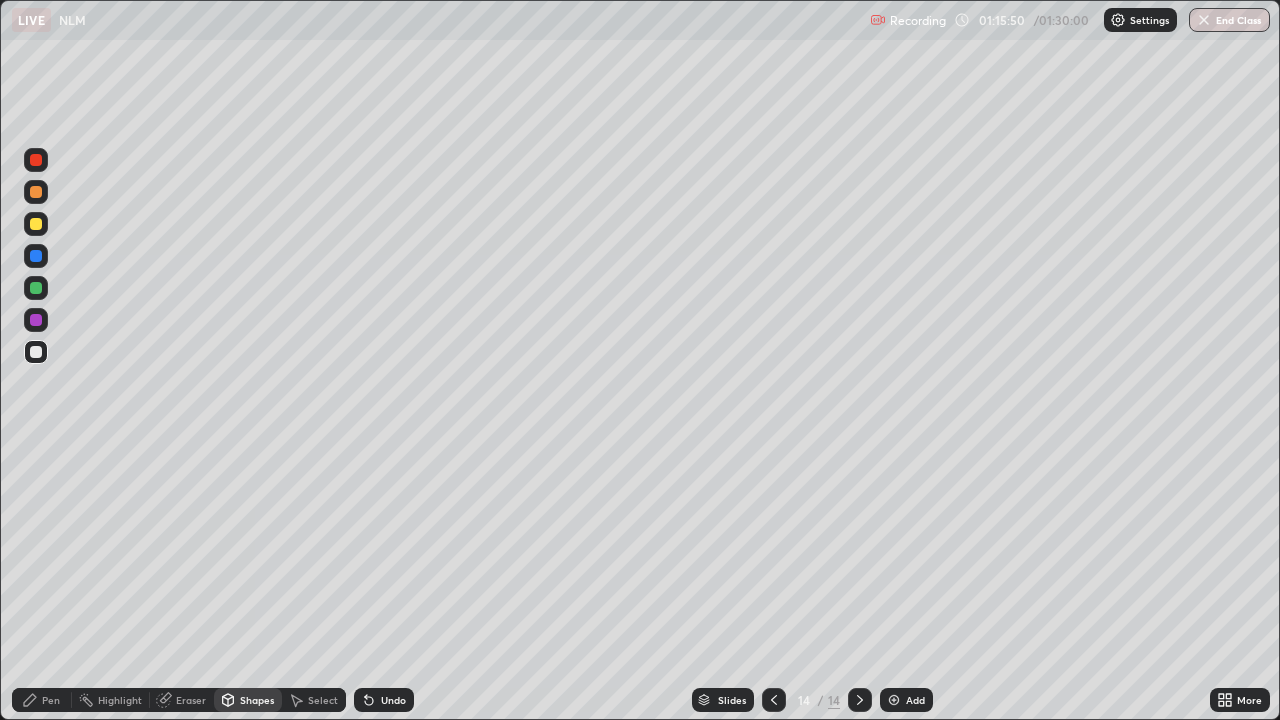 click on "Pen" at bounding box center (42, 700) 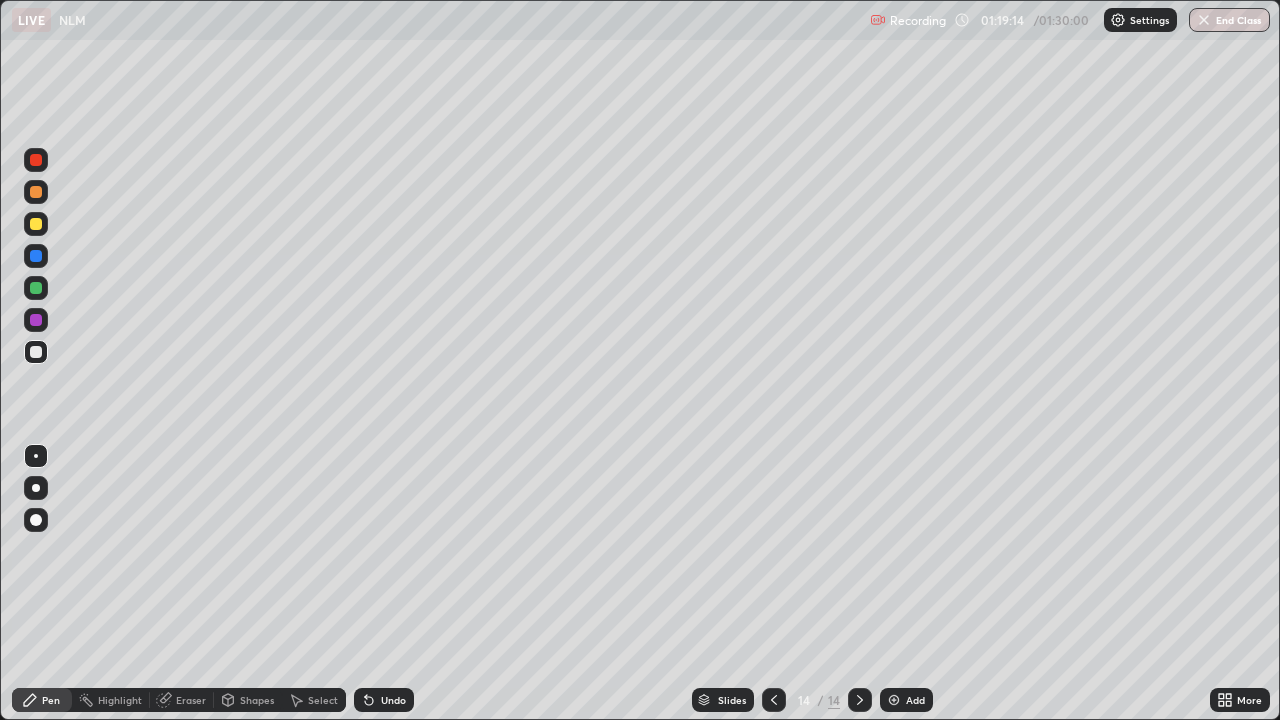 click at bounding box center (36, 352) 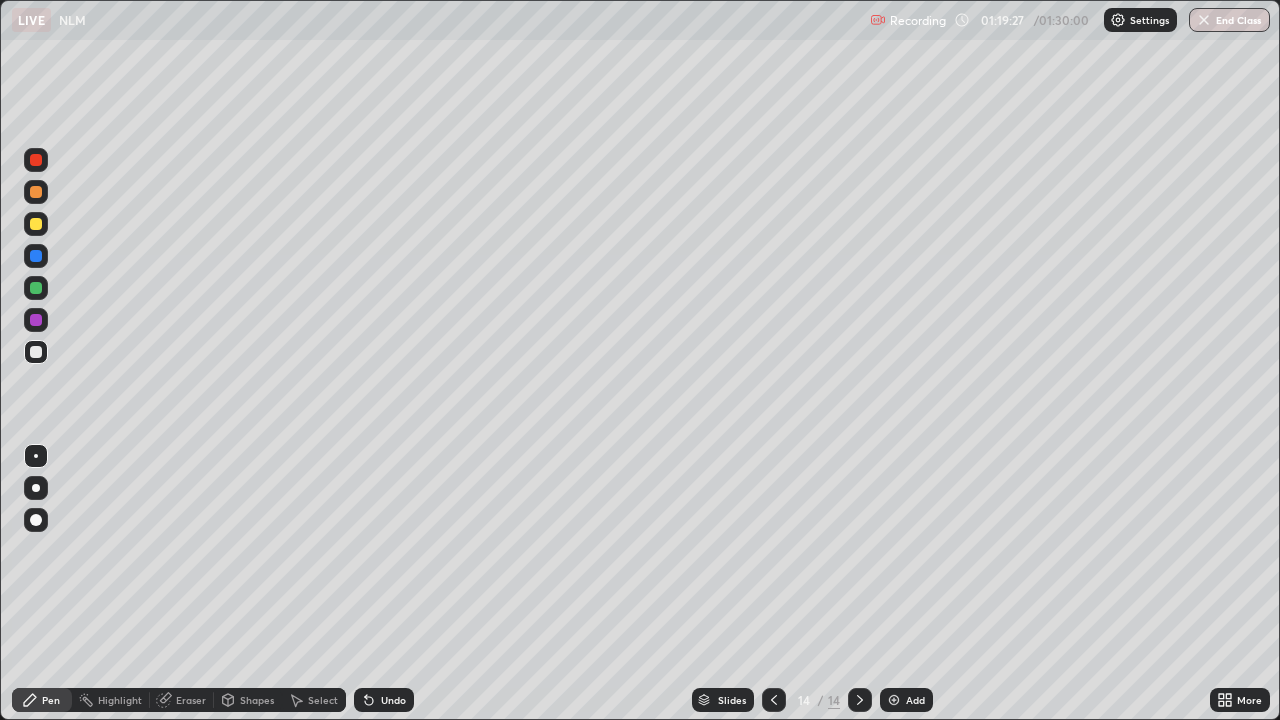 click on "Undo" at bounding box center [393, 700] 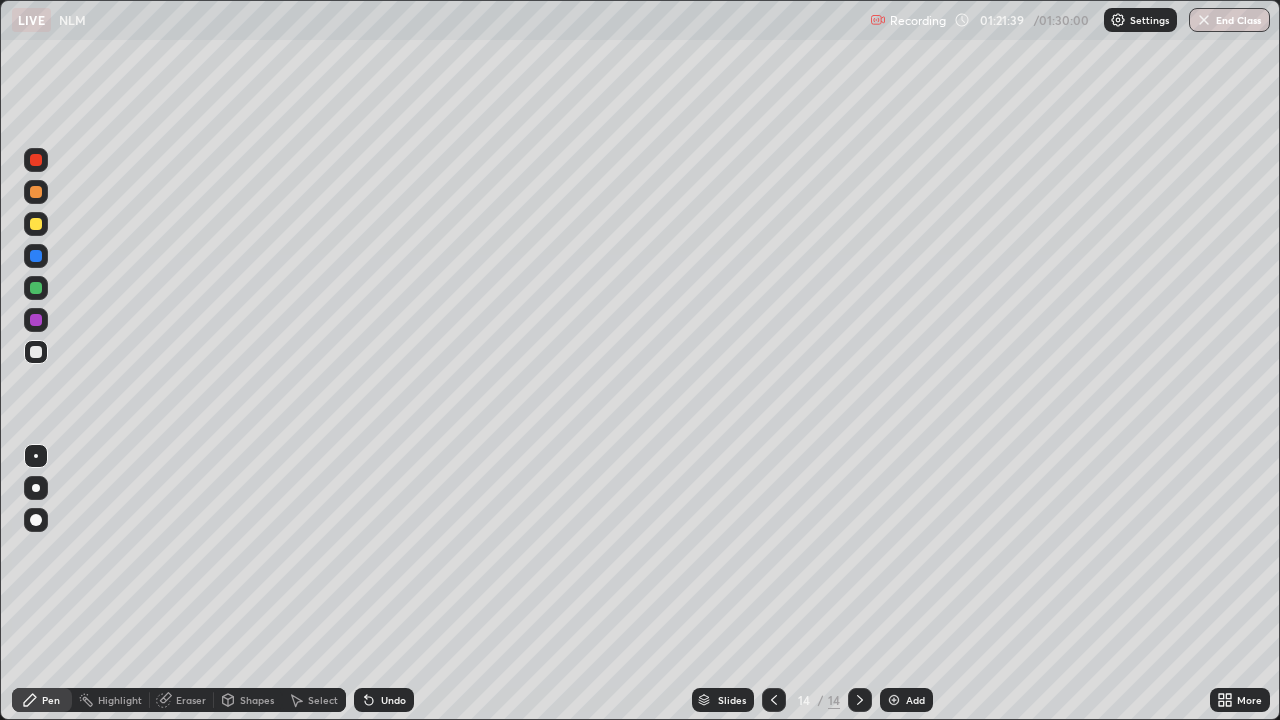 click on "Eraser" at bounding box center (182, 700) 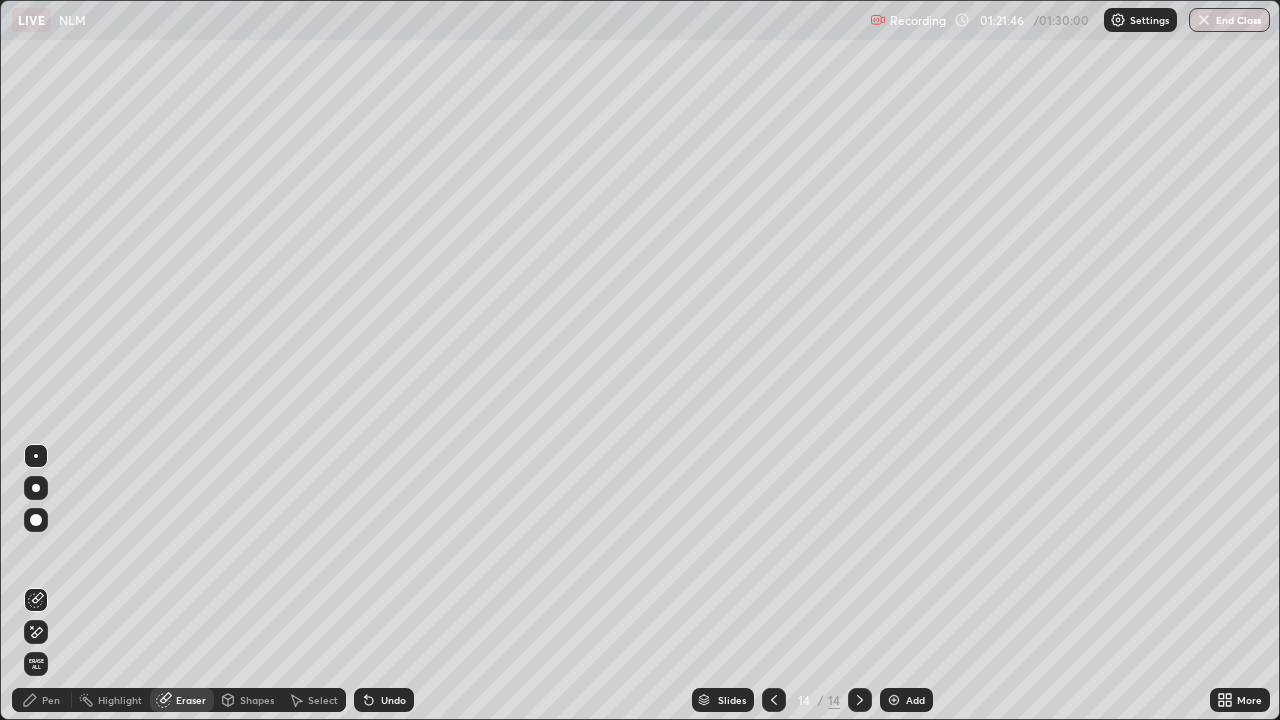 click on "Pen" at bounding box center (51, 700) 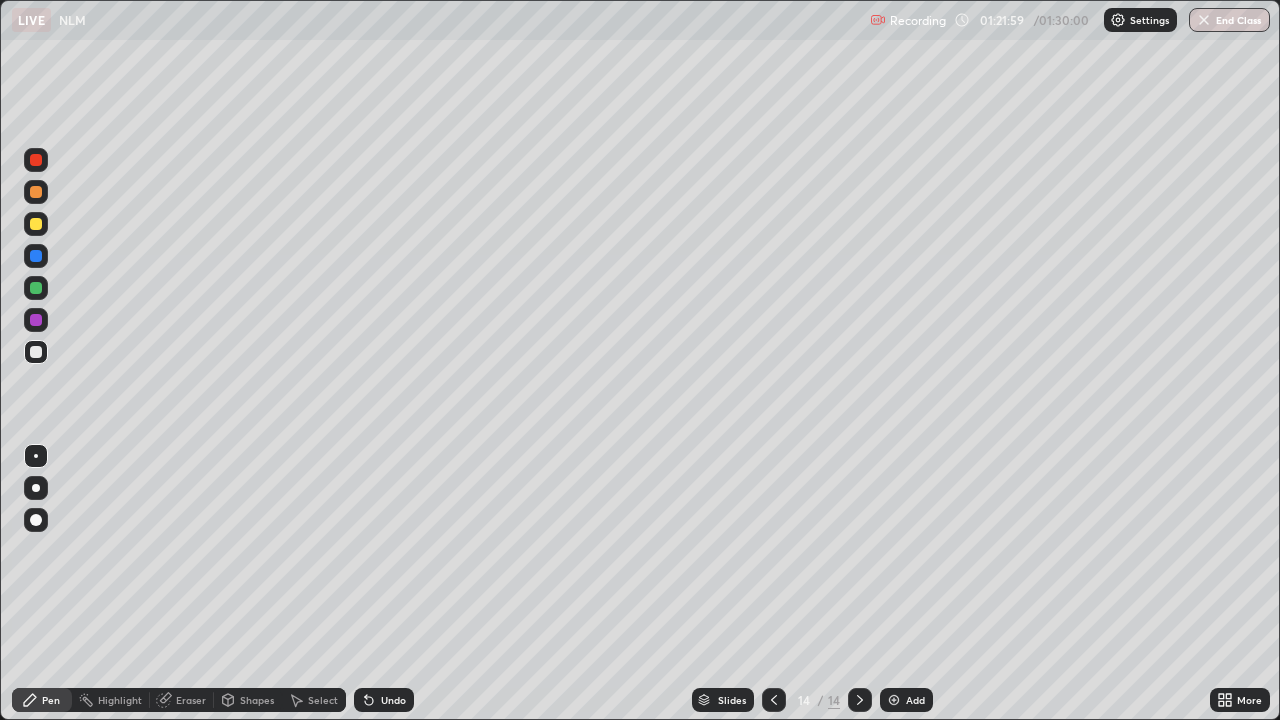 click on "Undo" at bounding box center (393, 700) 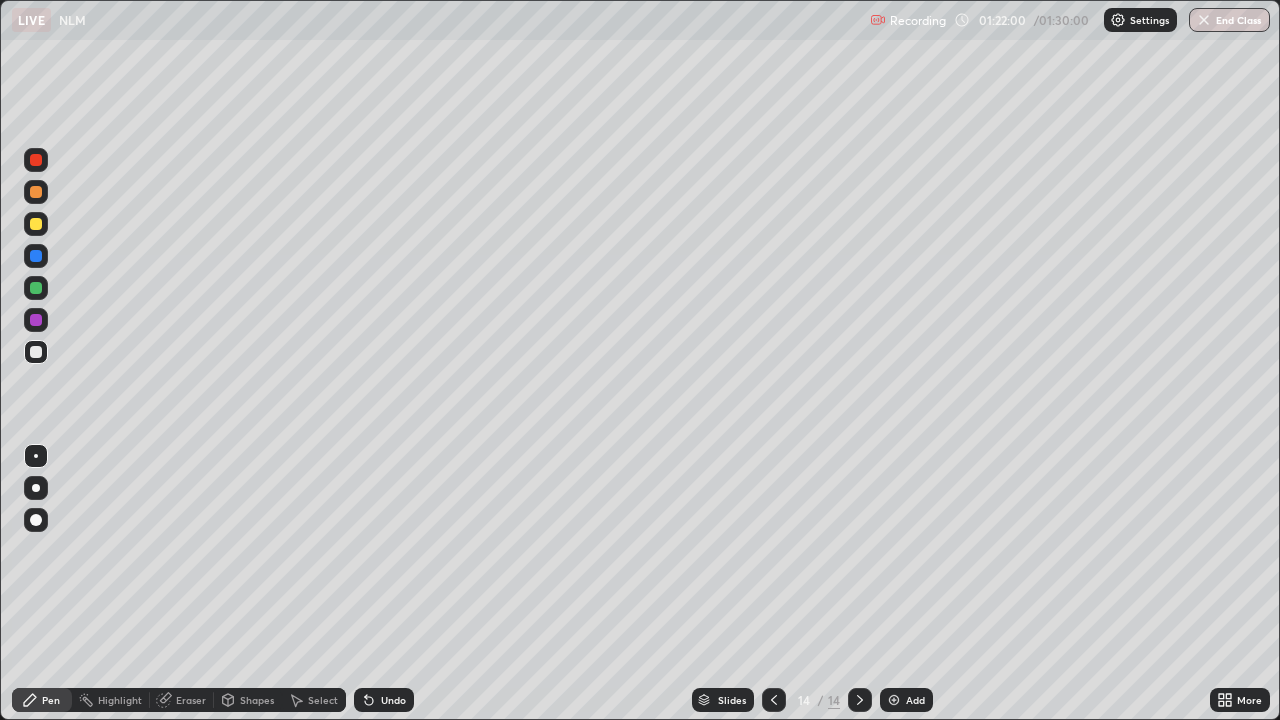 click on "Undo" at bounding box center (393, 700) 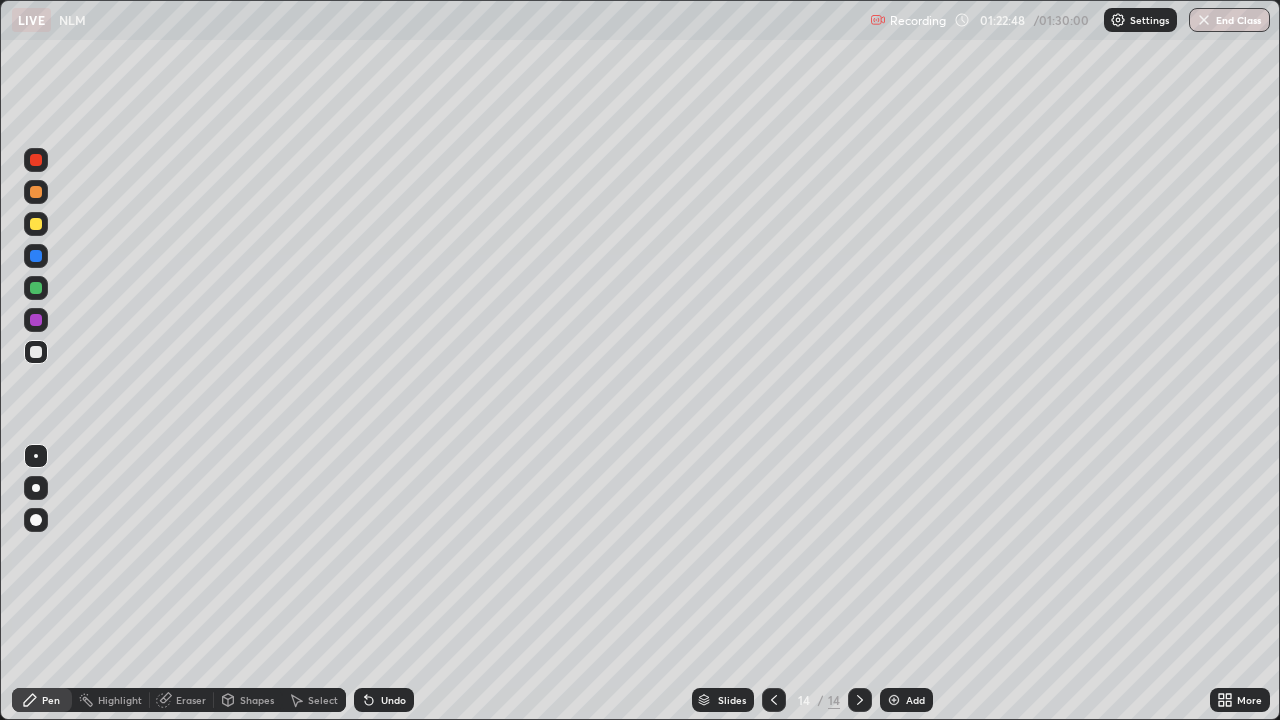 click on "Add" at bounding box center (906, 700) 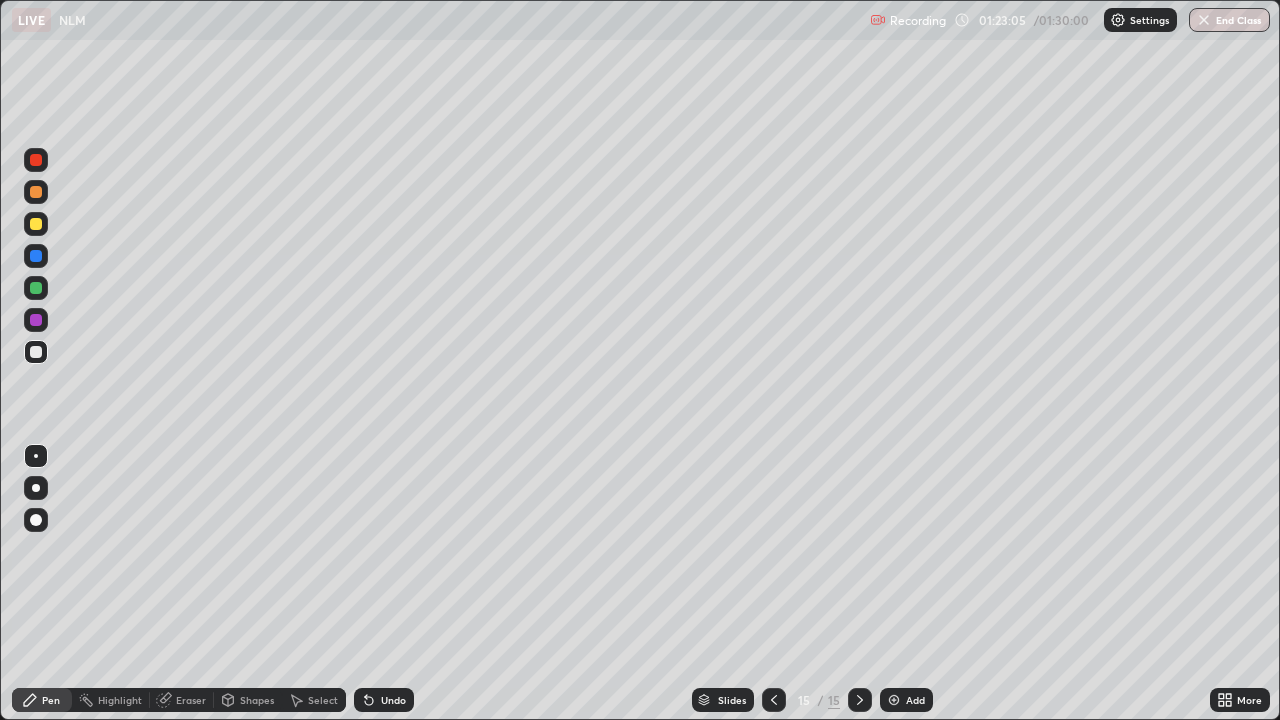 click on "Eraser" at bounding box center [182, 700] 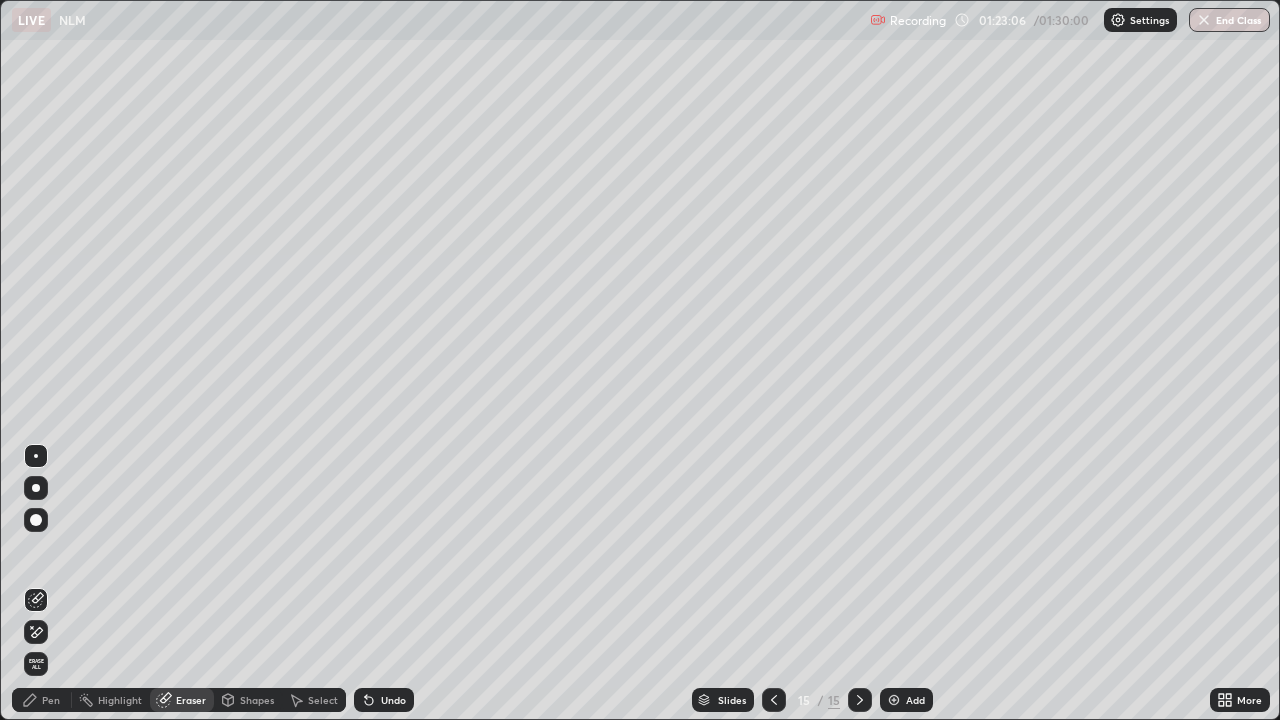 click on "Pen" at bounding box center (42, 700) 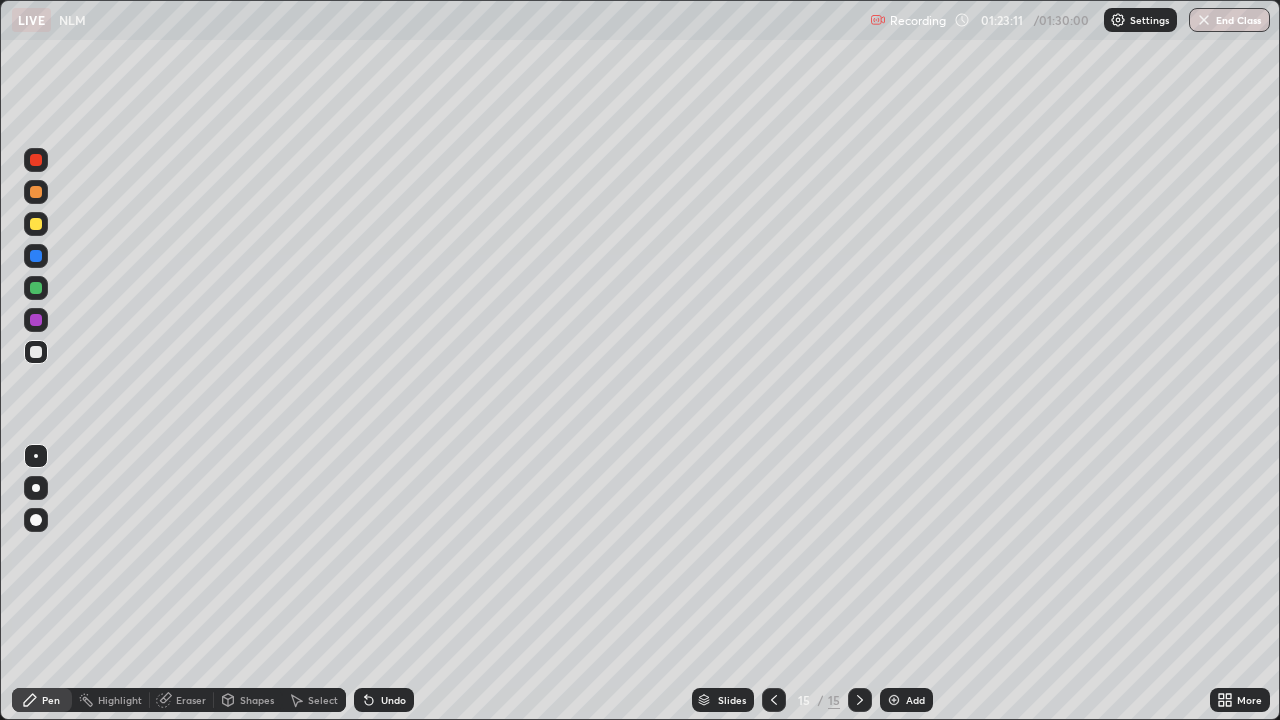 click on "Eraser" at bounding box center [191, 700] 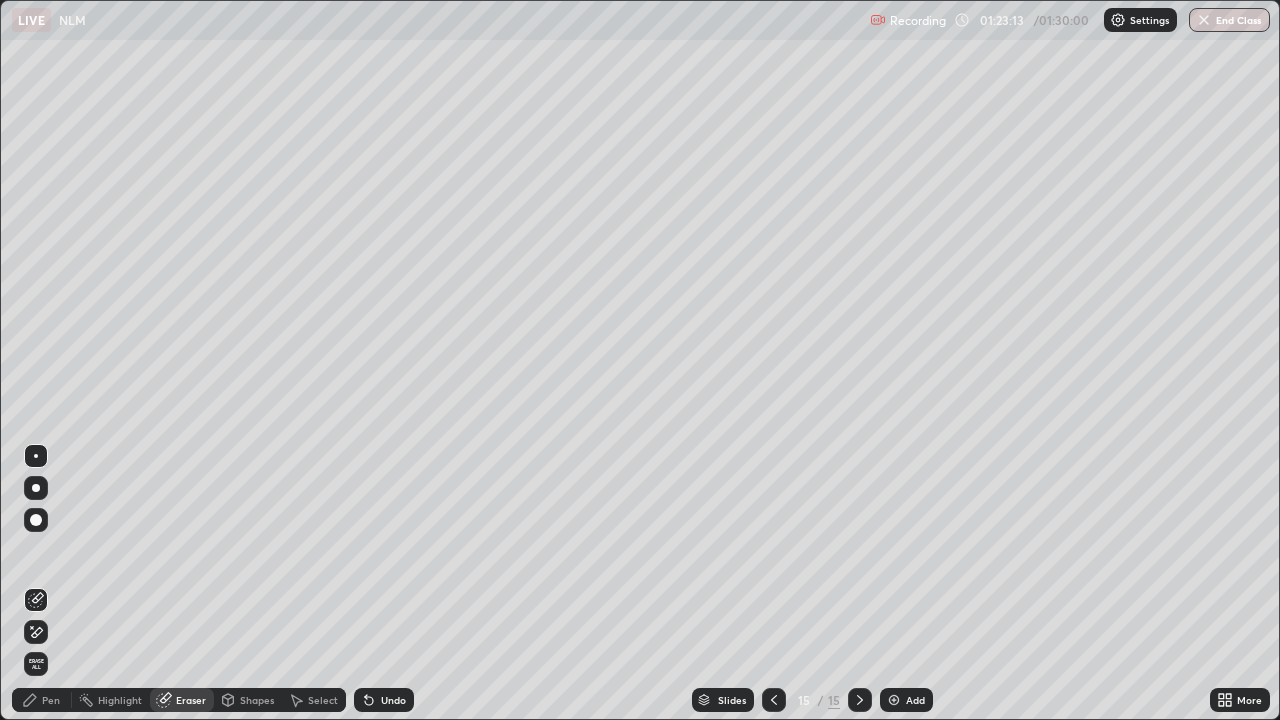 click on "Pen" at bounding box center [42, 700] 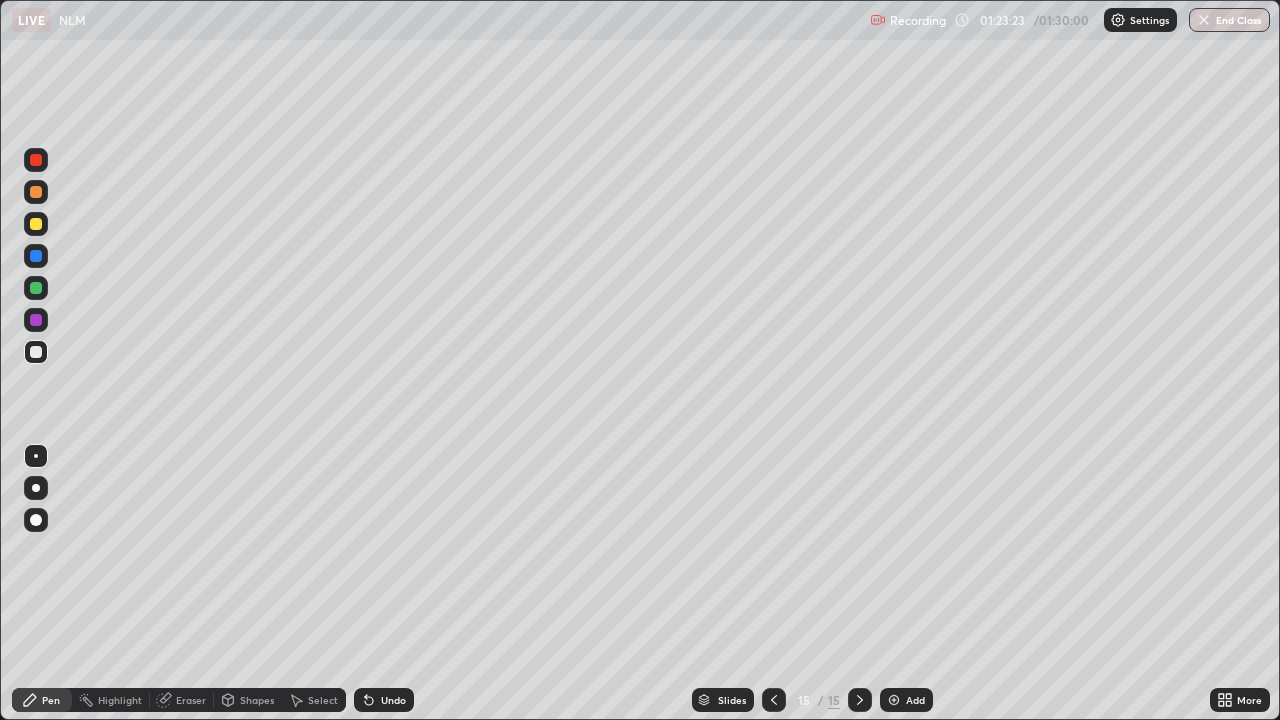 click on "Undo" at bounding box center [393, 700] 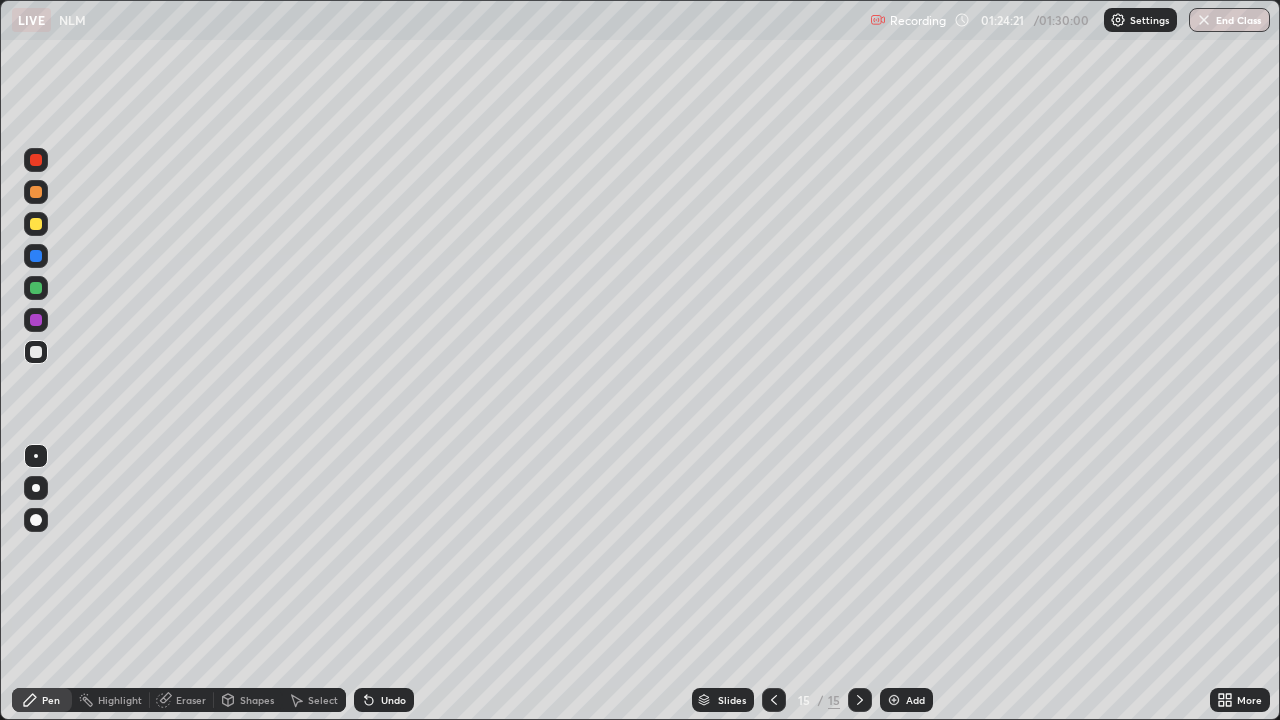 click on "15" at bounding box center [804, 700] 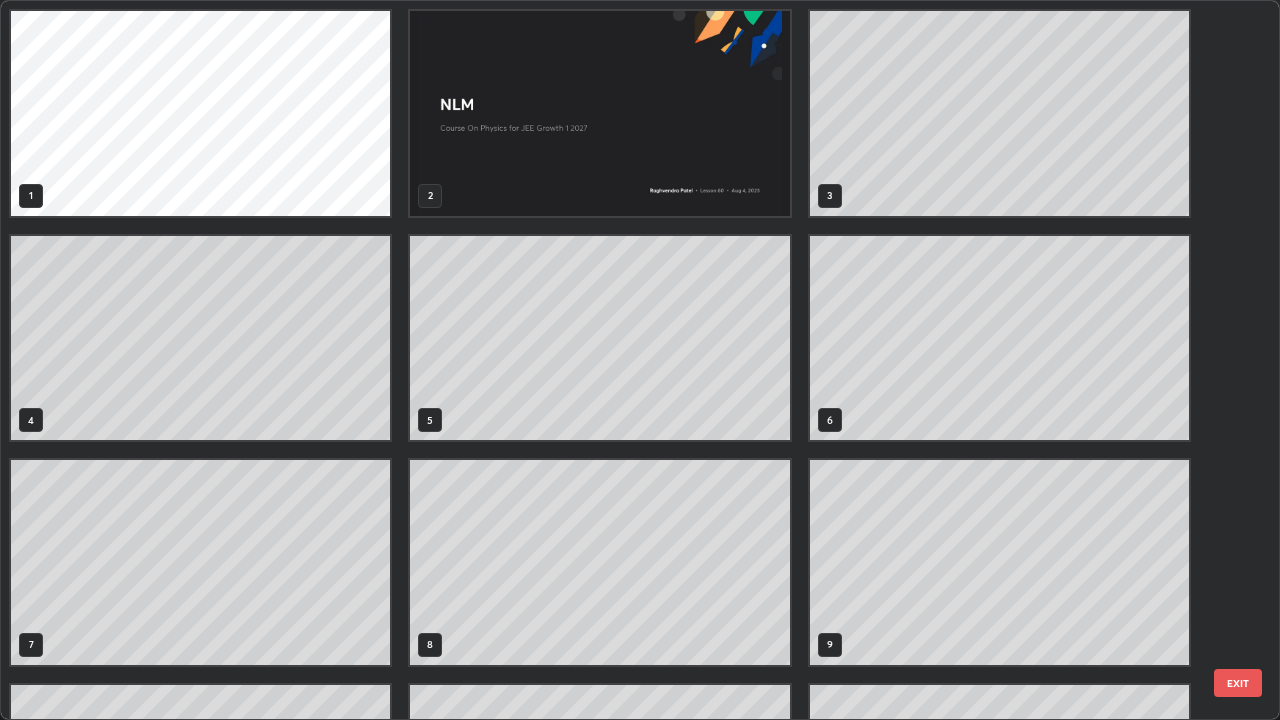scroll, scrollTop: 405, scrollLeft: 0, axis: vertical 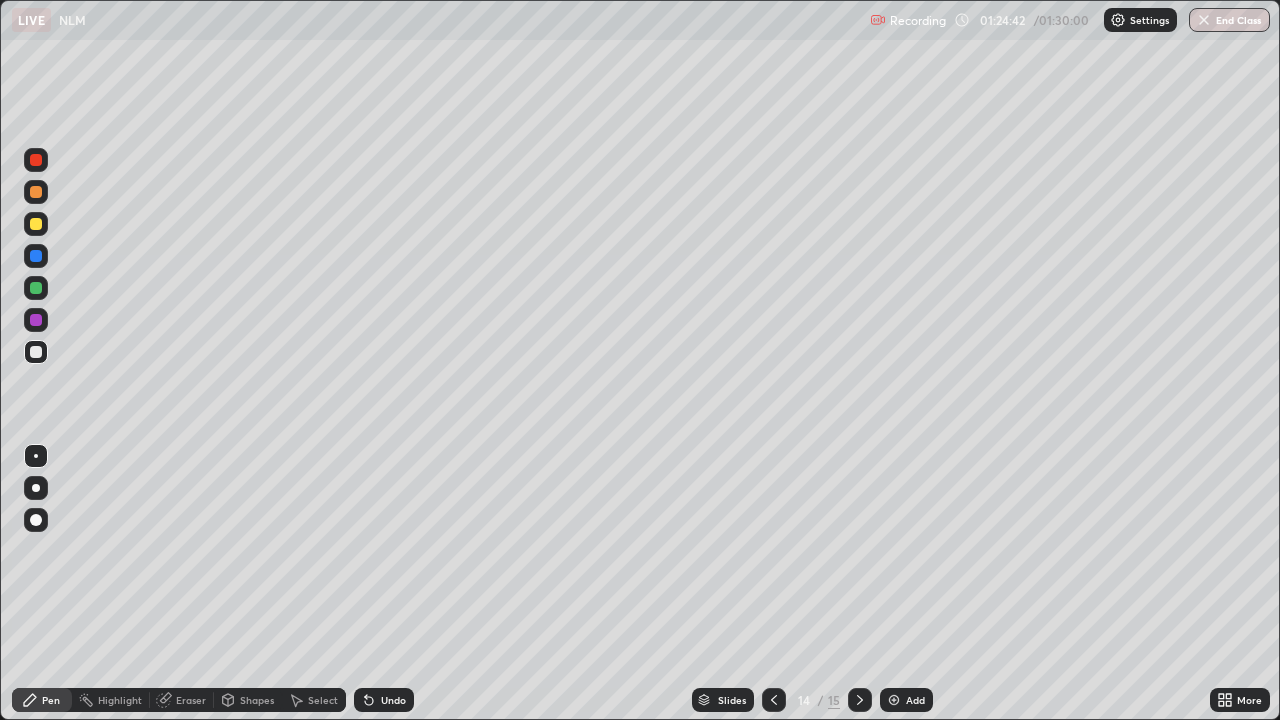 click 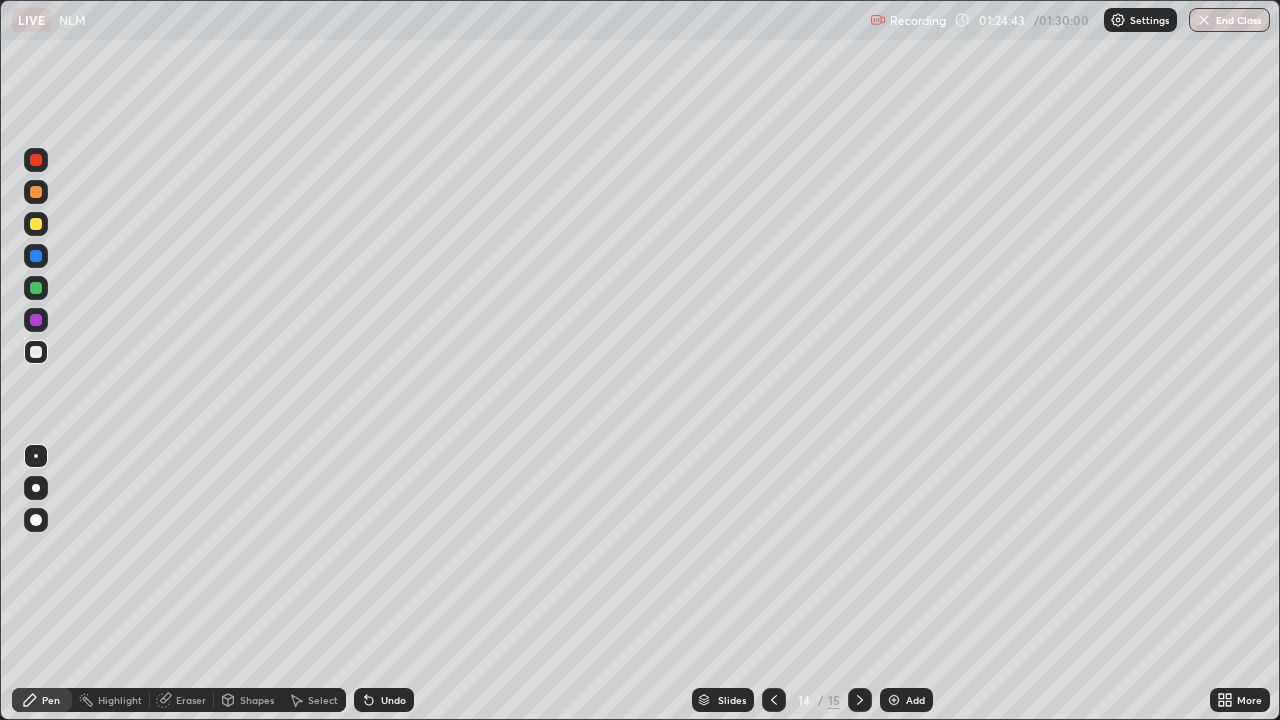 click at bounding box center (774, 700) 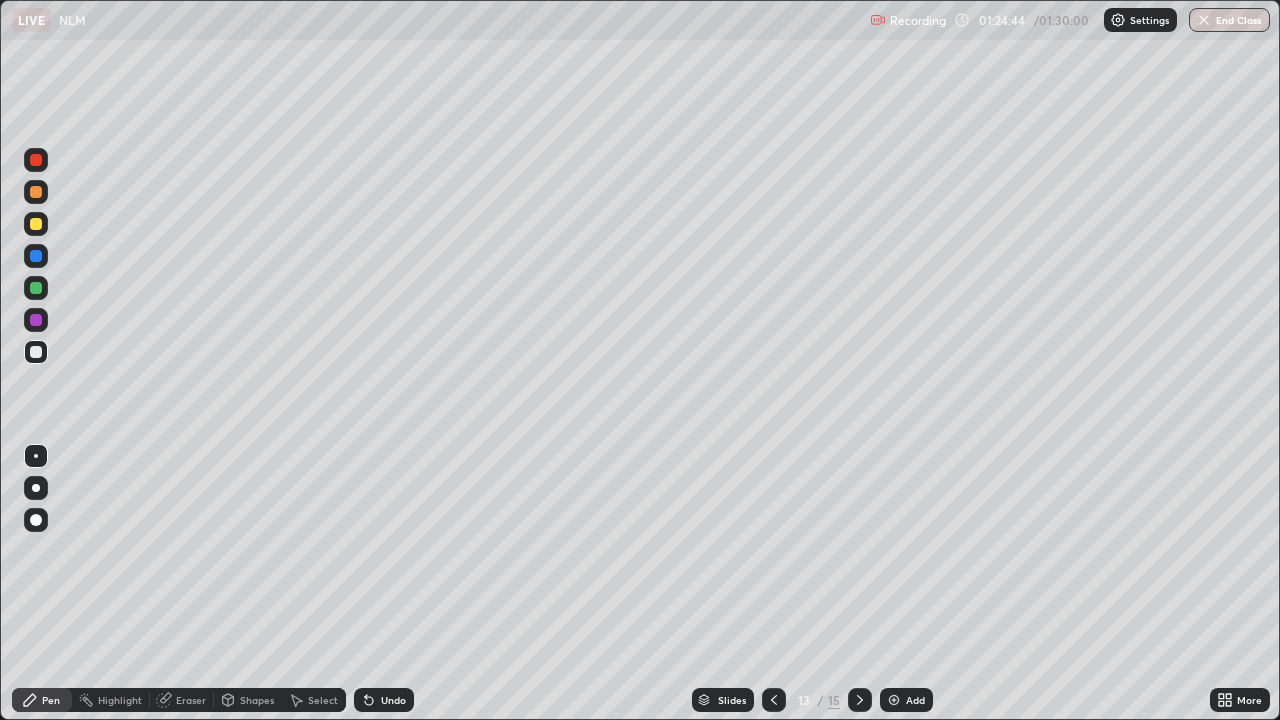 click at bounding box center (860, 700) 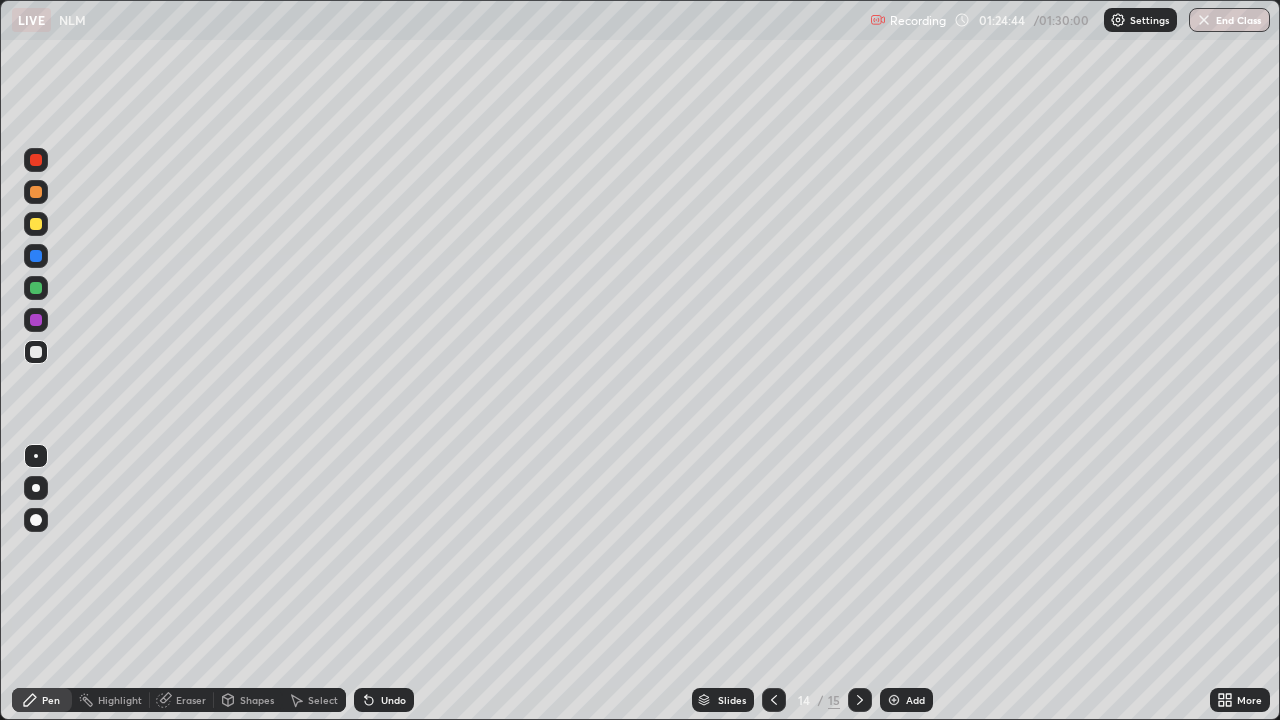 click 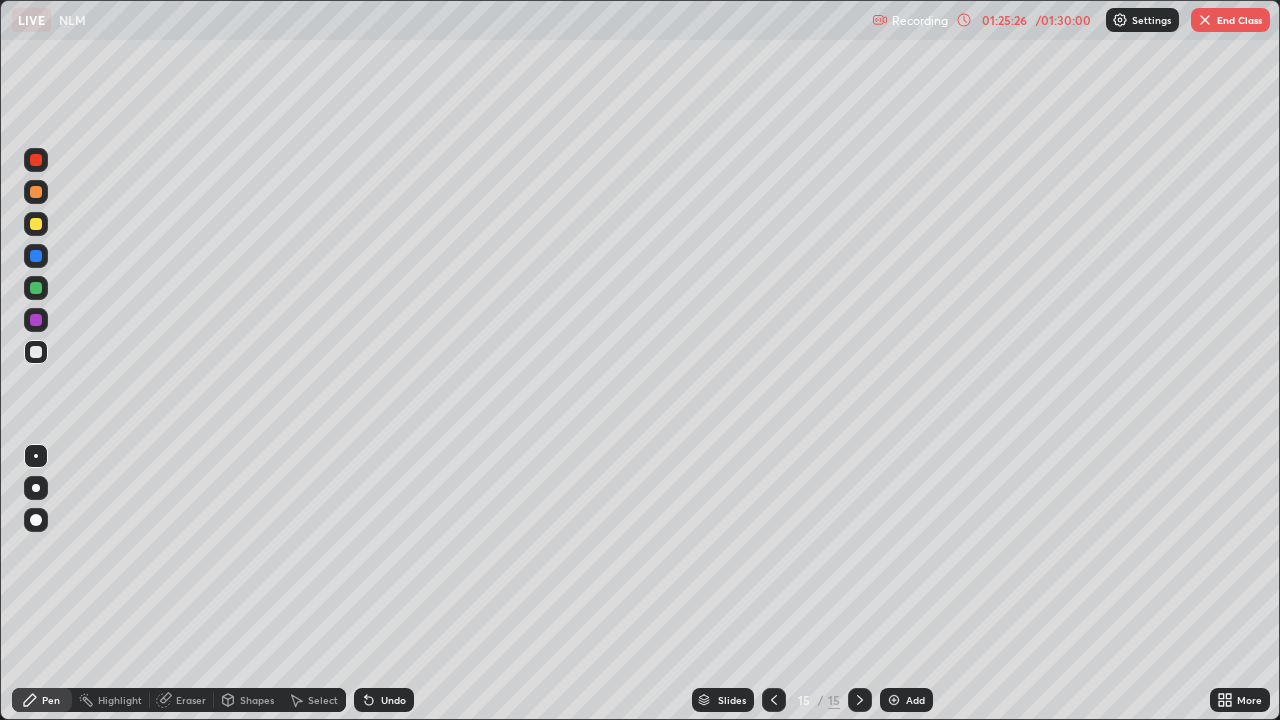 click 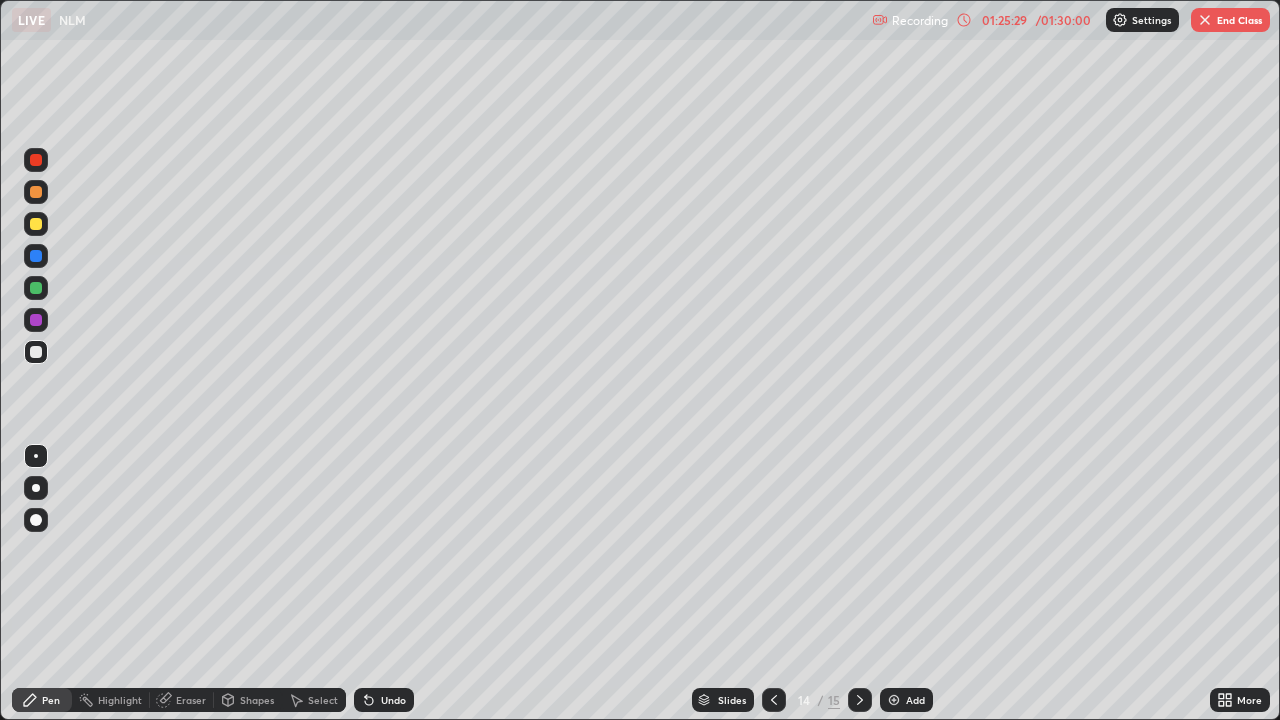 click 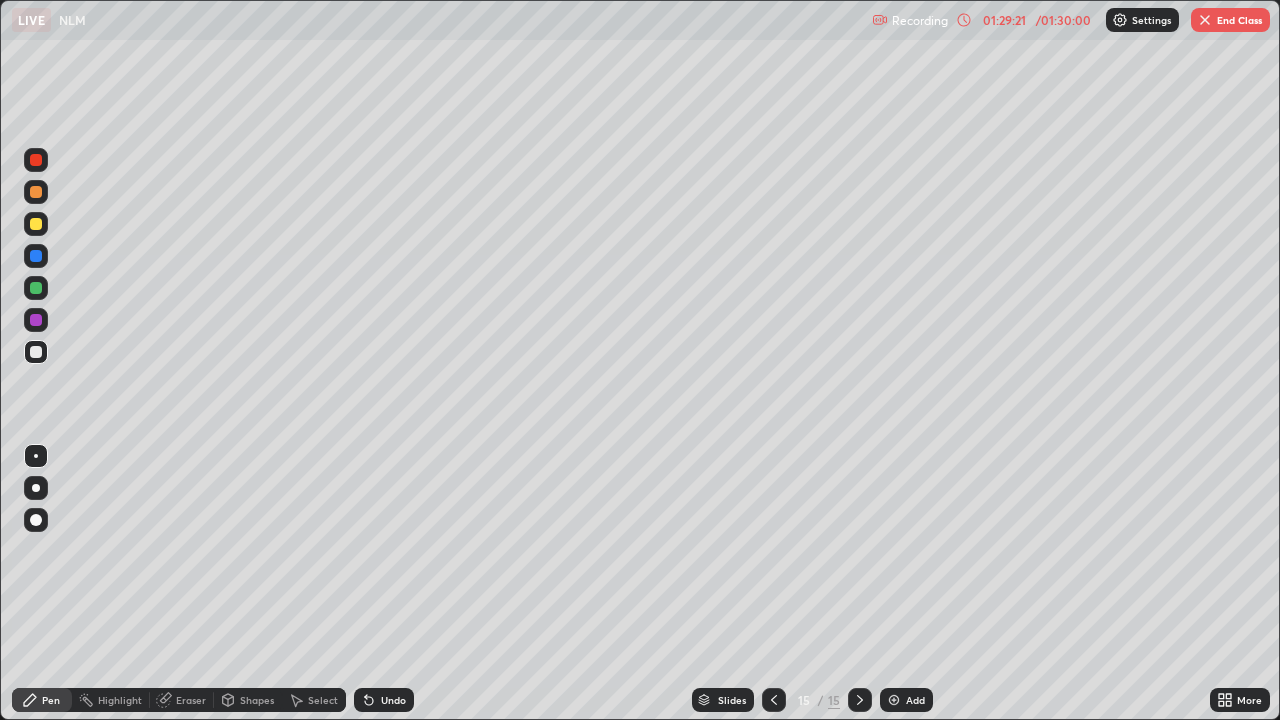 click on "End Class" at bounding box center (1230, 20) 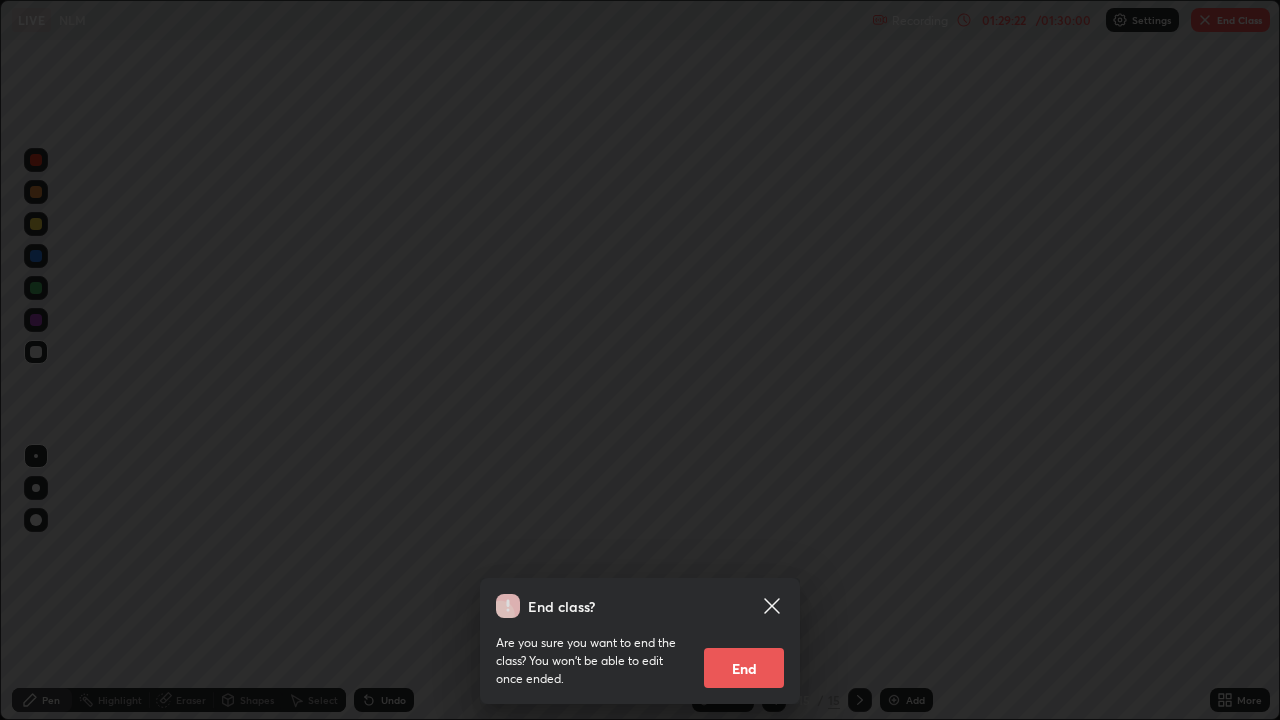 click on "End" at bounding box center [744, 668] 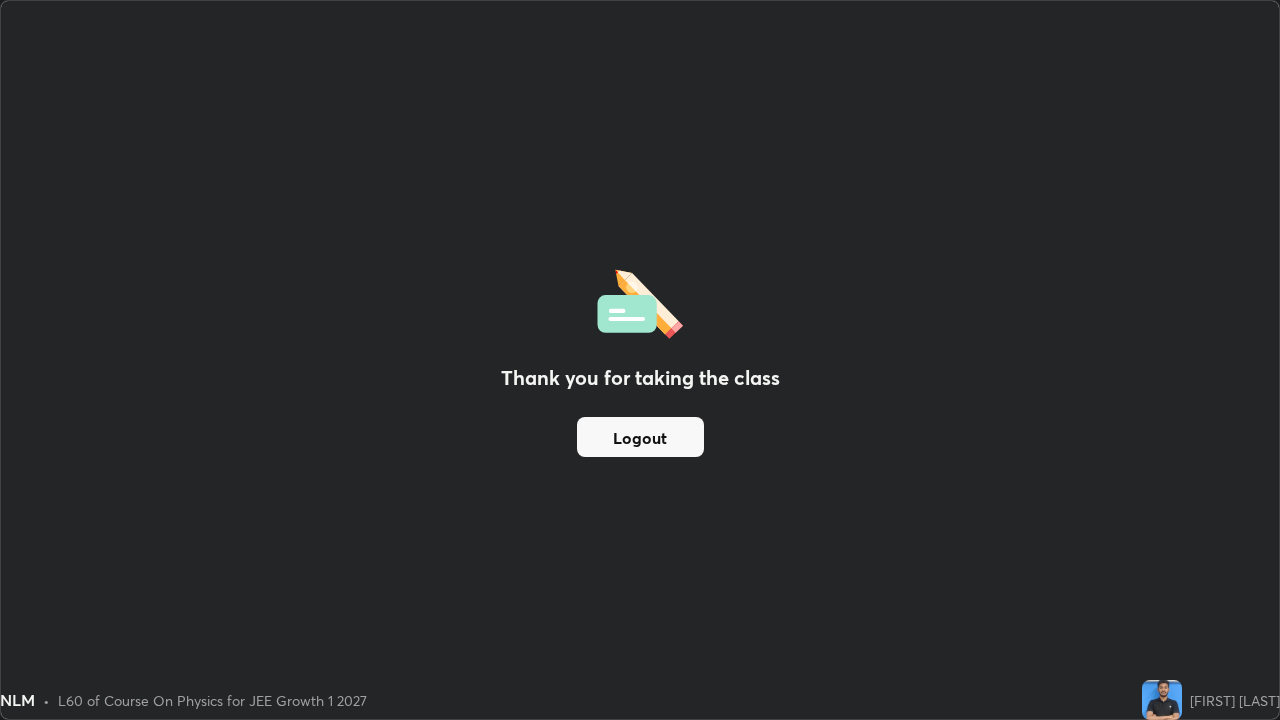 click on "Logout" at bounding box center (640, 437) 